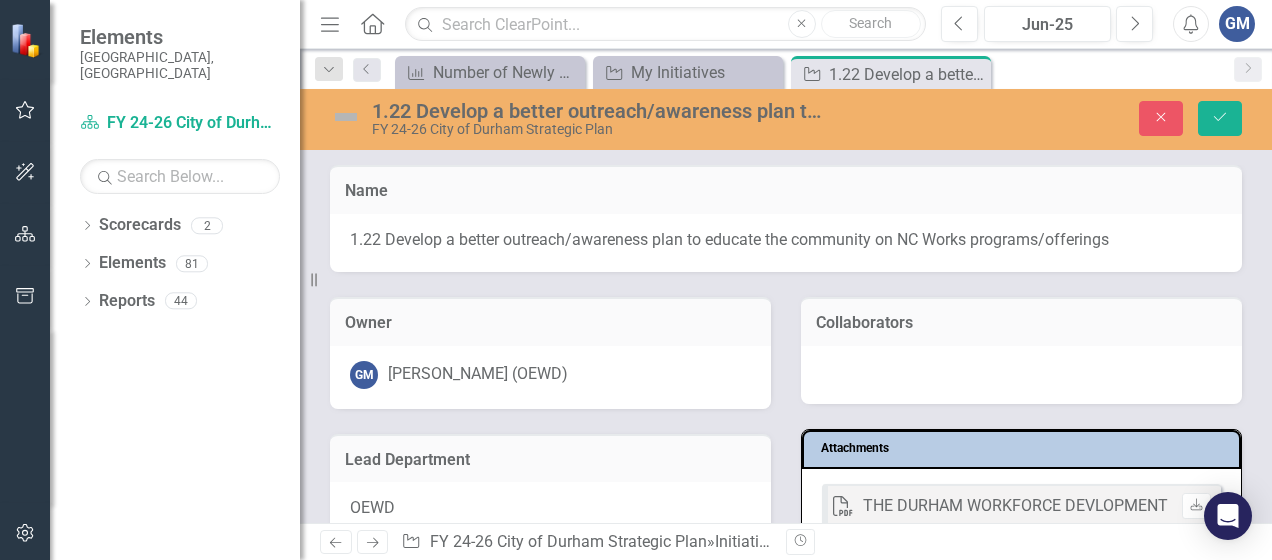 scroll, scrollTop: 0, scrollLeft: 0, axis: both 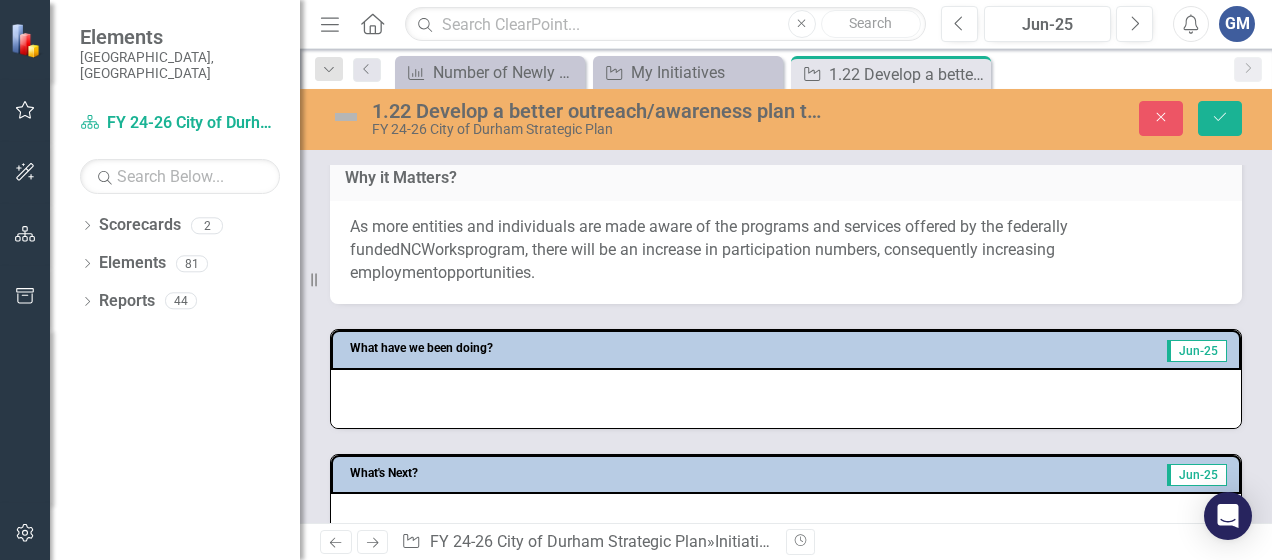 drag, startPoint x: 1142, startPoint y: 240, endPoint x: 1065, endPoint y: 232, distance: 77.41447 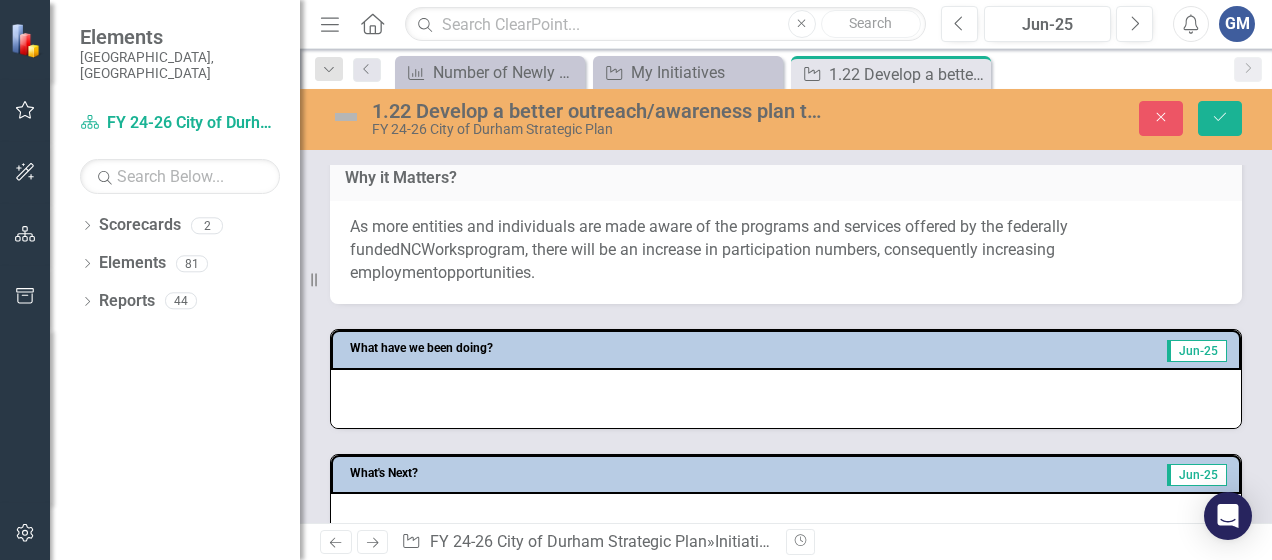 click on "As more entities and individuals are made aware of the programs and services offered by the federally funded  NCWorks  program, there will be an increase in participation numbers, consequent ly increasing employment  opportunities ." at bounding box center (786, 250) 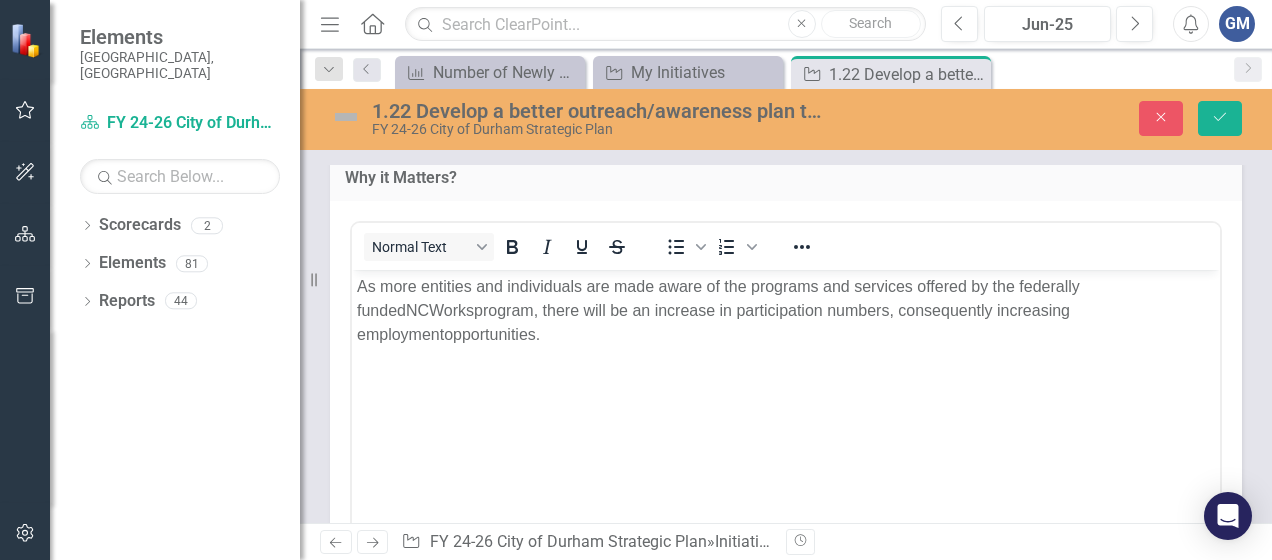 scroll, scrollTop: 0, scrollLeft: 0, axis: both 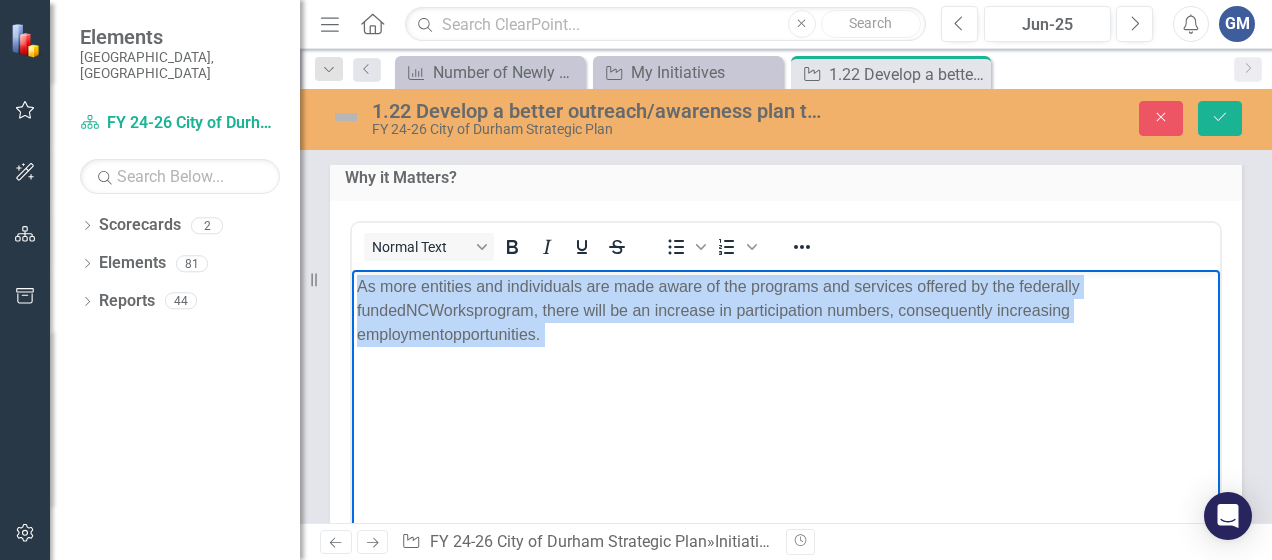 drag, startPoint x: 466, startPoint y: 338, endPoint x: 698, endPoint y: 553, distance: 316.30524 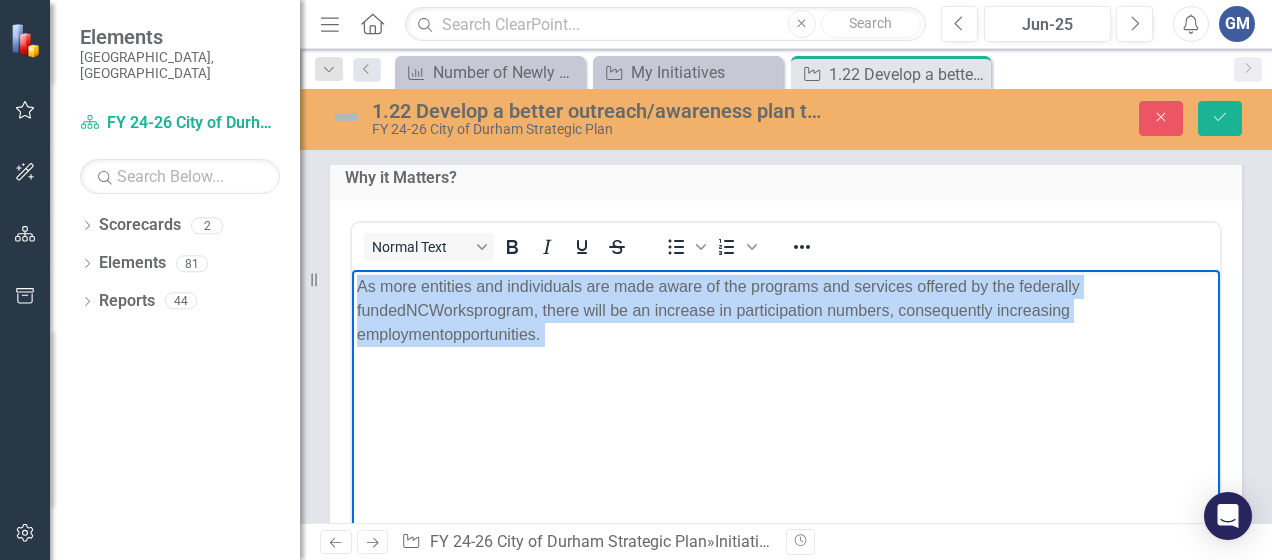 click on "As more entities and individuals are made aware of the programs and services offered by the federally funded  NCWorks  program, there will be an increase in participation numbers, consequent ly increasing employment  opportunities ." at bounding box center [786, 419] 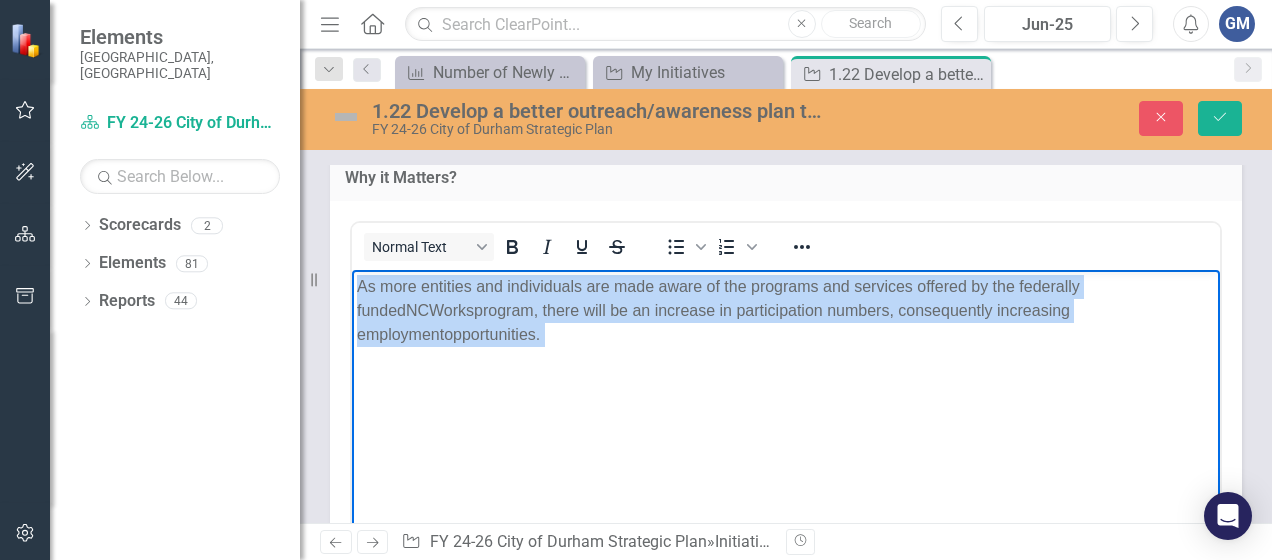 copy on "As more entities and individuals are made aware of the programs and services offered by the federally funded  NCWorks  program, there will be an increase in participation numbers, consequent ly increasing employment  opportunities ." 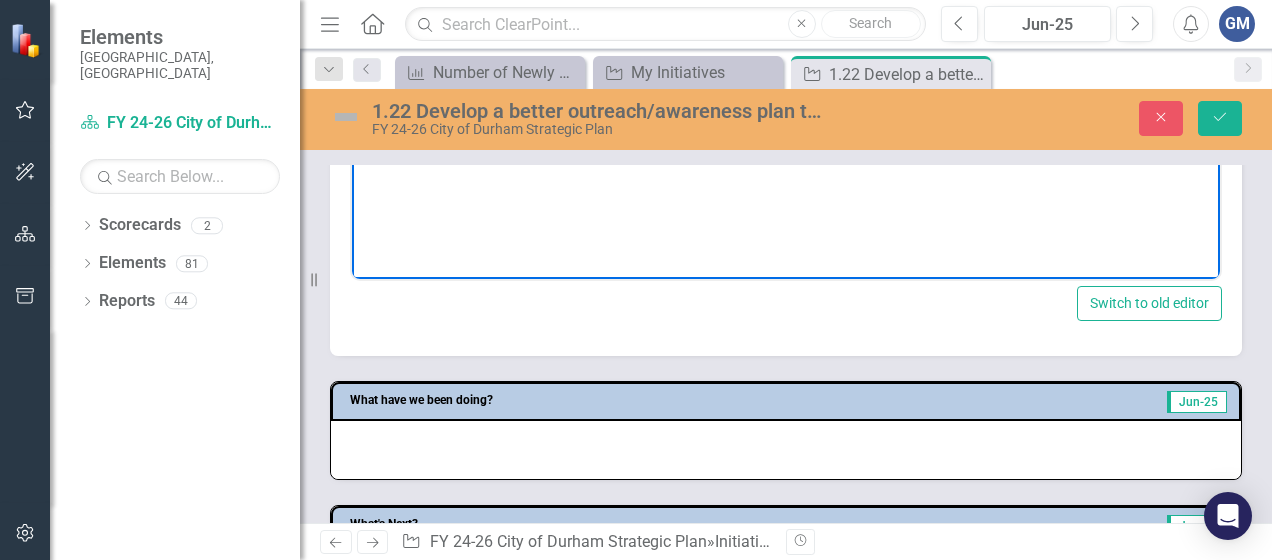 scroll, scrollTop: 1400, scrollLeft: 0, axis: vertical 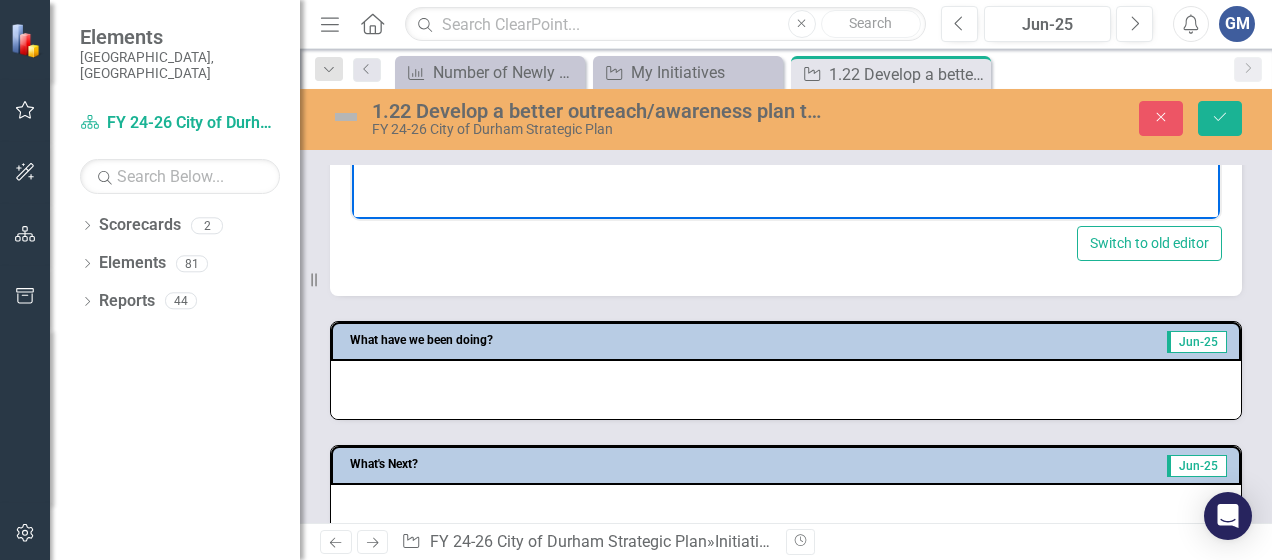 click at bounding box center [786, 390] 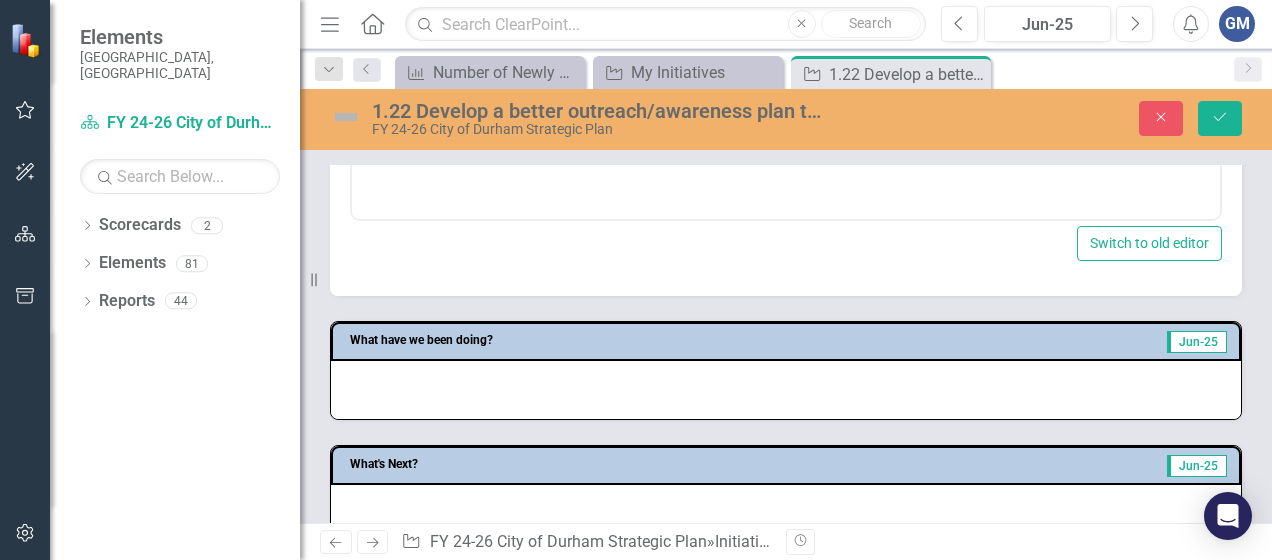 click at bounding box center [786, 390] 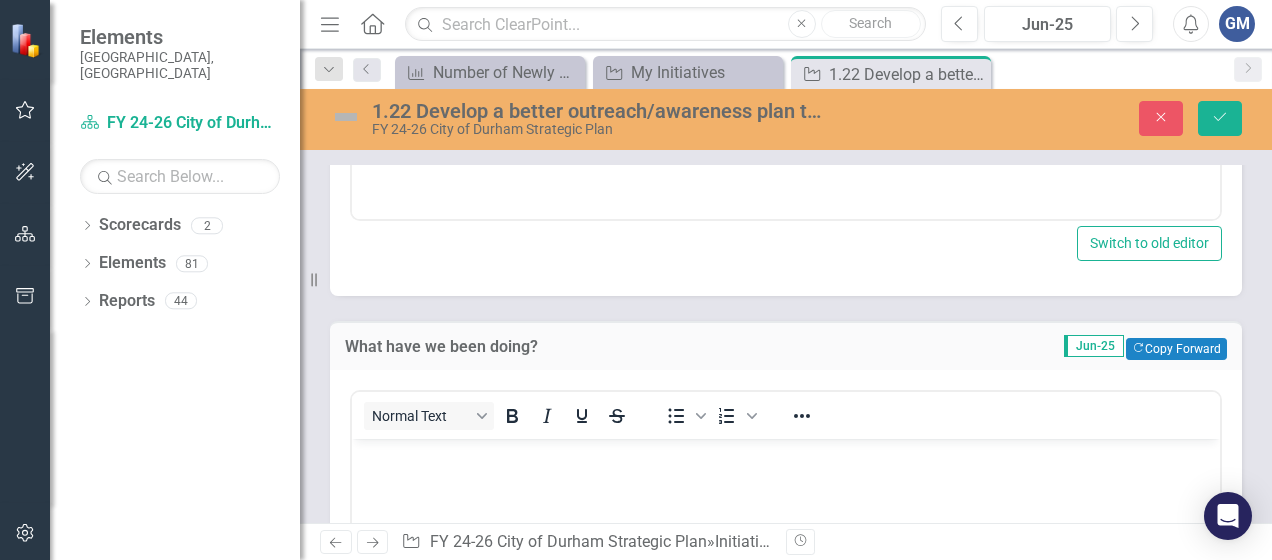 scroll, scrollTop: 0, scrollLeft: 0, axis: both 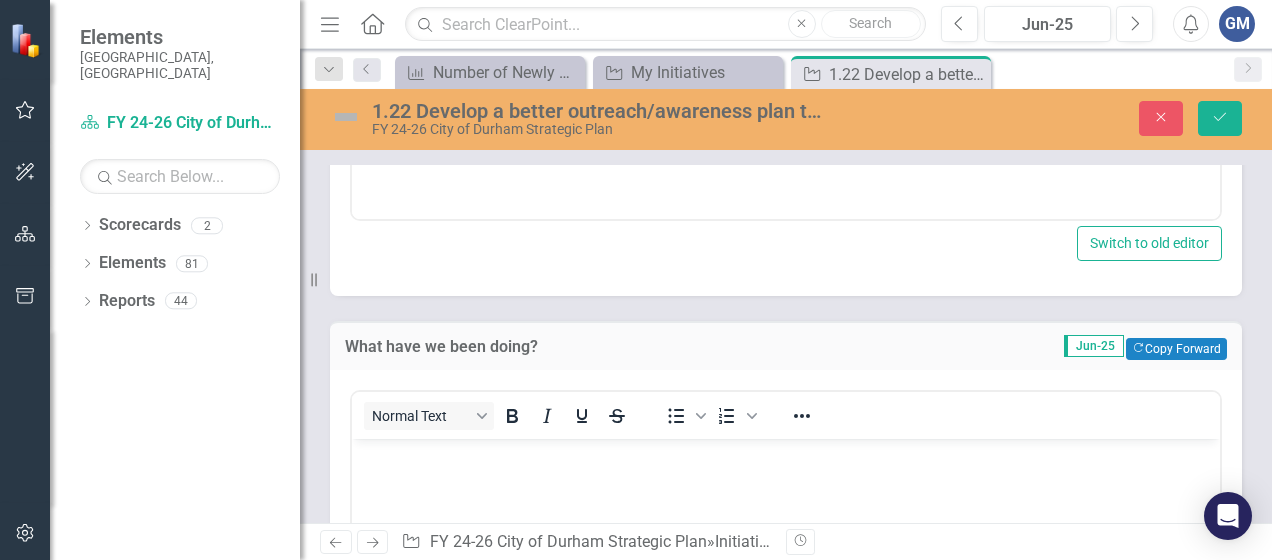 click at bounding box center [786, 455] 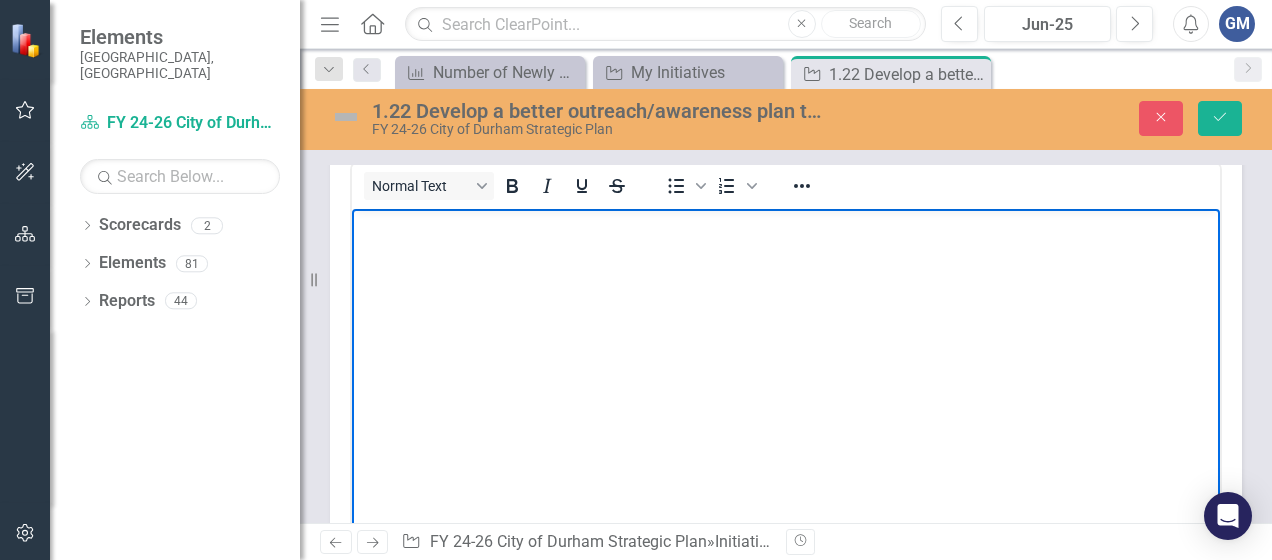 scroll, scrollTop: 1600, scrollLeft: 0, axis: vertical 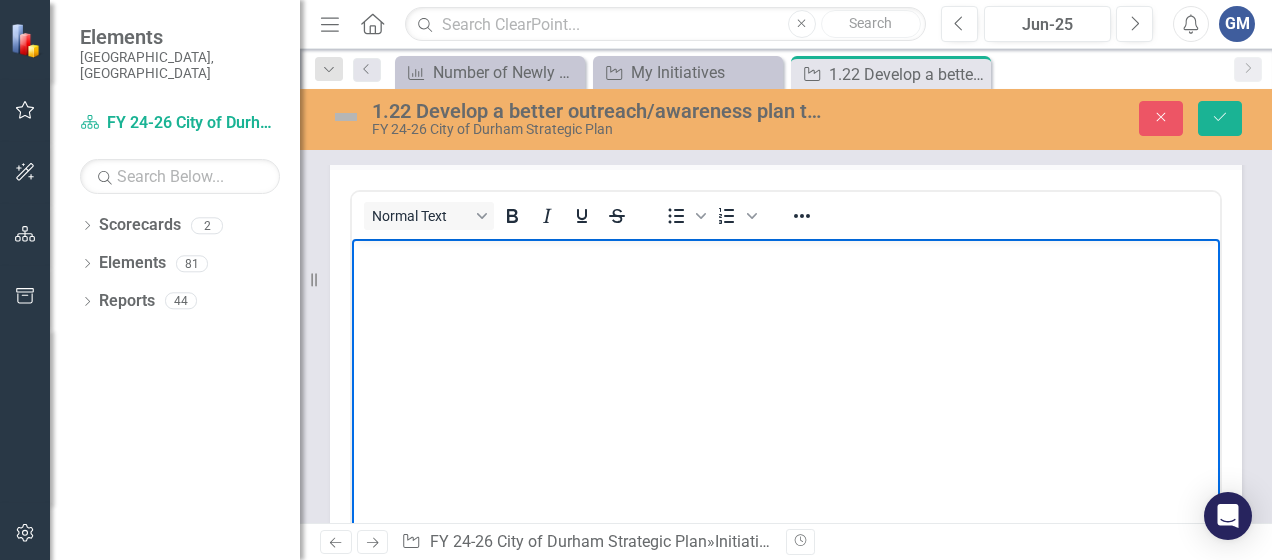type 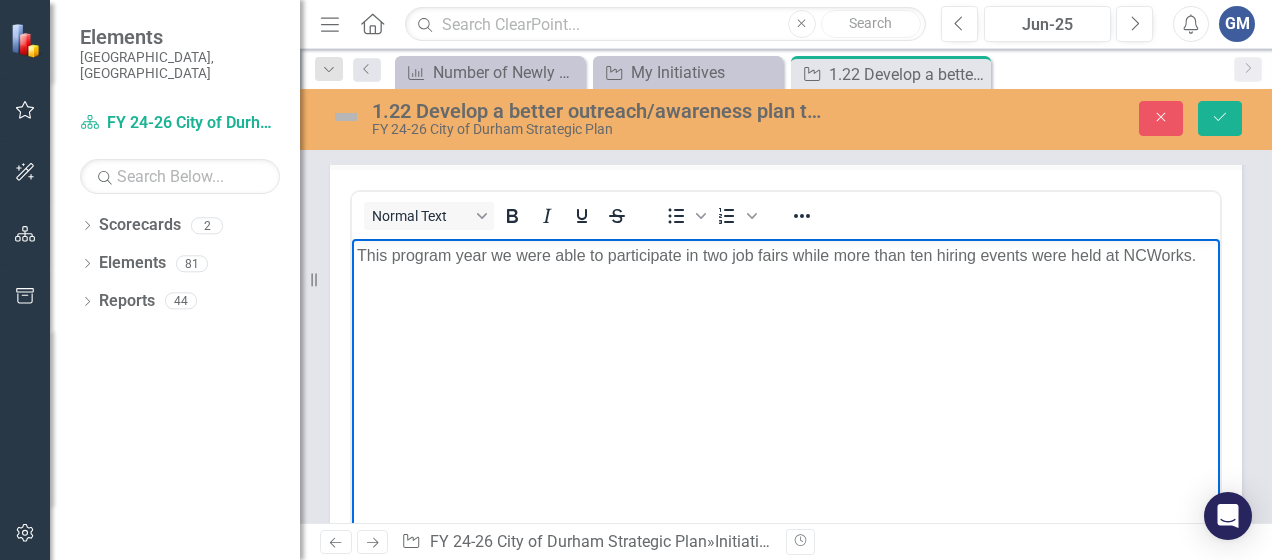 click at bounding box center [786, 295] 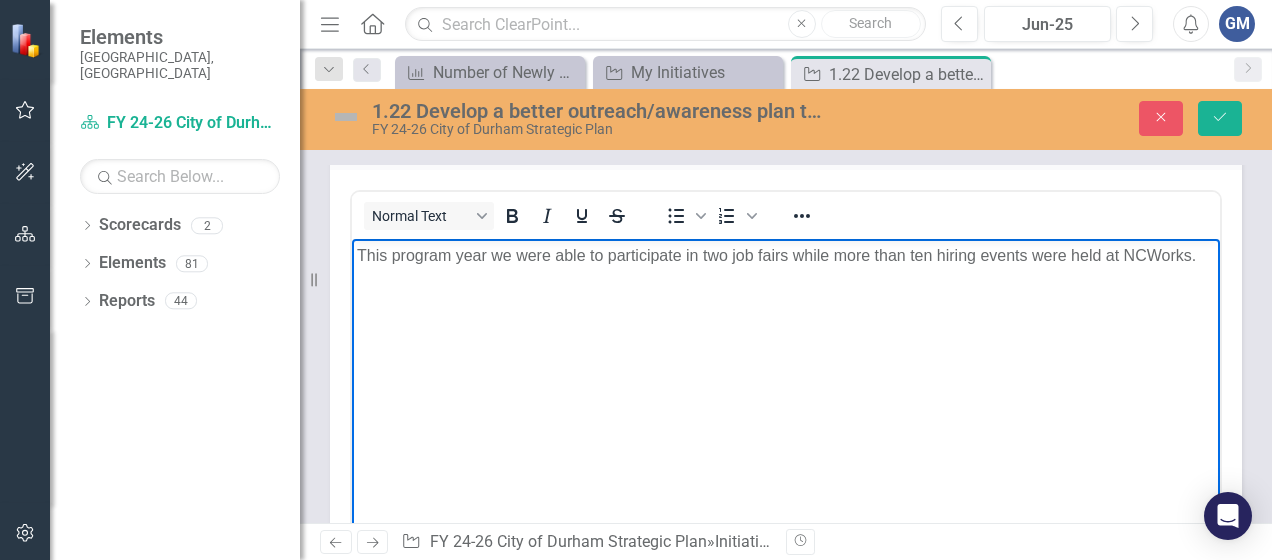 click at bounding box center (786, 295) 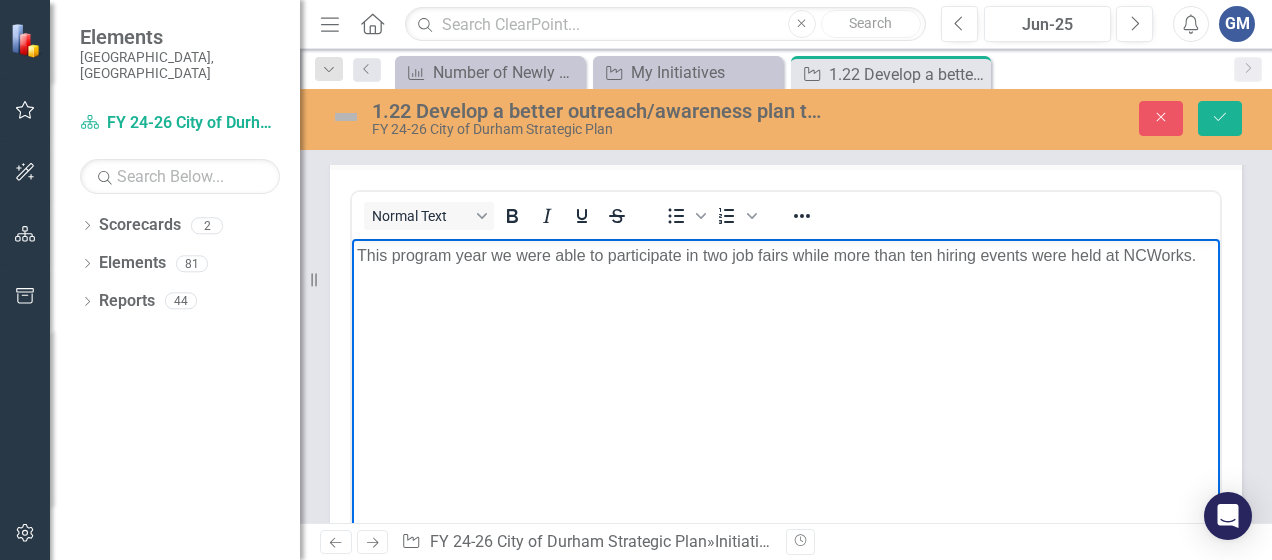 click on "This program year we were able to participate in two job fairs while more than ten hiring events were held at NCWorks." at bounding box center (786, 255) 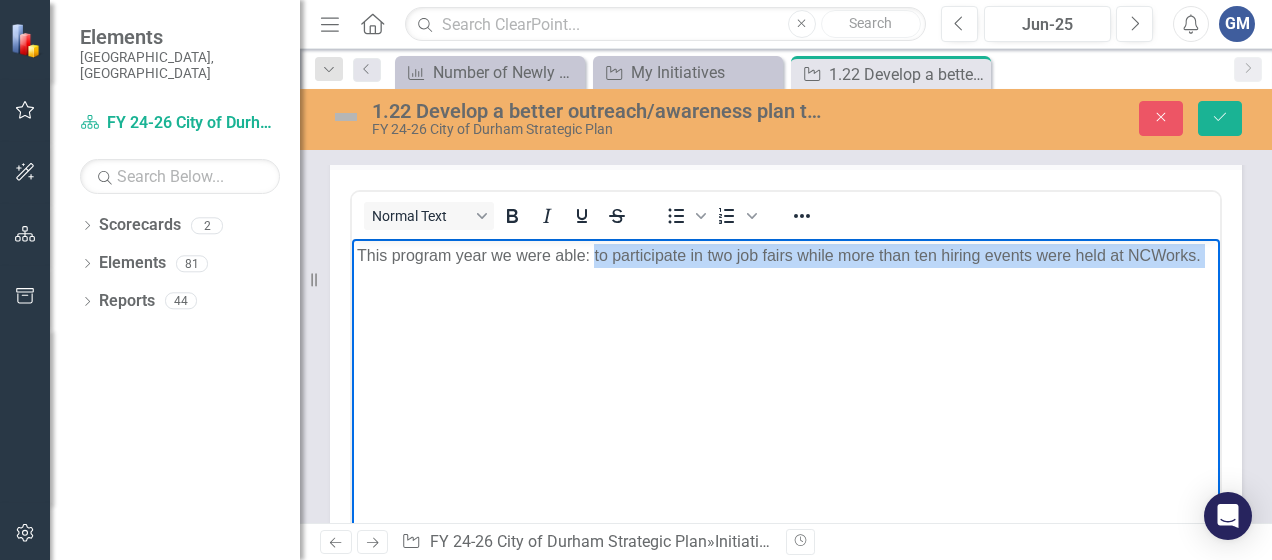 drag, startPoint x: 595, startPoint y: 254, endPoint x: 1144, endPoint y: 299, distance: 550.8412 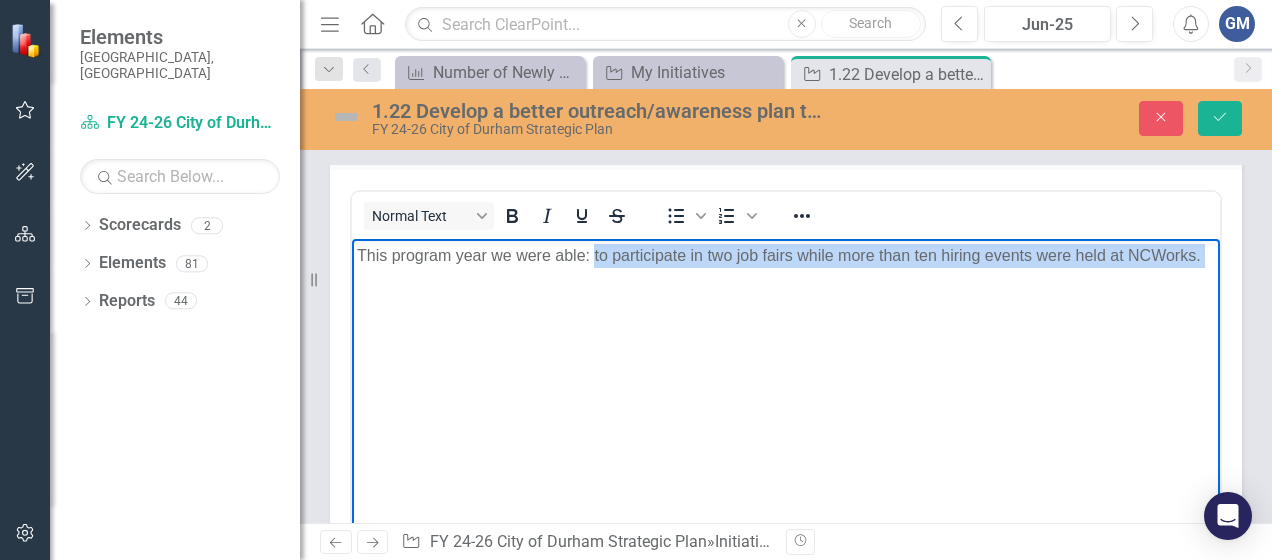 click on "This program year we were able: to participate in two job fairs while more than ten hiring events were held at NCWorks." at bounding box center [786, 388] 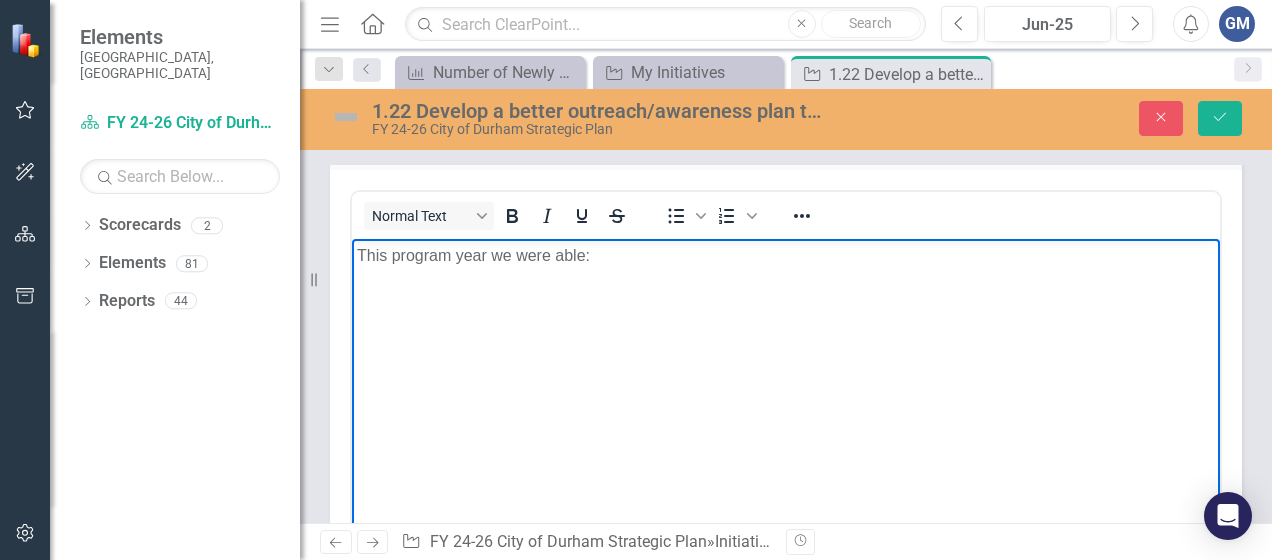 click on "This program year we were able:" at bounding box center (786, 388) 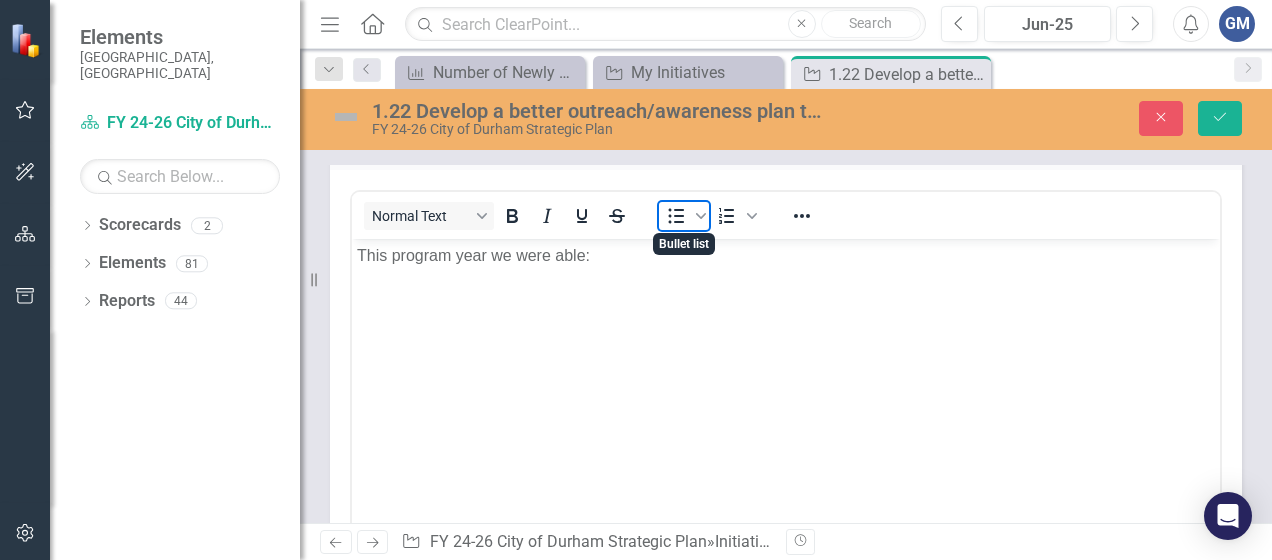 click 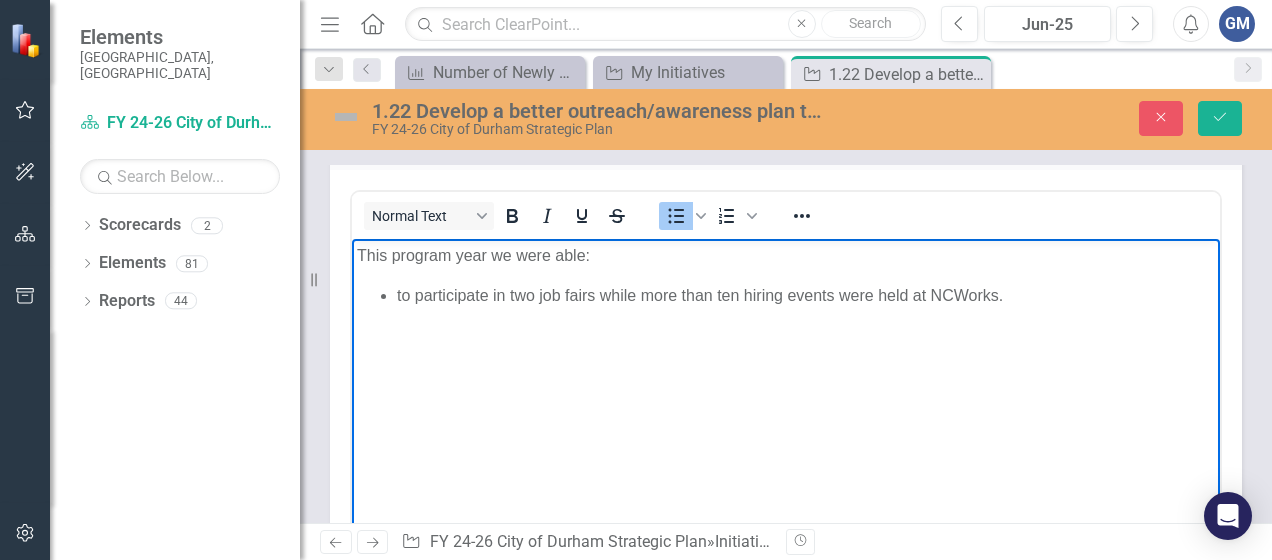 click at bounding box center (806, 335) 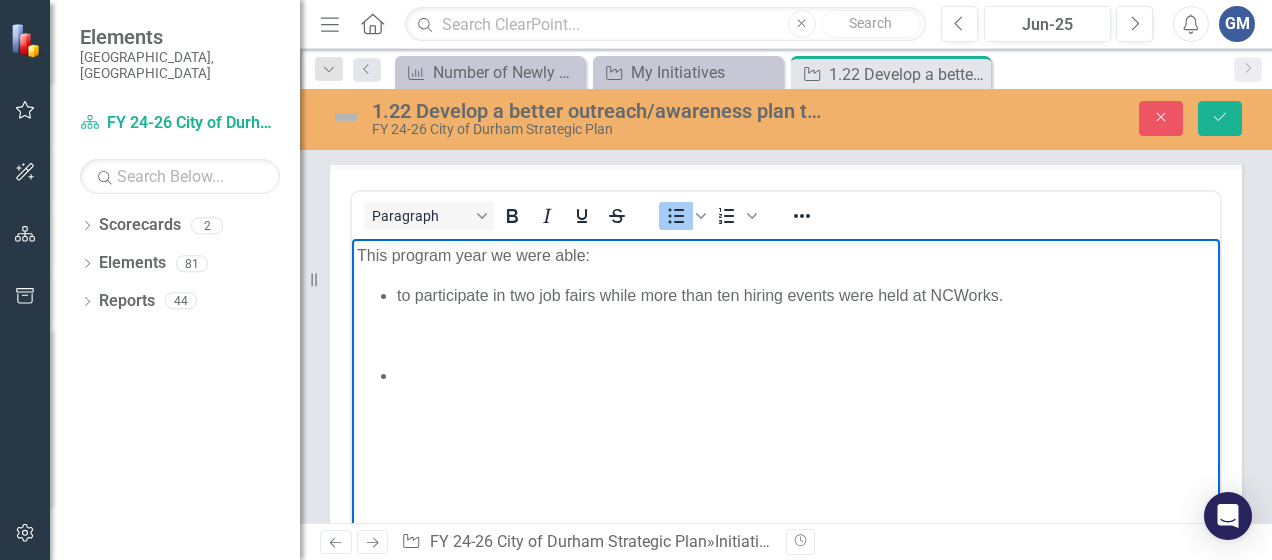 click on "to participate in two job fairs while more than ten hiring events were held at NCWorks." at bounding box center (786, 335) 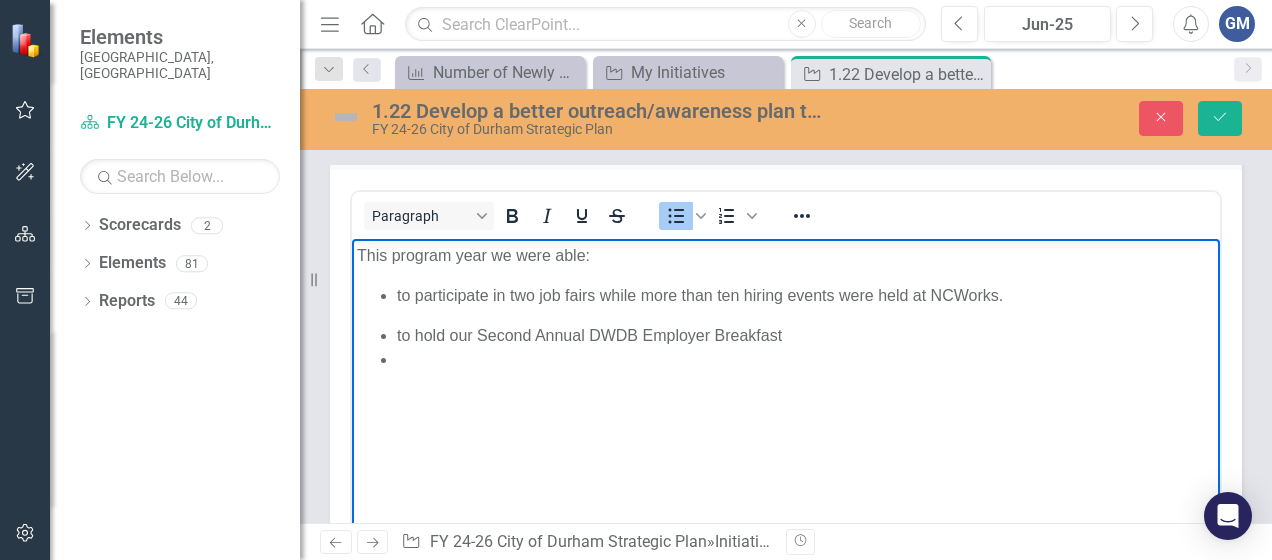 click on "to participate in two job fairs while more than ten hiring events were held at NCWorks. to hold our Second Annual DWDB Employer Breakfast" at bounding box center (786, 327) 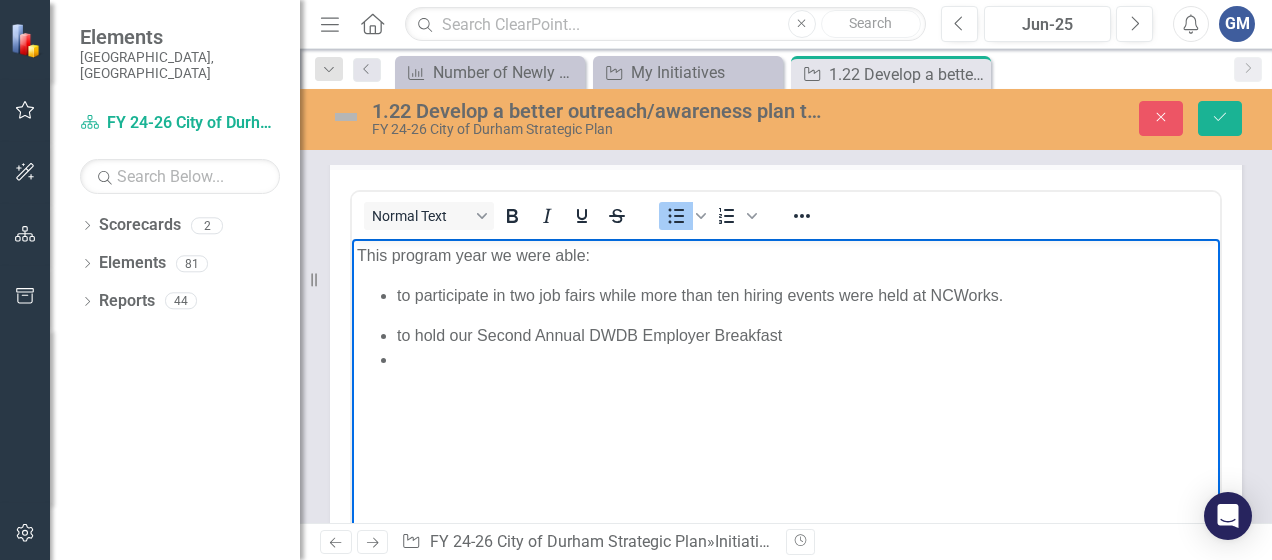 click on "to participate in two job fairs while more than ten hiring events were held at NCWorks." at bounding box center [806, 295] 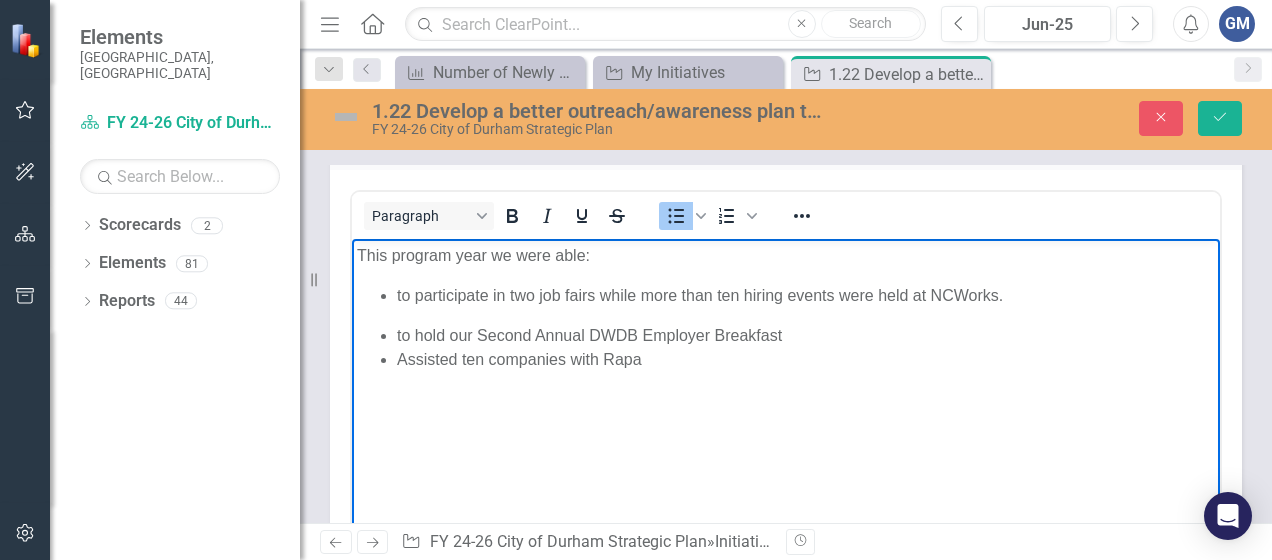 click on "to hold our Second Annual DWDB Employer Breakfast" at bounding box center (806, 335) 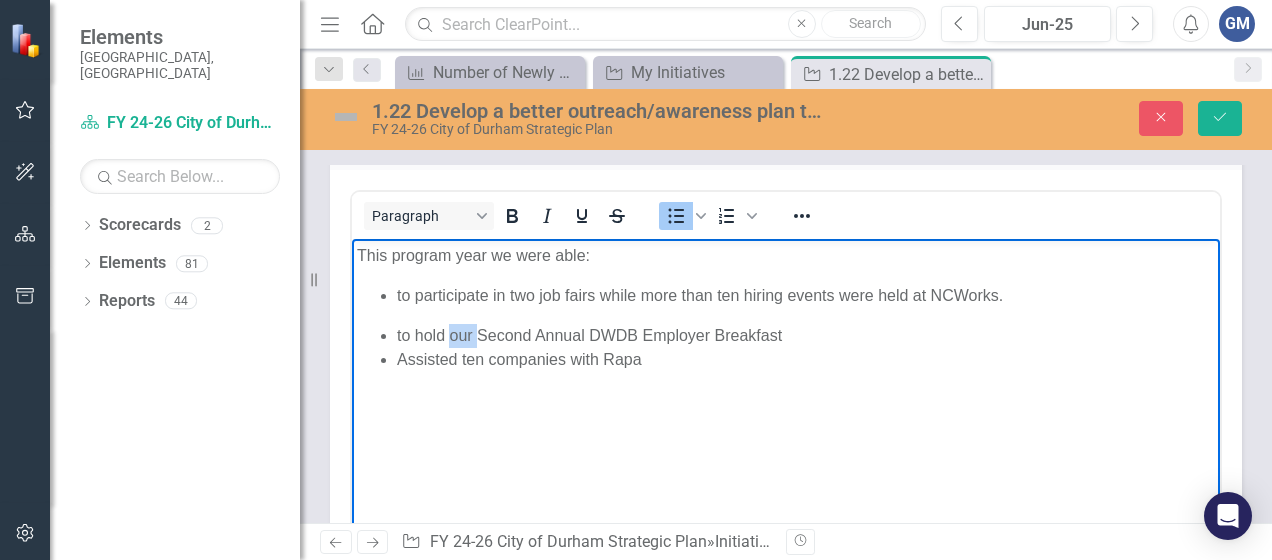 click on "to hold our Second Annual DWDB Employer Breakfast" at bounding box center [806, 335] 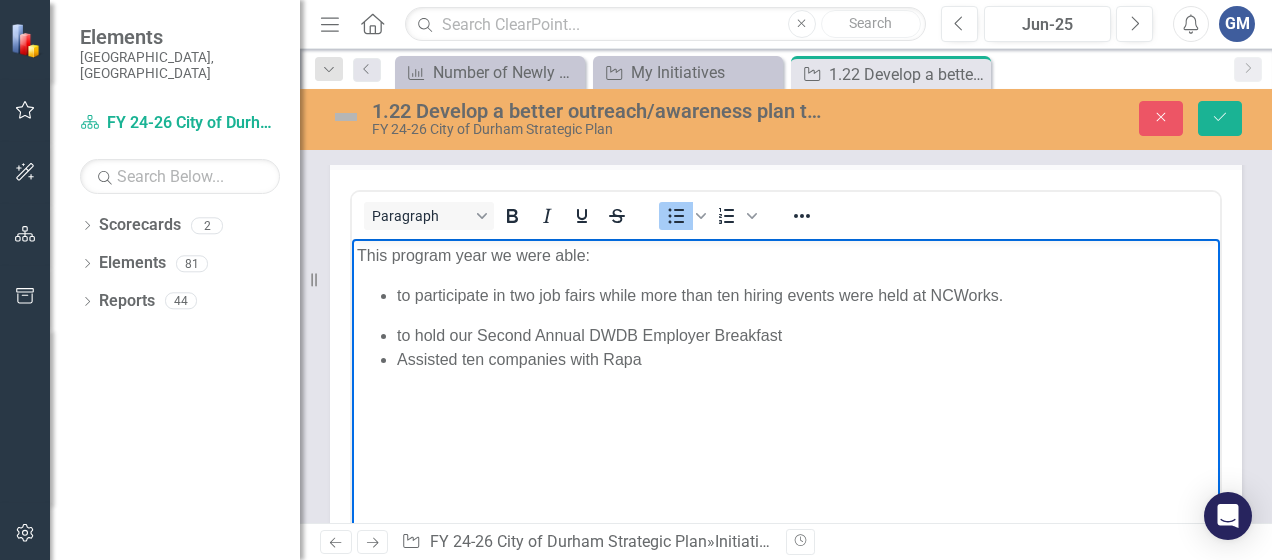 click on "to hold our Second Annual DWDB Employer Breakfast" at bounding box center (806, 335) 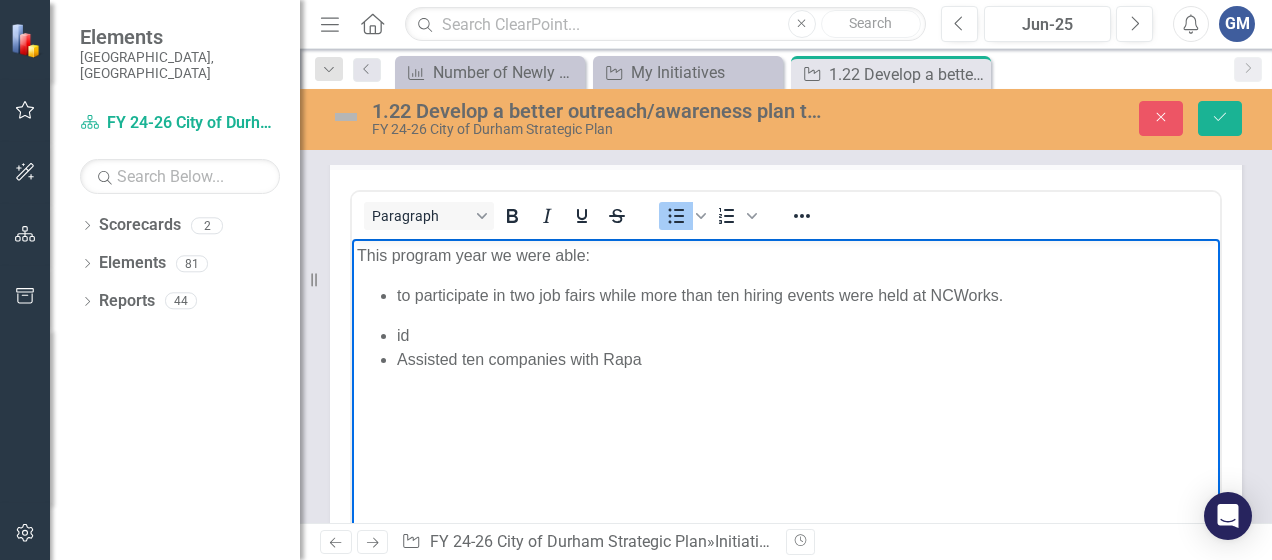 click on "id" at bounding box center [806, 335] 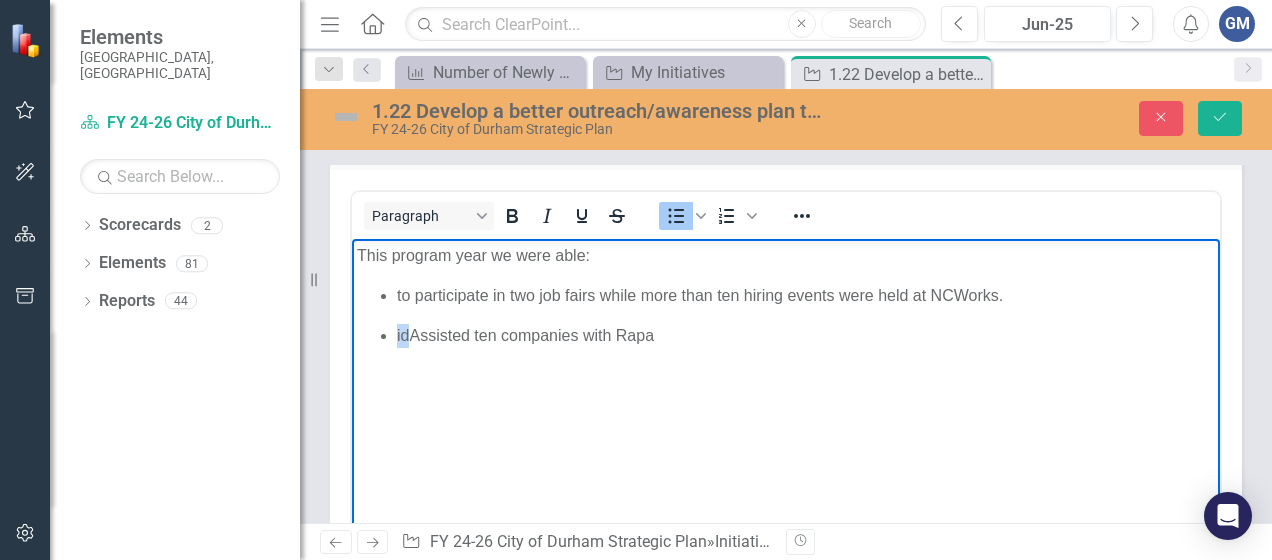 click on "id Assisted ten companies with Rapa" at bounding box center [806, 335] 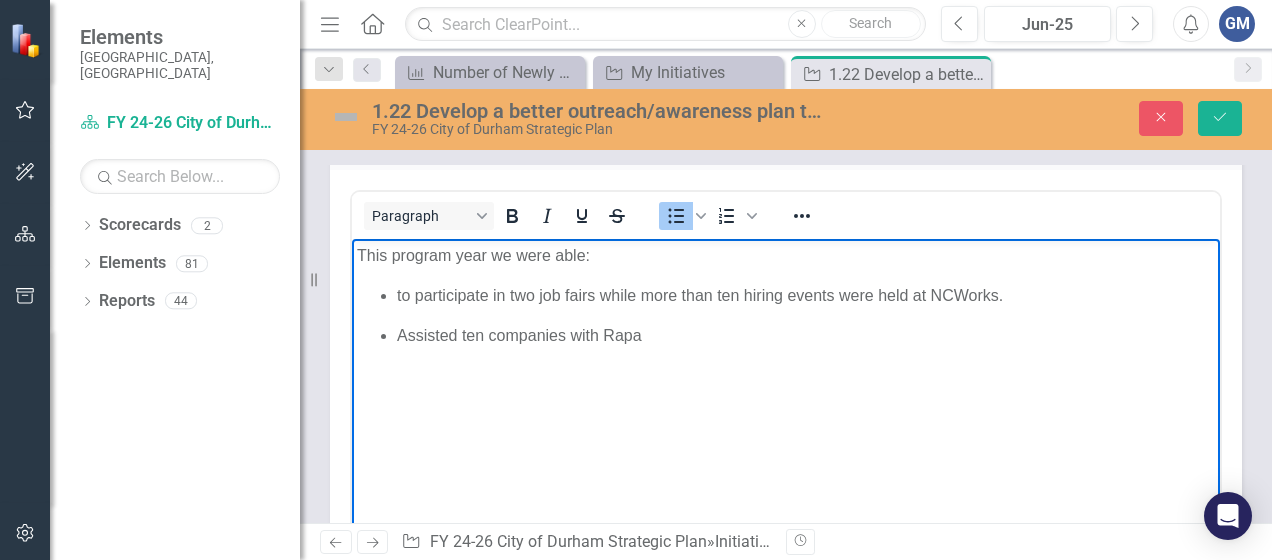 click on "Assisted ten companies with Rapa" at bounding box center (806, 335) 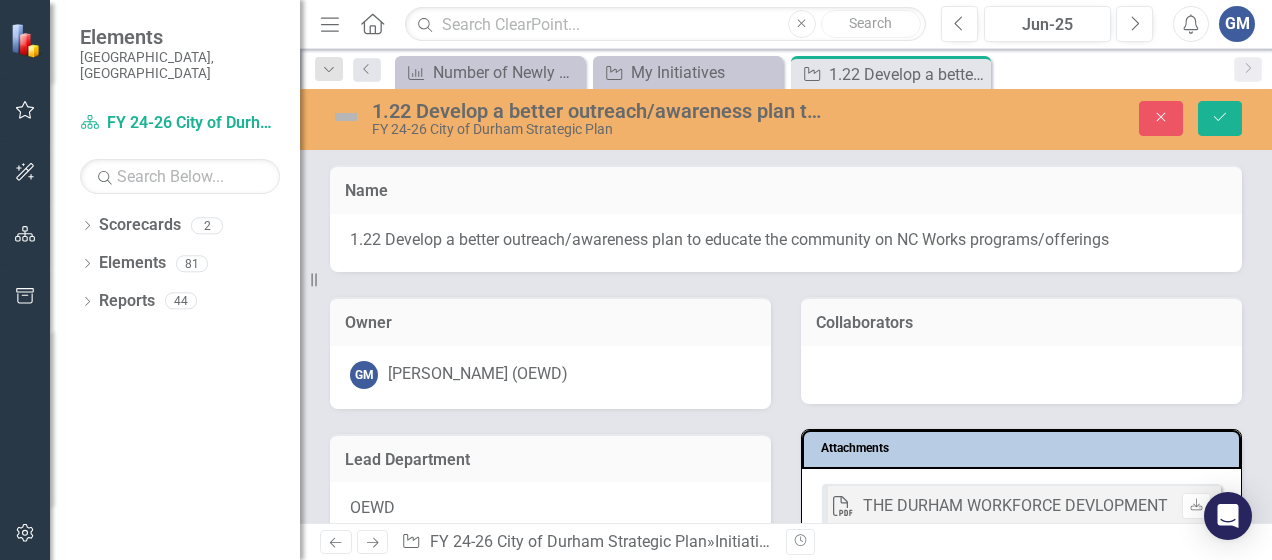 scroll, scrollTop: 0, scrollLeft: 0, axis: both 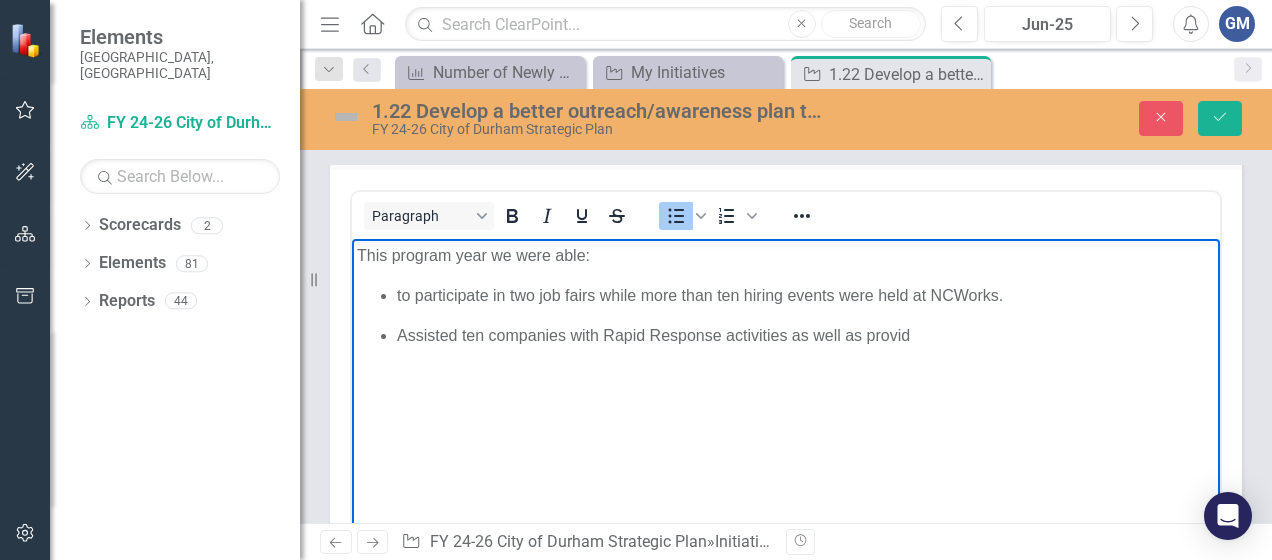 click on "This program year we were able: to participate in two job fairs while more than ten hiring events were held at NCWorks. Assisted ten companies with Rapid Response activities as well as provid" at bounding box center [786, 389] 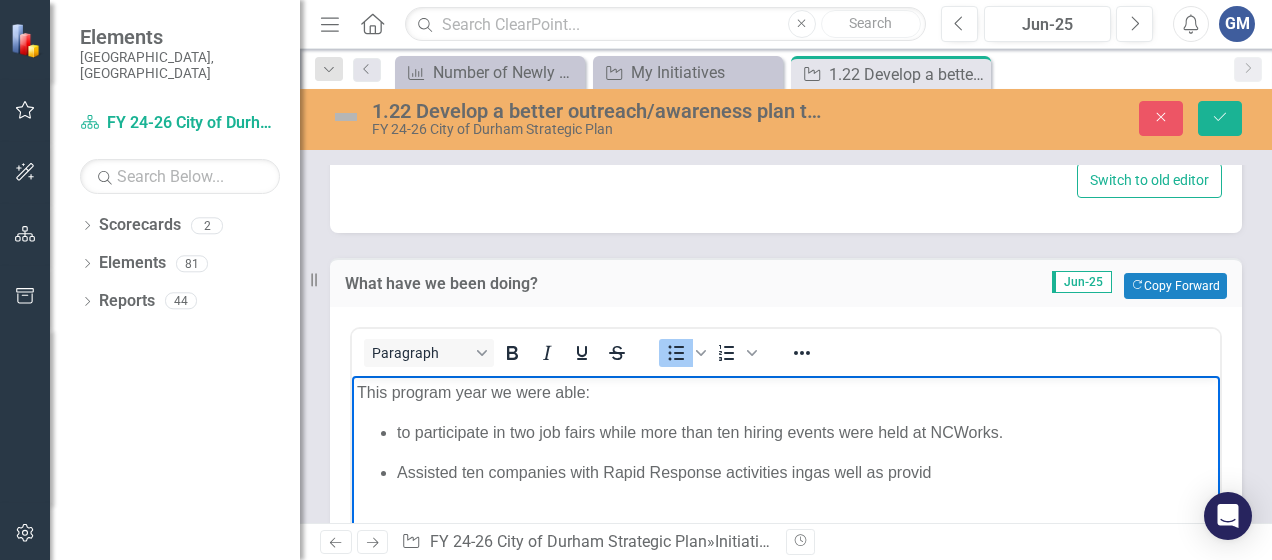 scroll, scrollTop: 1600, scrollLeft: 0, axis: vertical 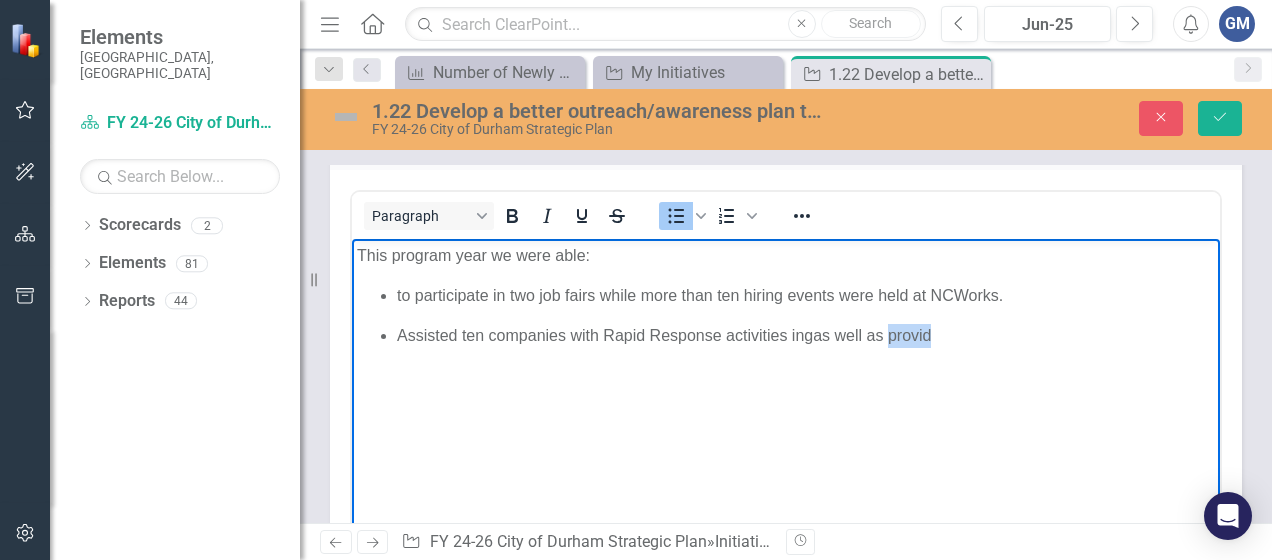 drag, startPoint x: 890, startPoint y: 340, endPoint x: 978, endPoint y: 324, distance: 89.44272 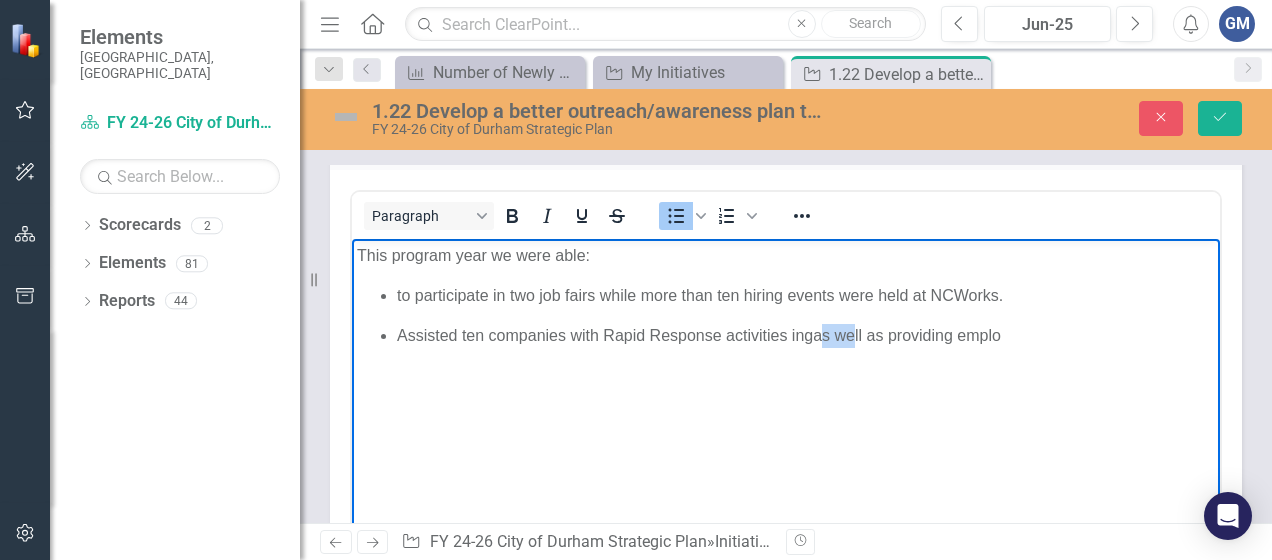 drag, startPoint x: 851, startPoint y: 322, endPoint x: 810, endPoint y: 370, distance: 63.126858 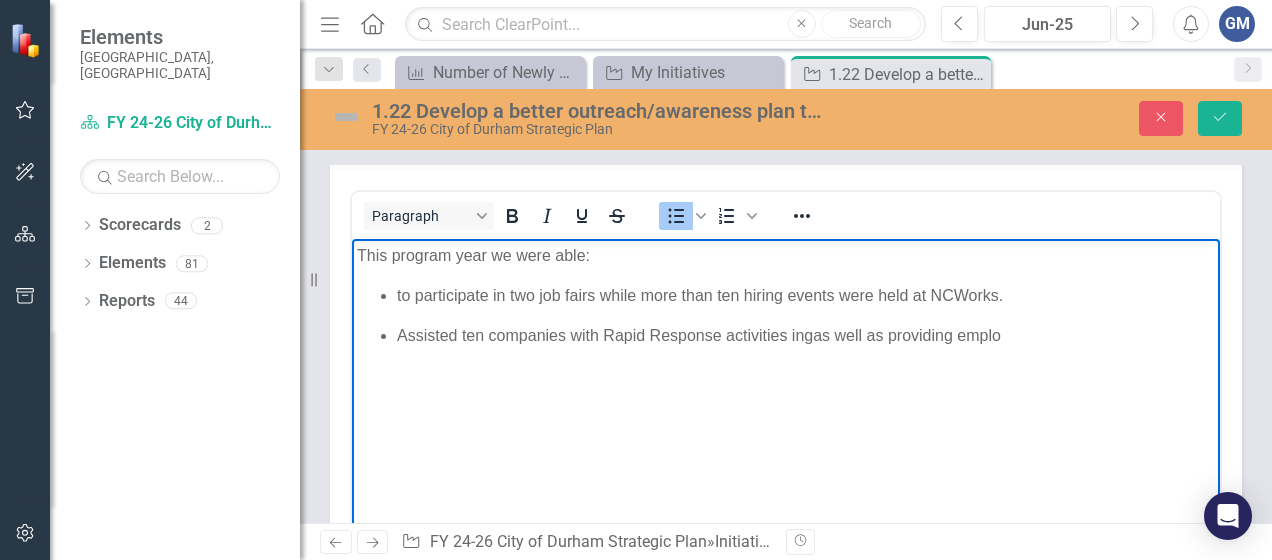 click on "This program year we were able: to participate in two job fairs while more than ten hiring events were held at NCWorks. Assisted ten companies with Rapid Response activities ingas well as providing emplo" at bounding box center (786, 389) 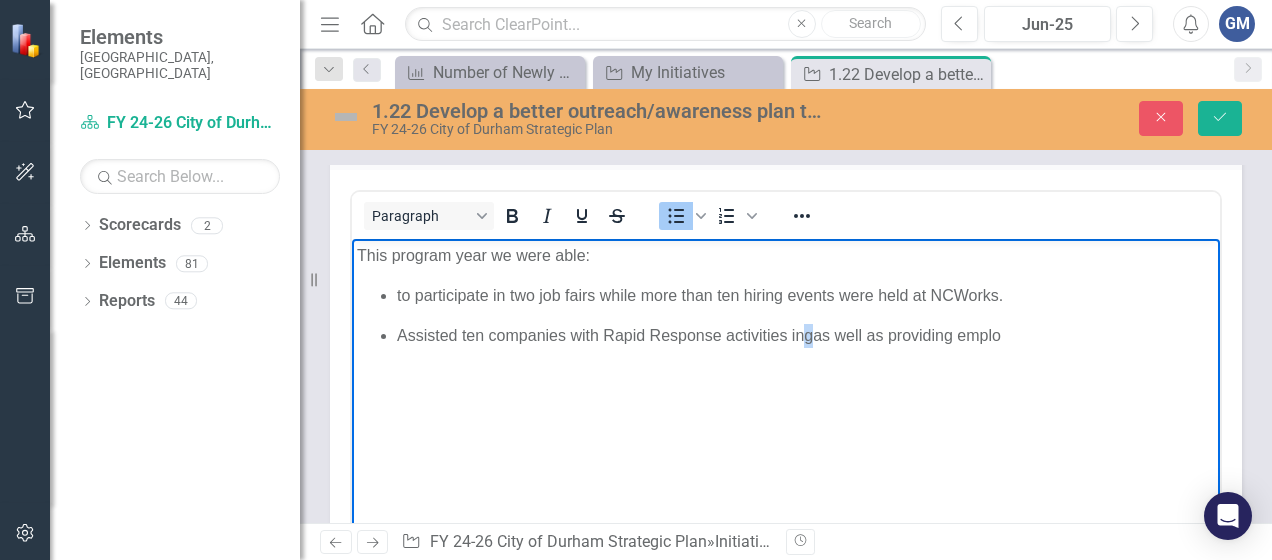 click on "Assisted ten companies with Rapid Response activities ingas well as providing emplo" at bounding box center (806, 336) 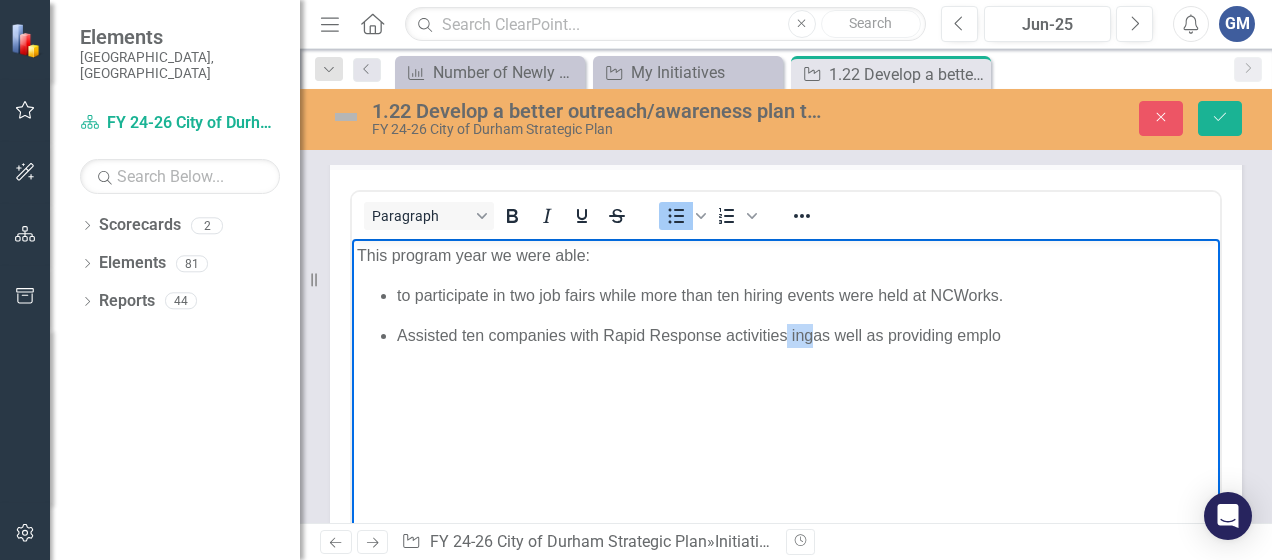 drag, startPoint x: 809, startPoint y: 334, endPoint x: 788, endPoint y: 342, distance: 22.472204 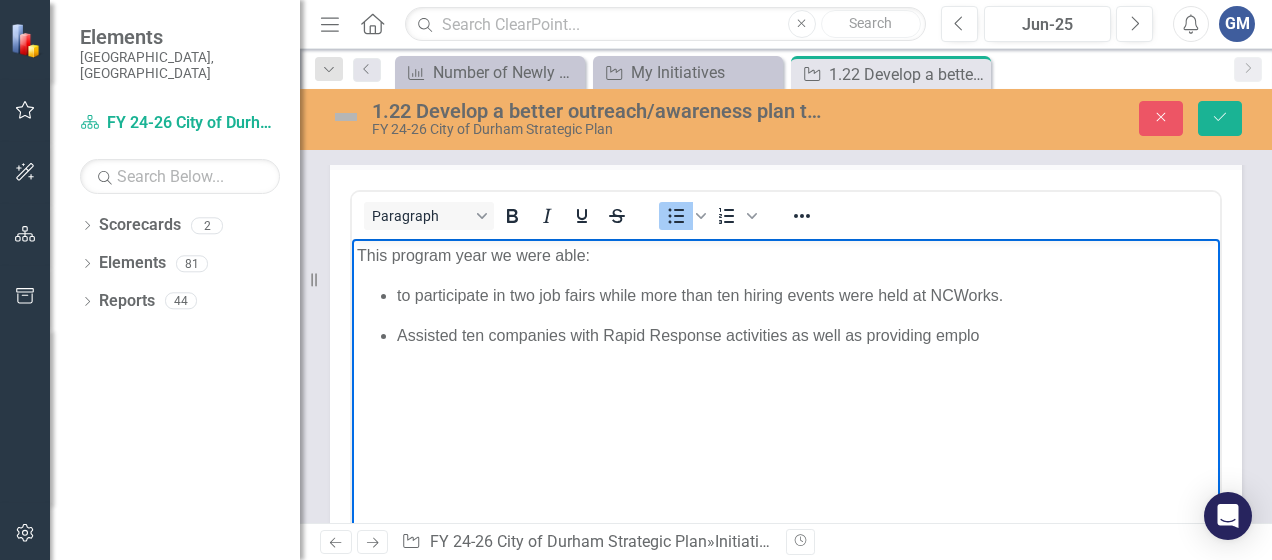 drag, startPoint x: 930, startPoint y: 348, endPoint x: 944, endPoint y: 401, distance: 54.81788 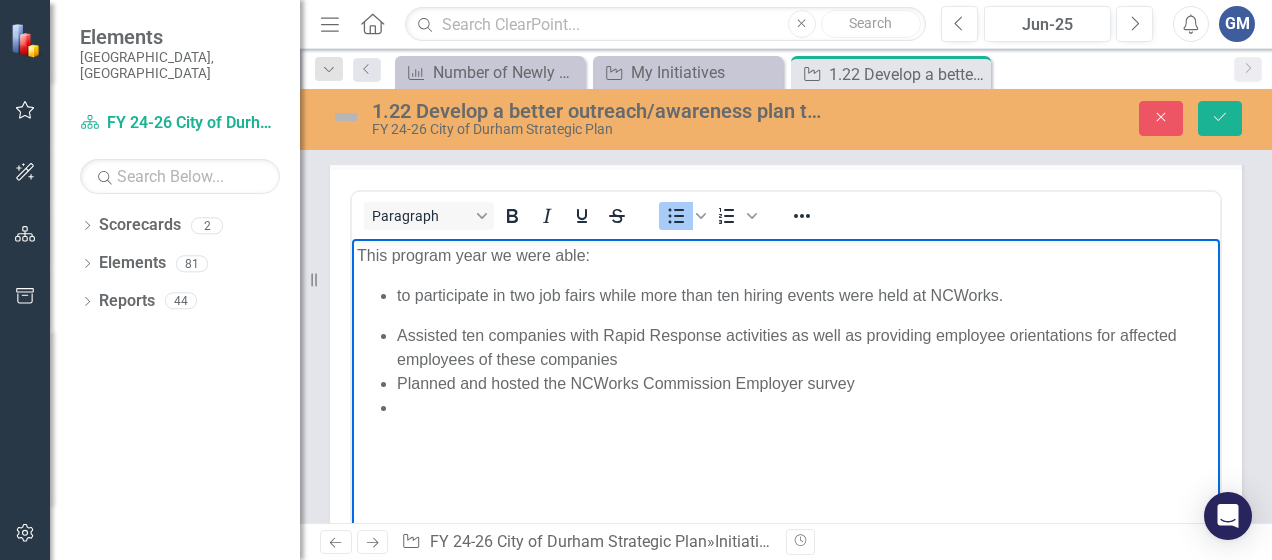 click on "This program year we were able:" at bounding box center [786, 256] 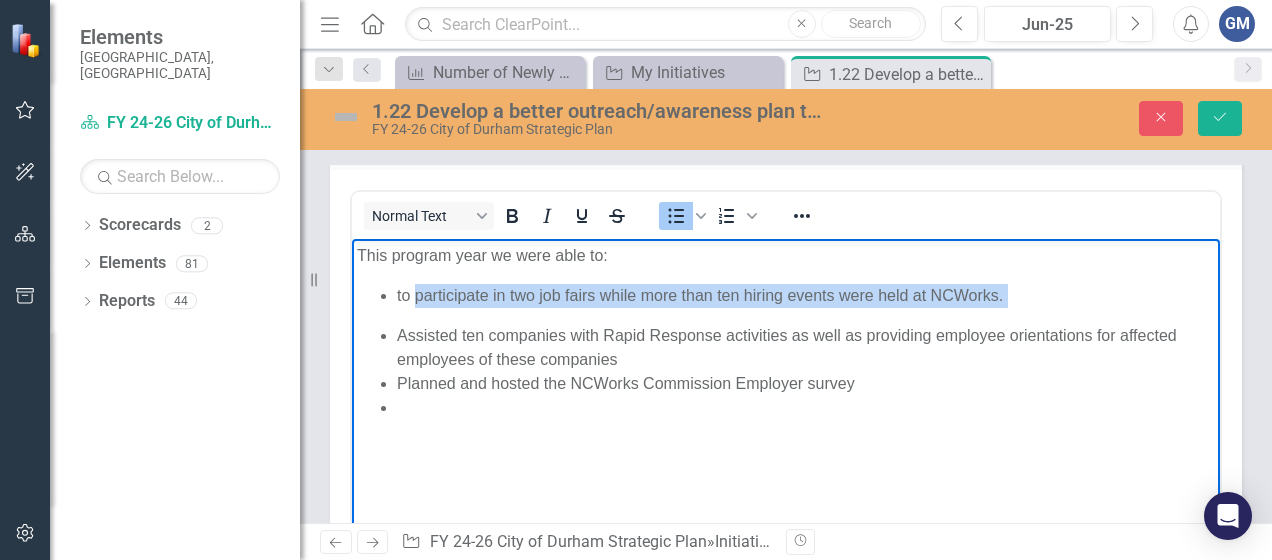 drag, startPoint x: 413, startPoint y: 293, endPoint x: 398, endPoint y: 308, distance: 21.213203 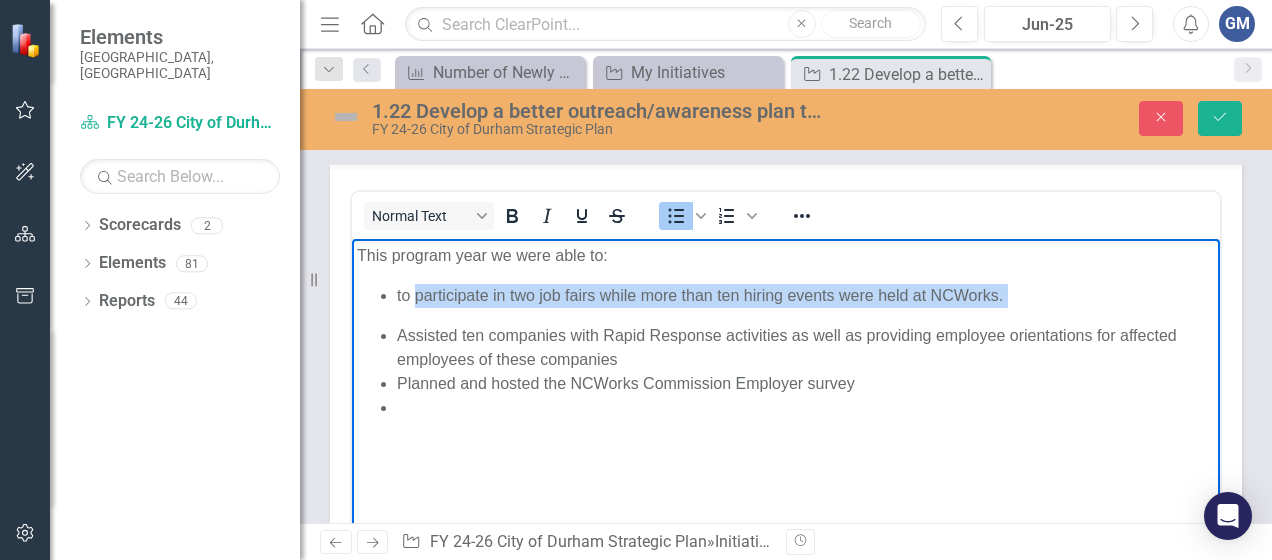 click on "to participate in two job fairs while more than ten hiring events were held at NCWorks. Assisted ten companies with Rapid Response activities as well as providing employee orientations for affected employees of these companies Planned and hosted the NCWorks Commission Employer survey" at bounding box center (786, 352) 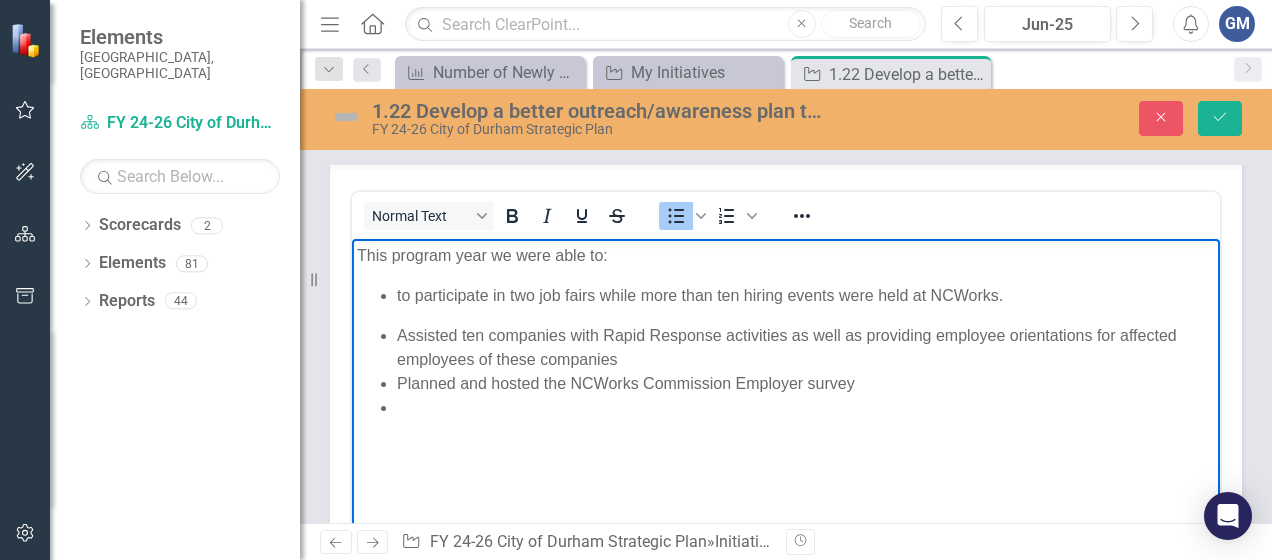 click on "to participate in two job fairs while more than ten hiring events were held at NCWorks. Assisted ten companies with Rapid Response activities as well as providing employee orientations for affected employees of these companies Planned and hosted the NCWorks Commission Employer survey" at bounding box center (786, 352) 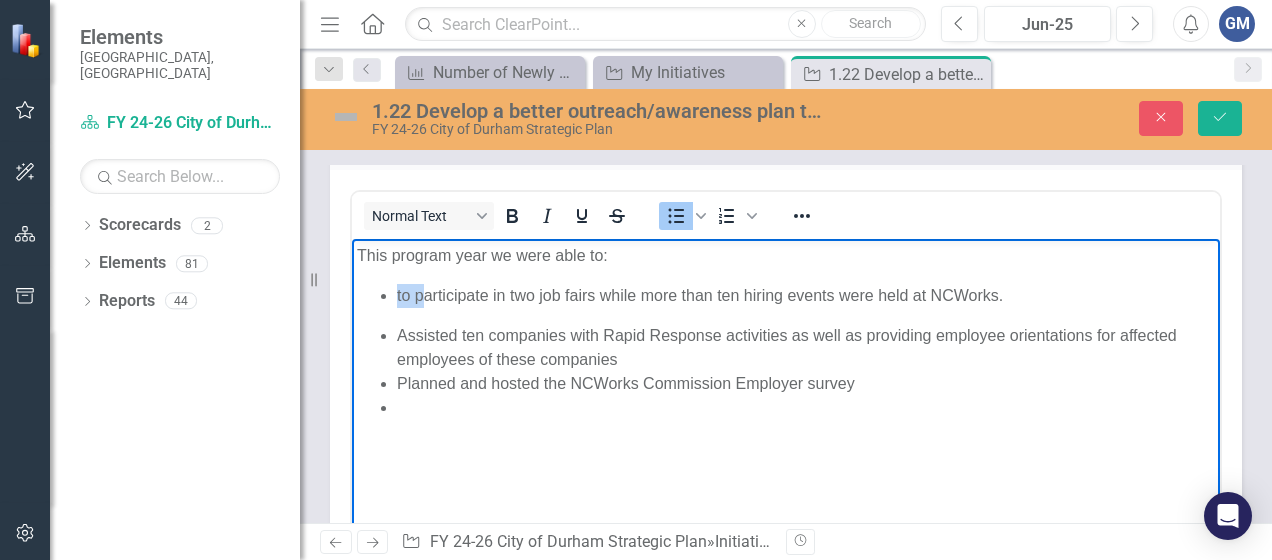 drag, startPoint x: 396, startPoint y: 294, endPoint x: 426, endPoint y: 306, distance: 32.31099 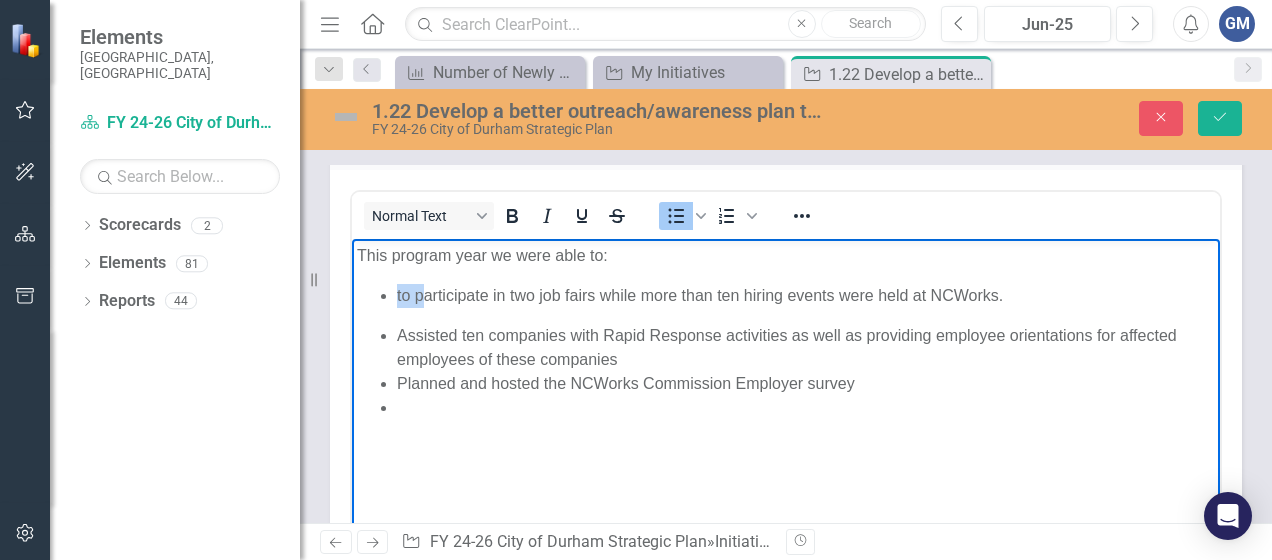 click on "to participate in two job fairs while more than ten hiring events were held at NCWorks. Assisted ten companies with Rapid Response activities as well as providing employee orientations for affected employees of these companies Planned and hosted the NCWorks Commission Employer survey" at bounding box center (786, 352) 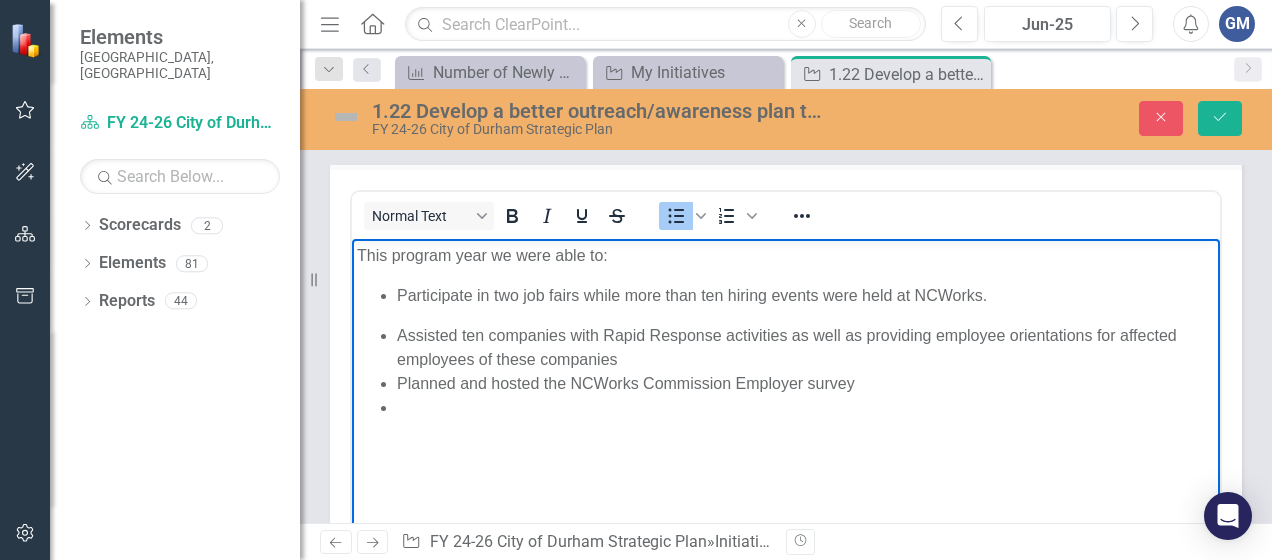 click at bounding box center [806, 408] 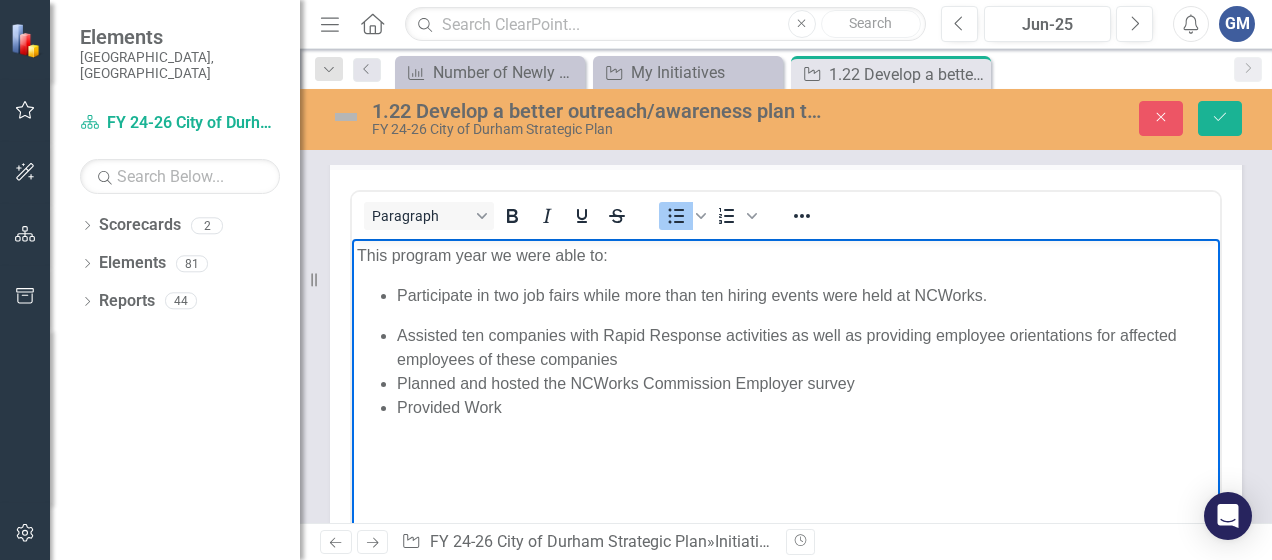 click on "This program year we were able to: Participate in two job fairs while more than ten hiring events were held at NCWorks. Assisted ten companies with Rapid Response activities as well as providing employee orientations for affected employees of these companies Planned and hosted the NCWorks Commission Employer survey Provided Work" at bounding box center [786, 389] 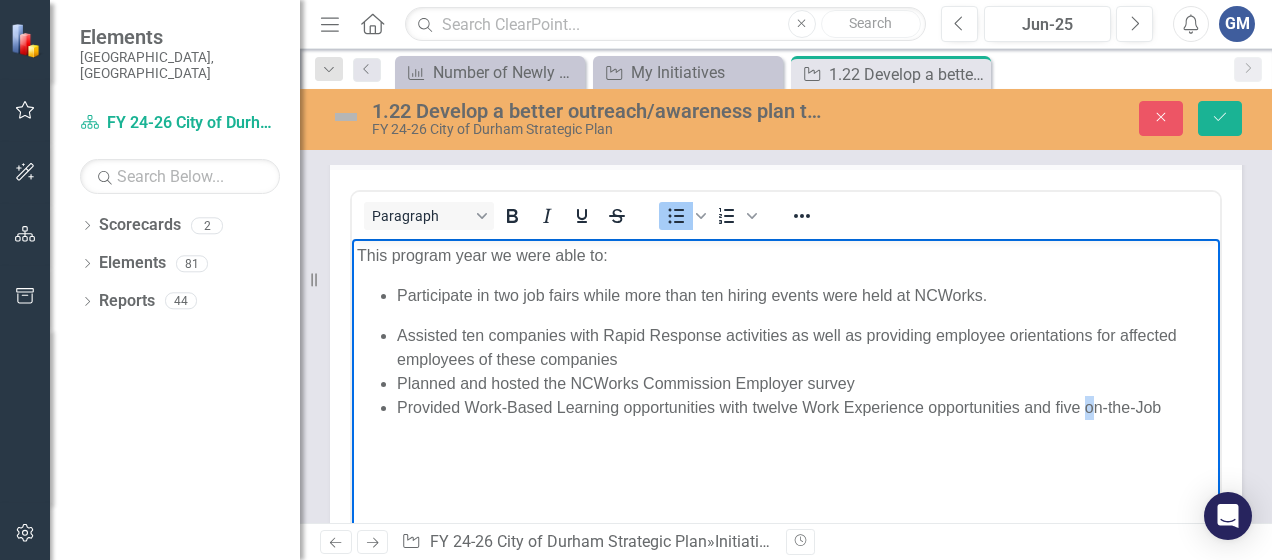 click on "Provided Work-Based Learning opportunities with twelve Work Experience opportunities and five on-the-Job" at bounding box center [806, 408] 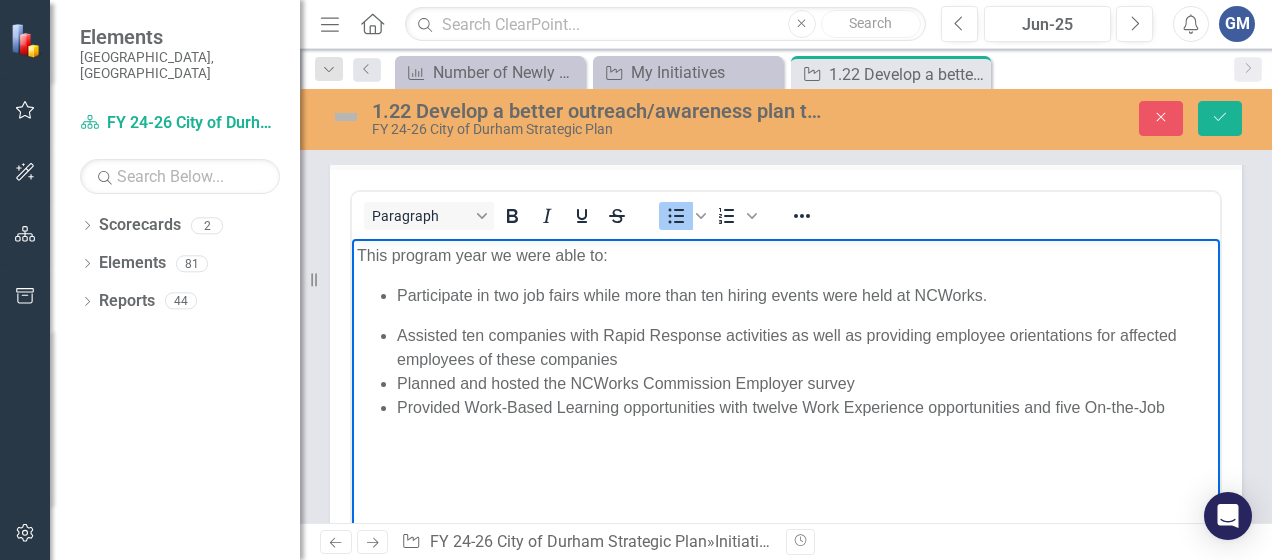 click on "Provided Work-Based Learning opportunities with twelve Work Experience opportunities and five On-the-Job" at bounding box center [806, 408] 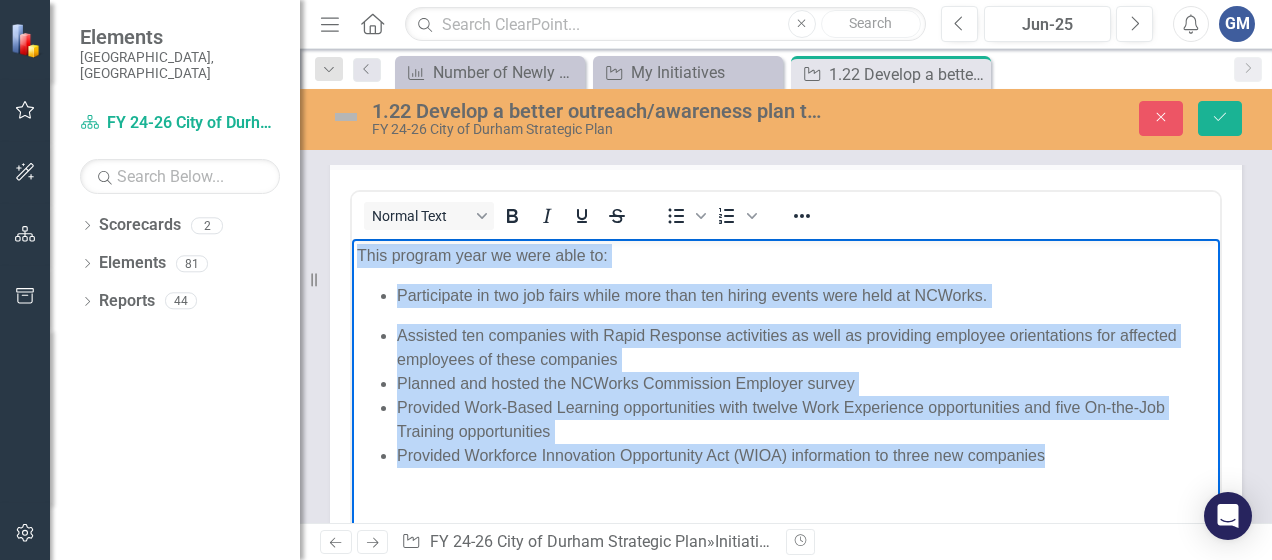 drag, startPoint x: 1061, startPoint y: 460, endPoint x: 705, endPoint y: 463, distance: 356.01263 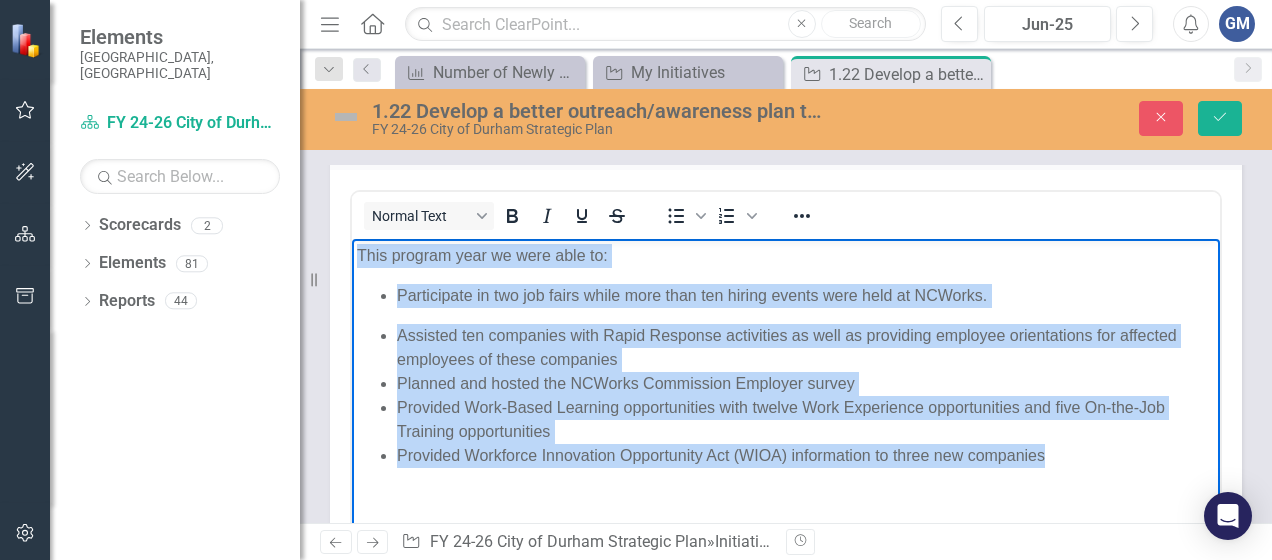 click on "This program year we were able to: Participate in two job fairs while more than ten hiring events were held at NCWorks. Assisted ten companies with Rapid Response activities as well as providing employee orientations for affected employees of these companies Planned and hosted the NCWorks Commission Employer survey Provided Work-Based Learning opportunities with twelve Work Experience opportunities and five On-the-Job Training opportunities Provided Workforce Innovation Opportunity Act (WIOA) information to three new companies" at bounding box center (786, 389) 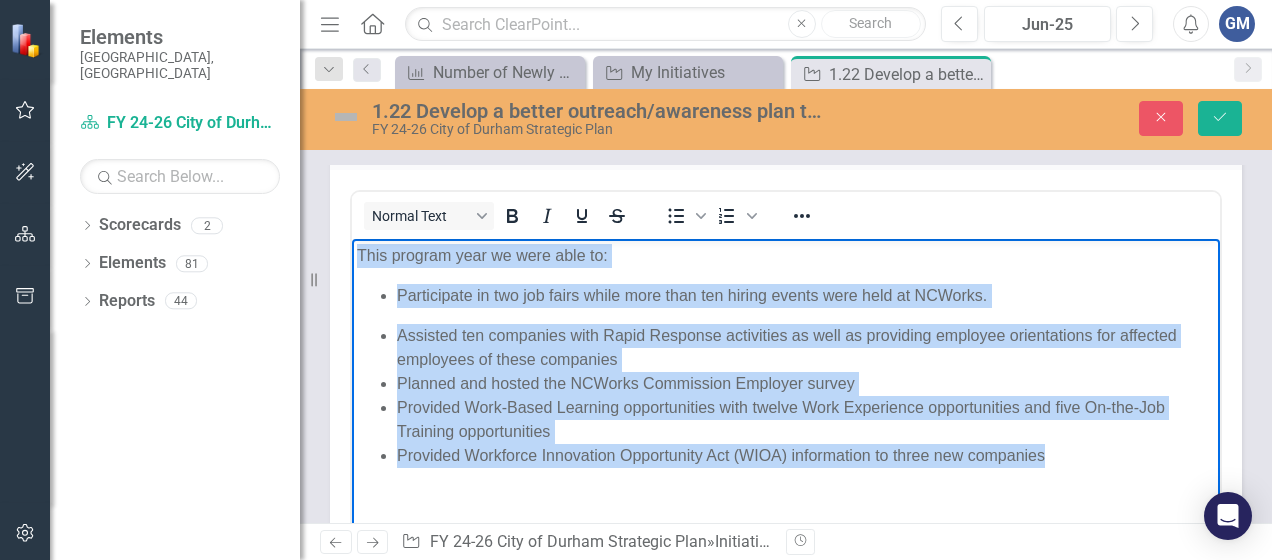 copy on "This program year we were able to: Participate in two job fairs while more than ten hiring events were held at NCWorks. Assisted ten companies with Rapid Response activities as well as providing employee orientations for affected employees of these companies Planned and hosted the NCWorks Commission Employer survey Provided Work-Based Learning opportunities with twelve Work Experience opportunities and five On-the-Job Training opportunities Provided Workforce Innovation Opportunity Act (WIOA) information to three new companies" 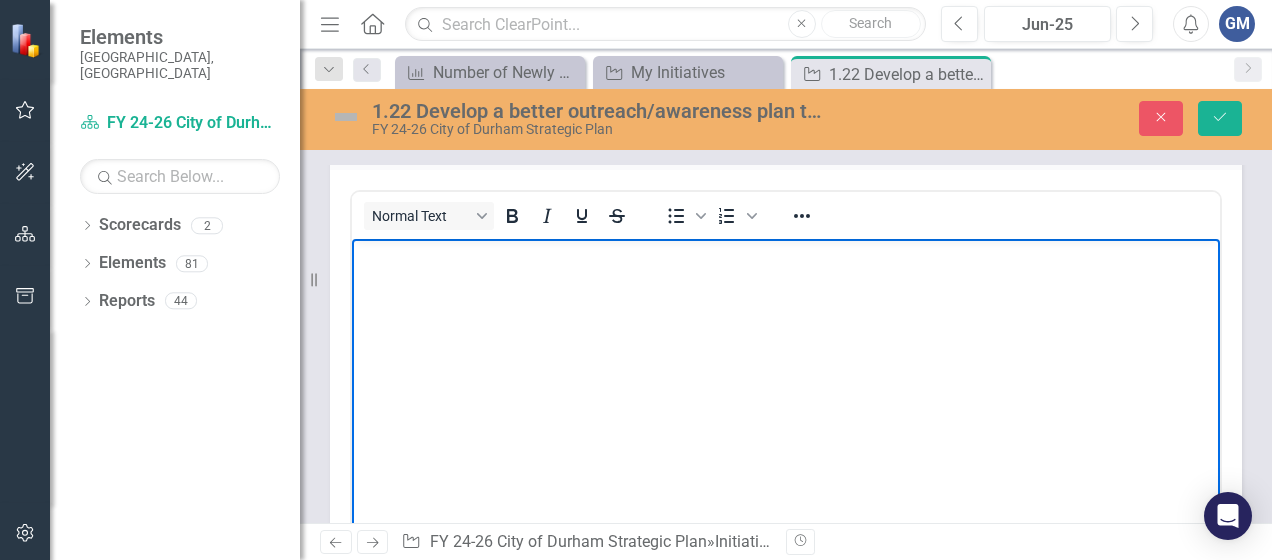 click at bounding box center (786, 256) 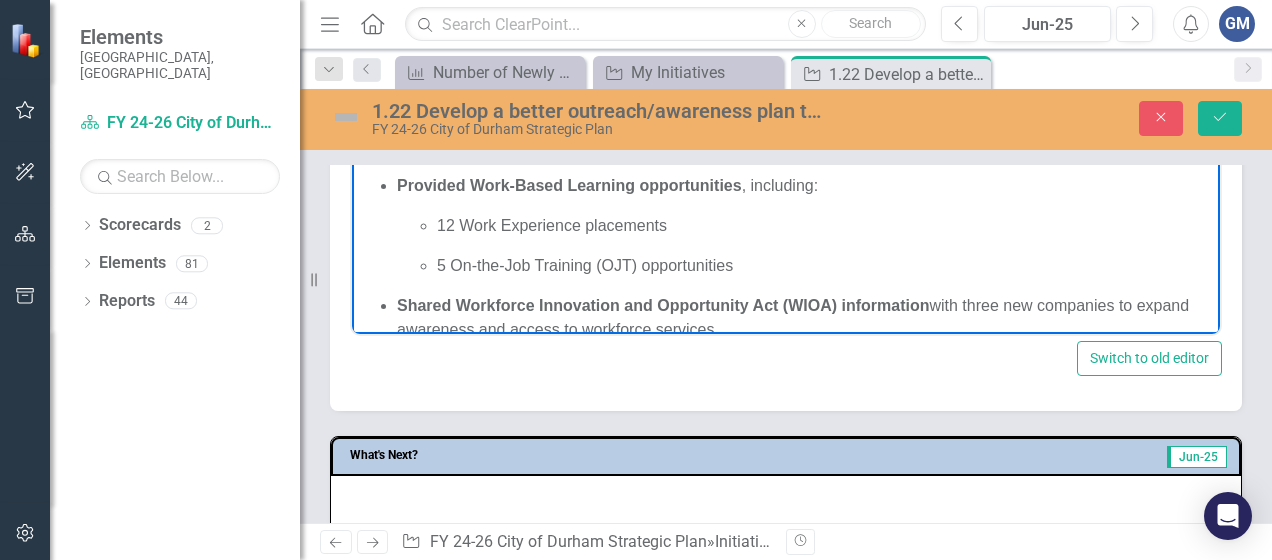 scroll, scrollTop: 1948, scrollLeft: 0, axis: vertical 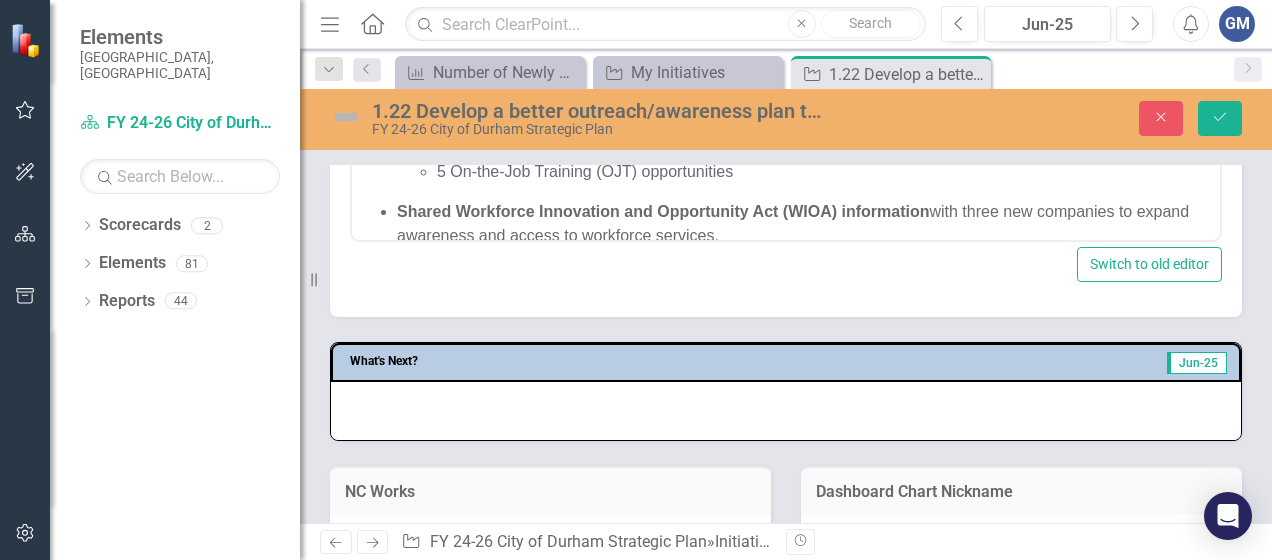click at bounding box center [786, 411] 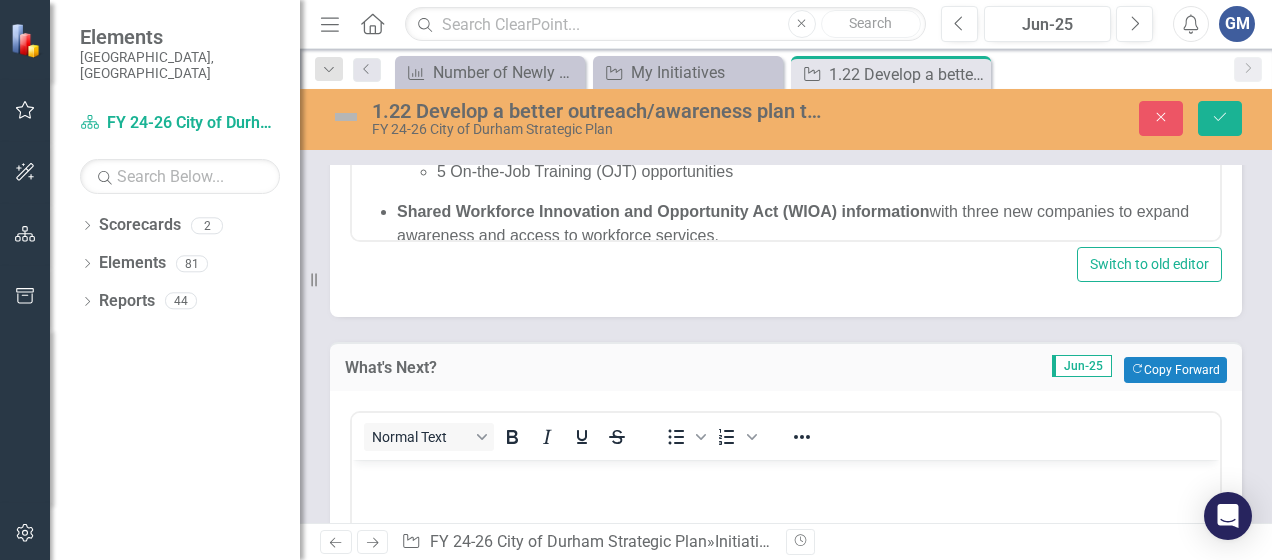 scroll, scrollTop: 0, scrollLeft: 0, axis: both 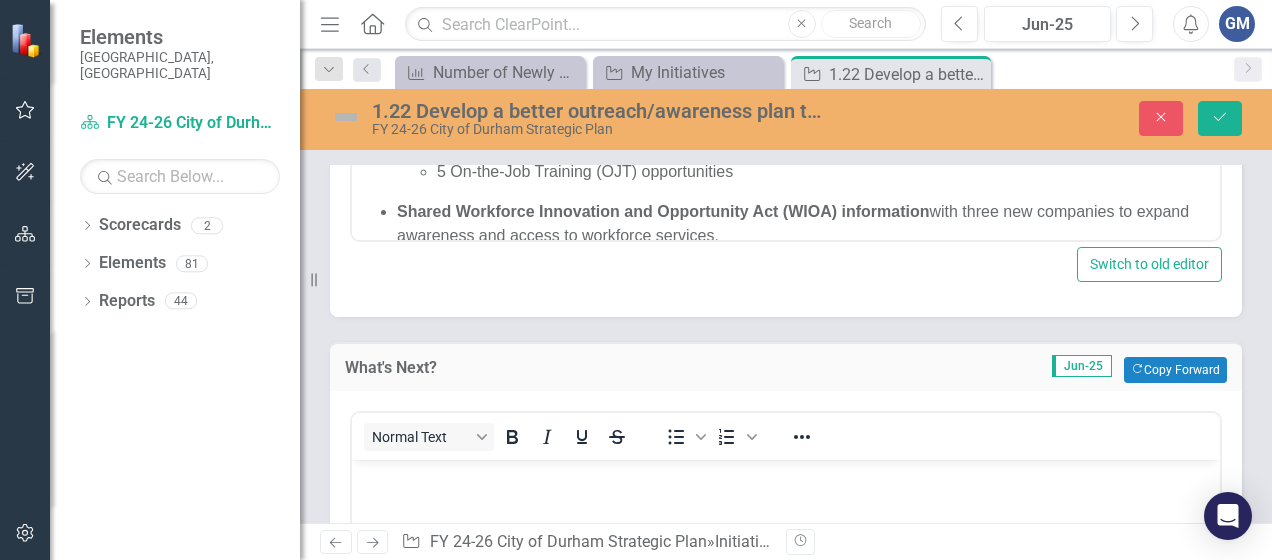click at bounding box center [786, 477] 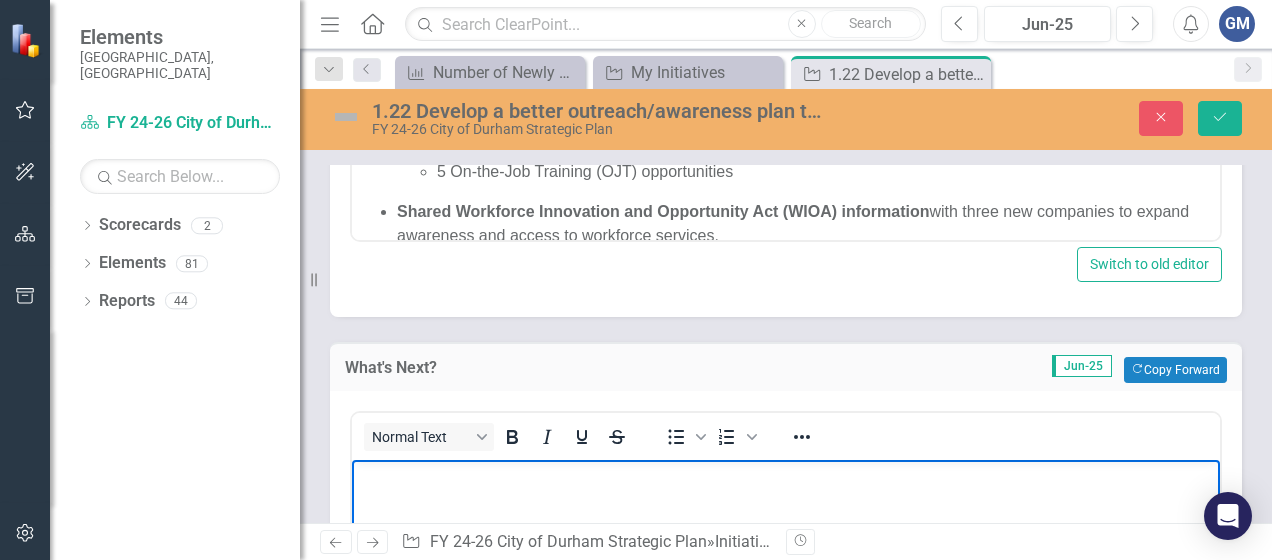 type 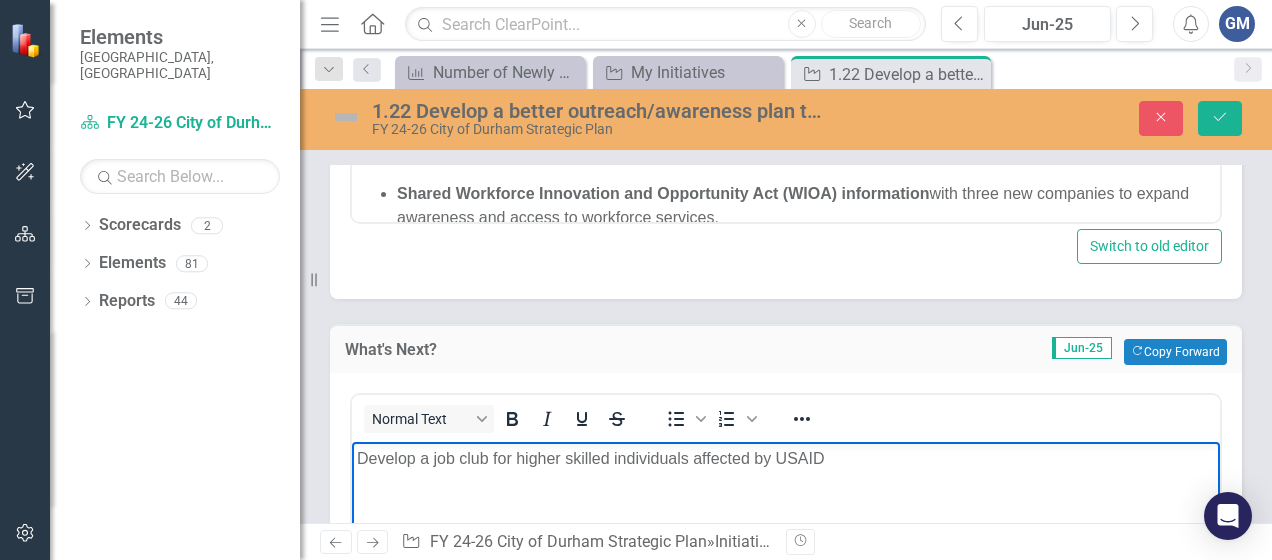 scroll, scrollTop: 2048, scrollLeft: 0, axis: vertical 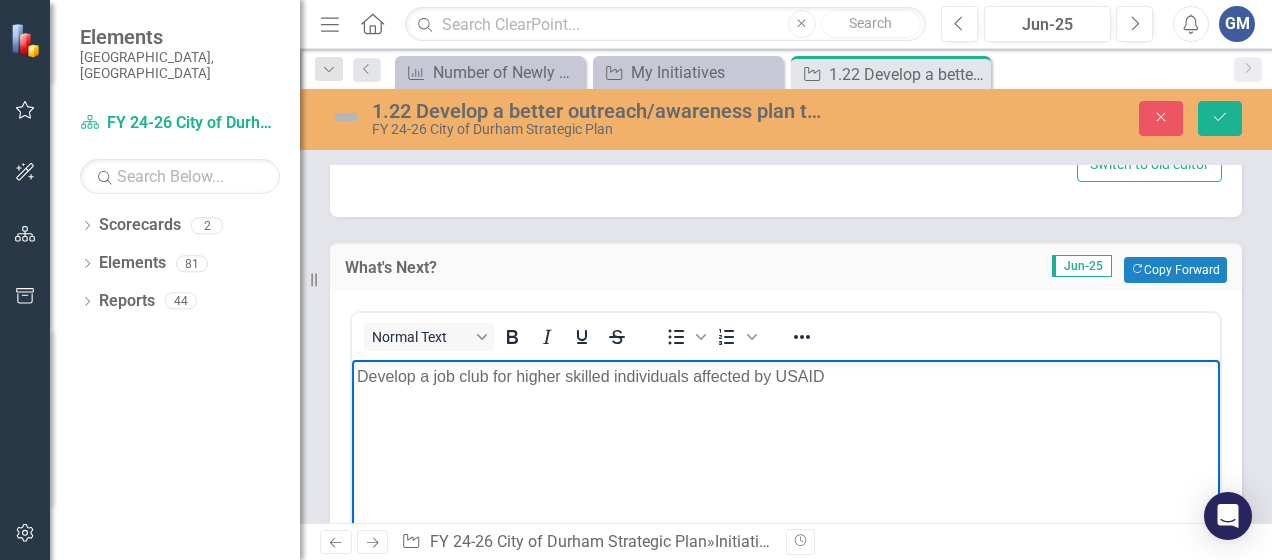 click on "Develop a job club for higher skilled individuals affected by USAID" at bounding box center [786, 377] 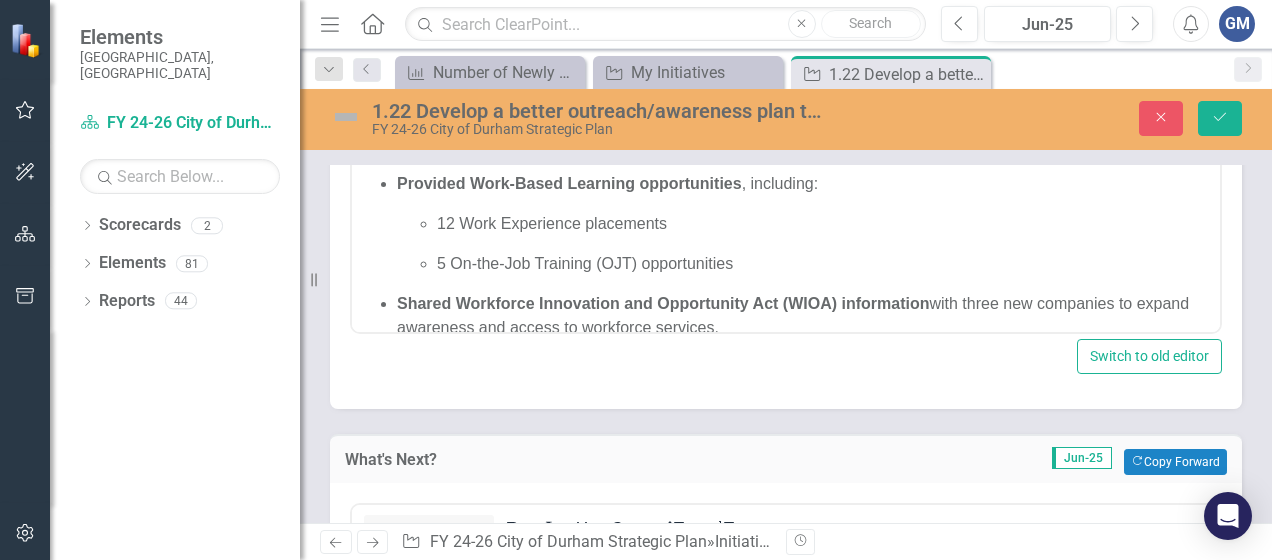 scroll, scrollTop: 1848, scrollLeft: 0, axis: vertical 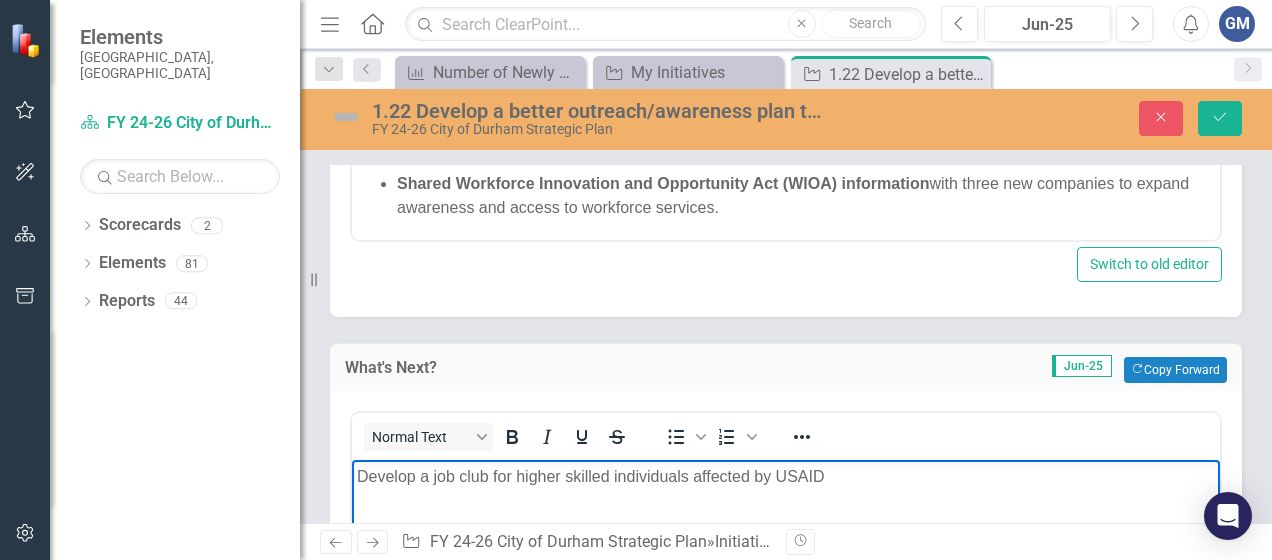 click on "Develop a job club for higher skilled individuals affected by USAID" at bounding box center (786, 477) 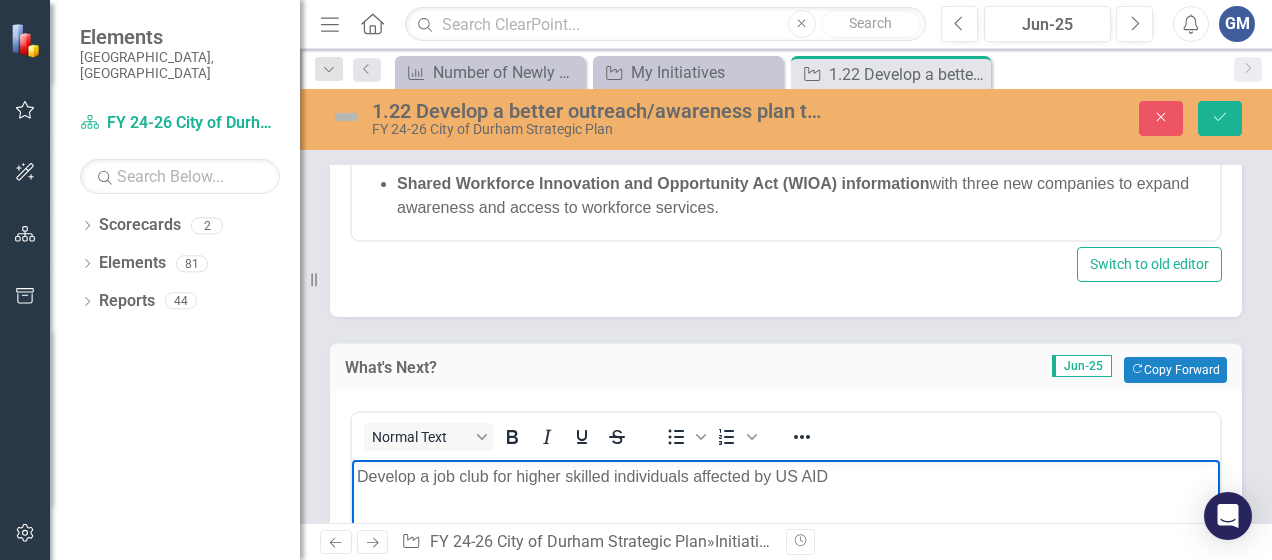 click on "Develop a job club for higher skilled individuals affected by US AID" at bounding box center [786, 477] 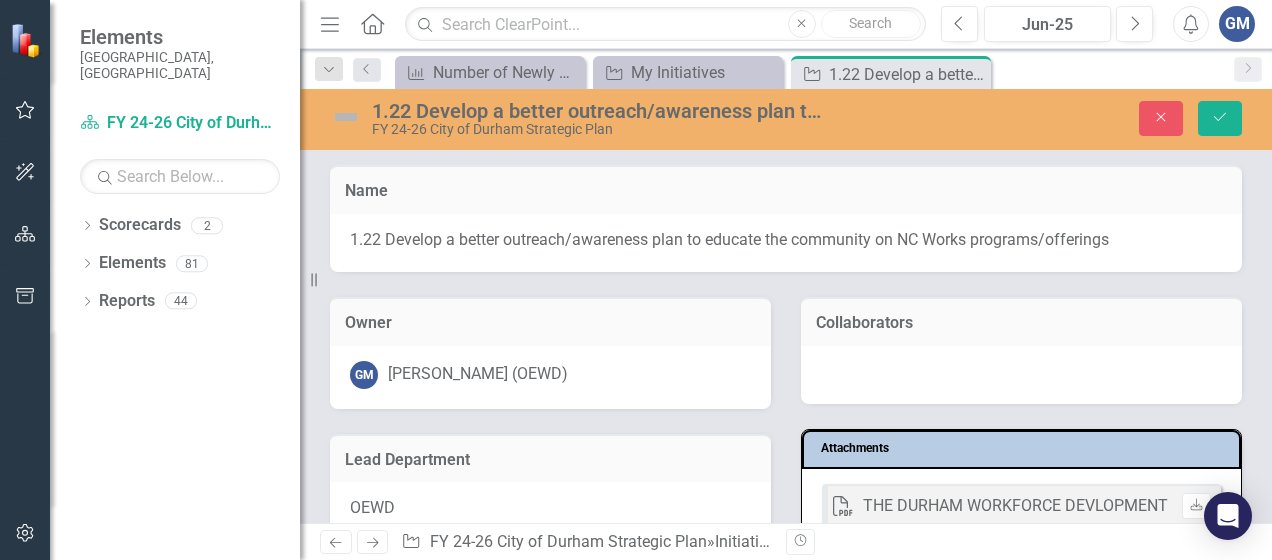 scroll, scrollTop: 28, scrollLeft: 0, axis: vertical 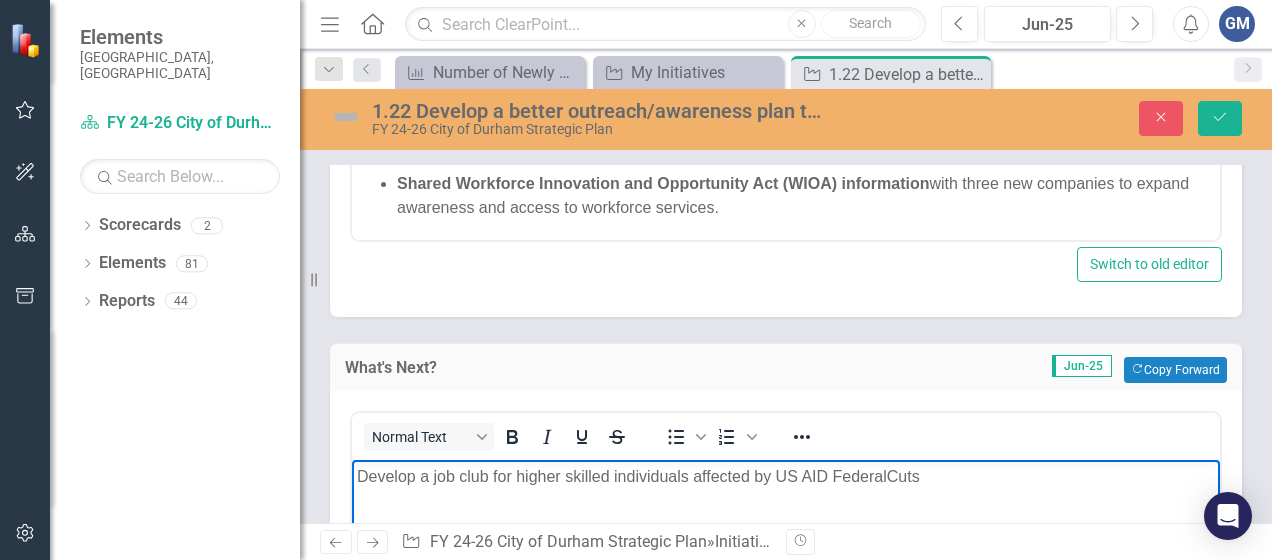 type 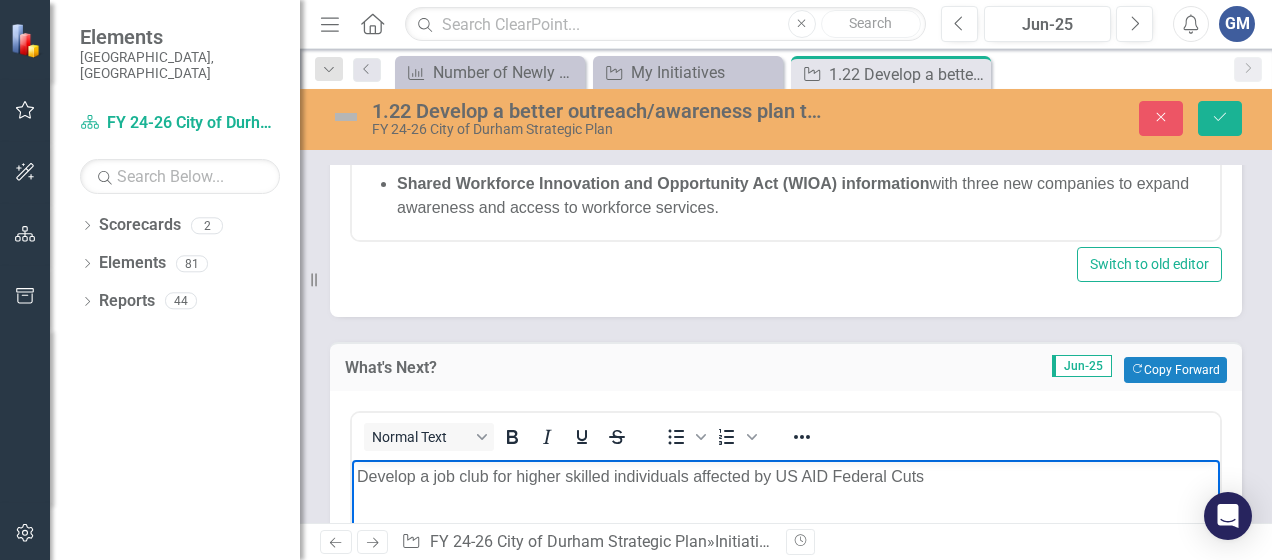click on "Develop a job club for higher skilled individuals affected by US AID Federal Cuts" at bounding box center (786, 477) 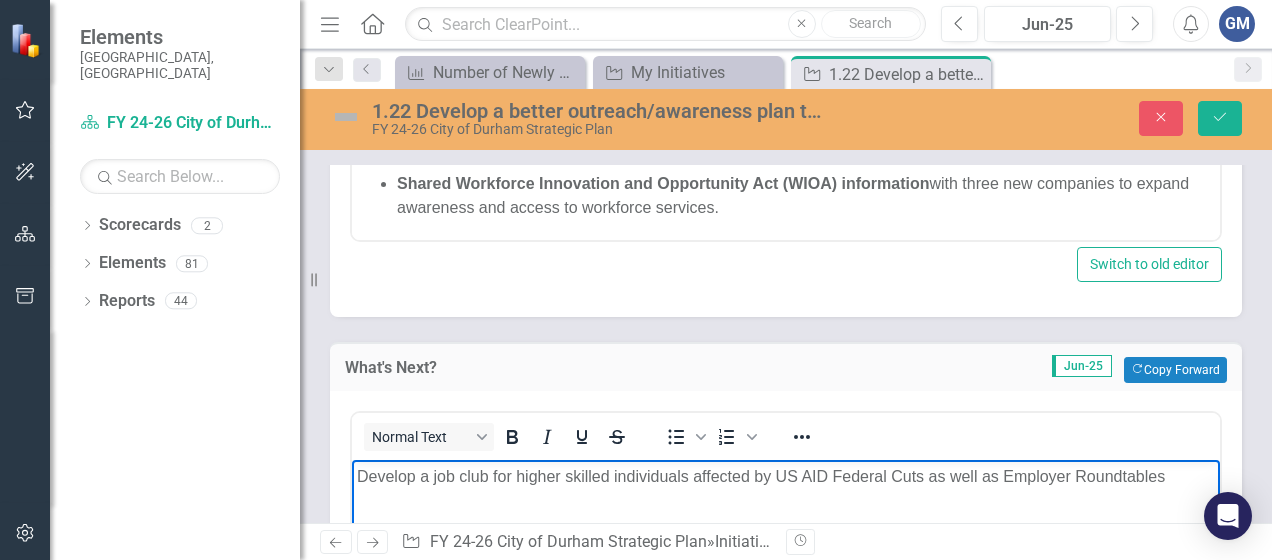 click on "Develop a job club for higher skilled individuals affected by US AID Federal Cuts as well as Employer Roundtables" at bounding box center [786, 477] 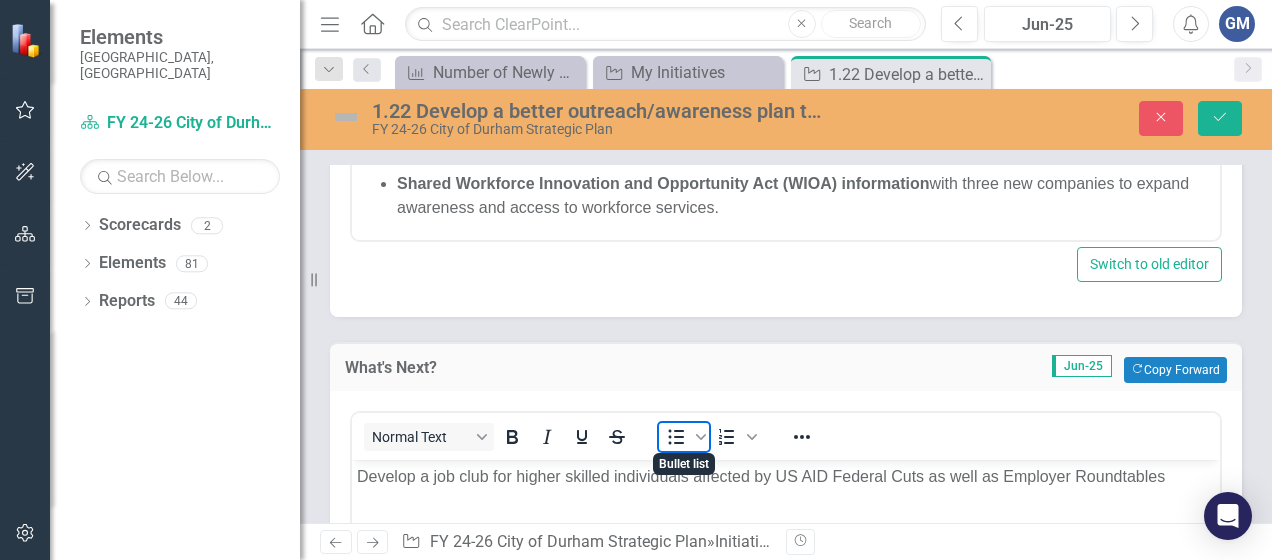click 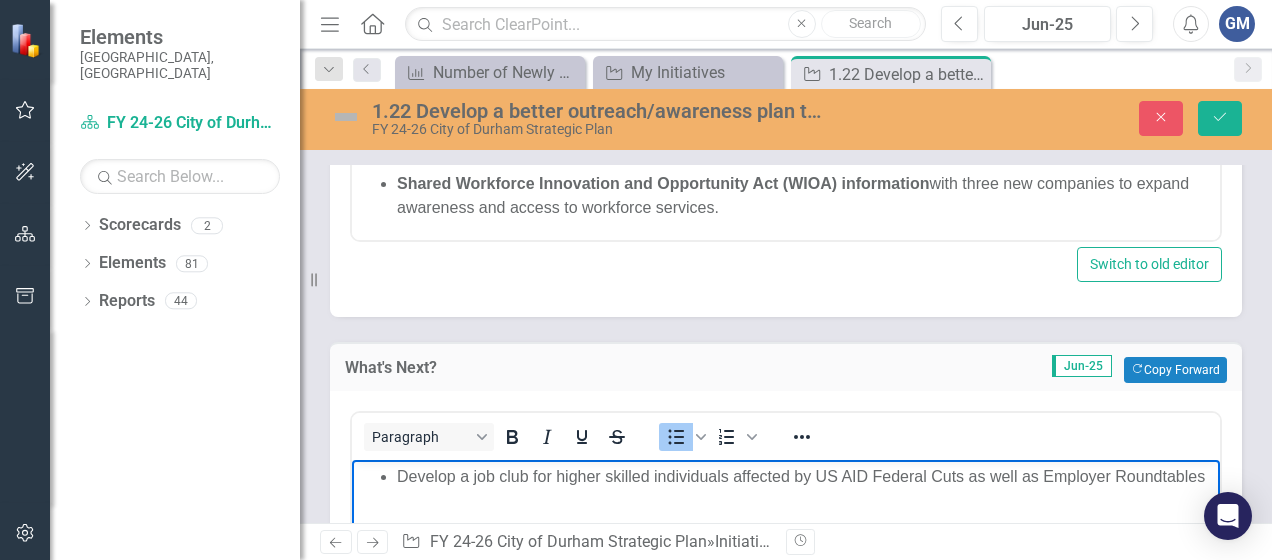 click on "Develop a job club for higher skilled individuals affected by US AID Federal Cuts as well as Employer Roundtables" at bounding box center [806, 477] 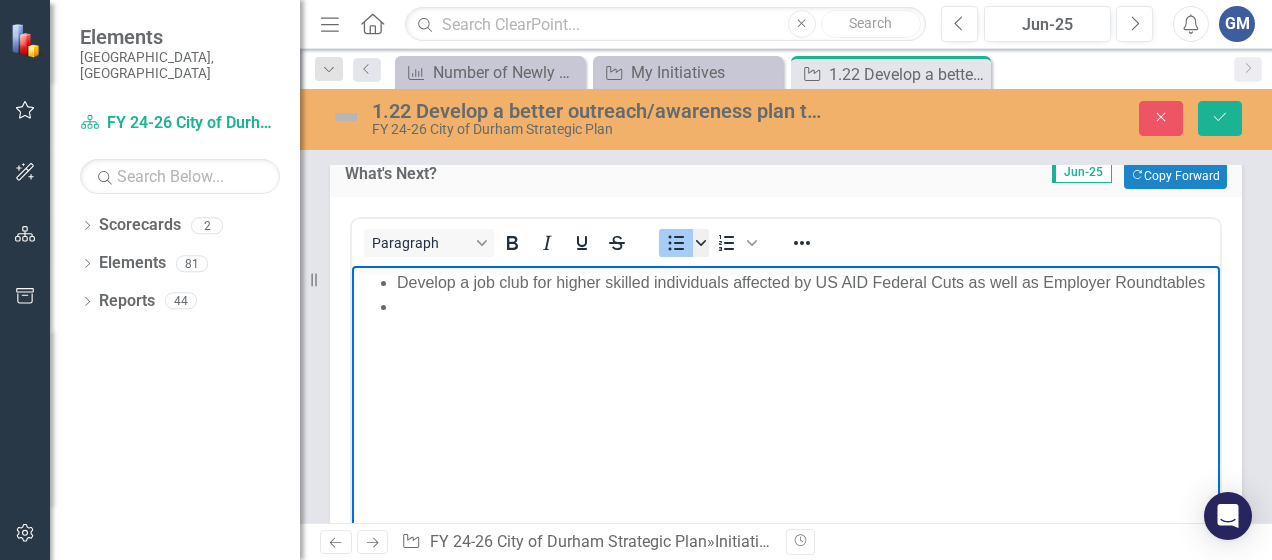 scroll, scrollTop: 2148, scrollLeft: 0, axis: vertical 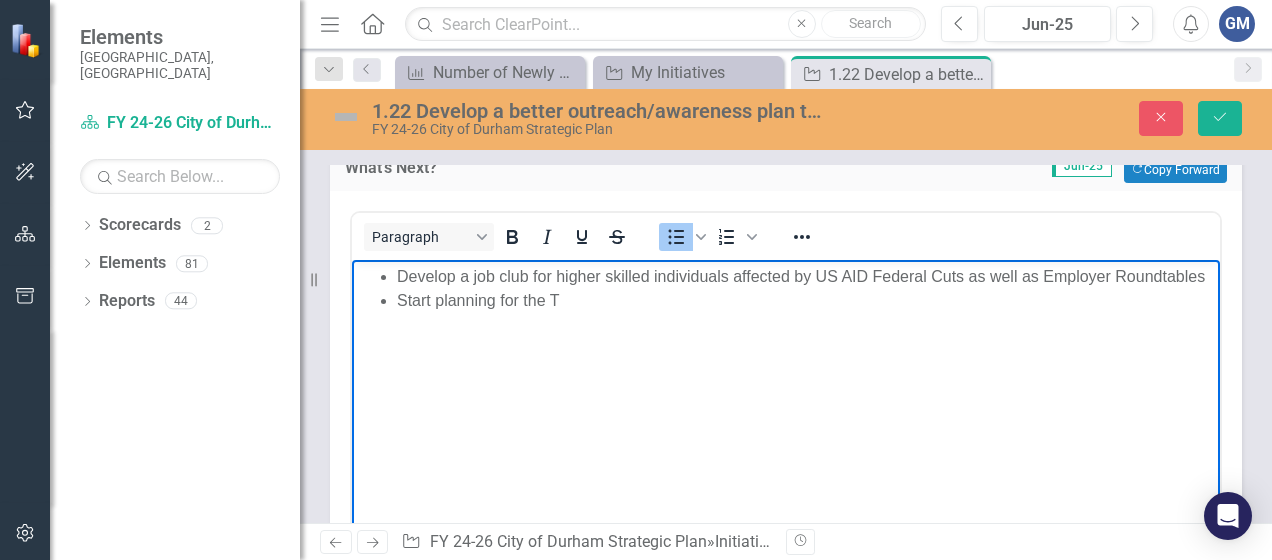 click on "Develop a job club for higher skilled individuals affected by US AID Federal Cuts as well as Employer Roundtables Start planning for the T" at bounding box center [786, 410] 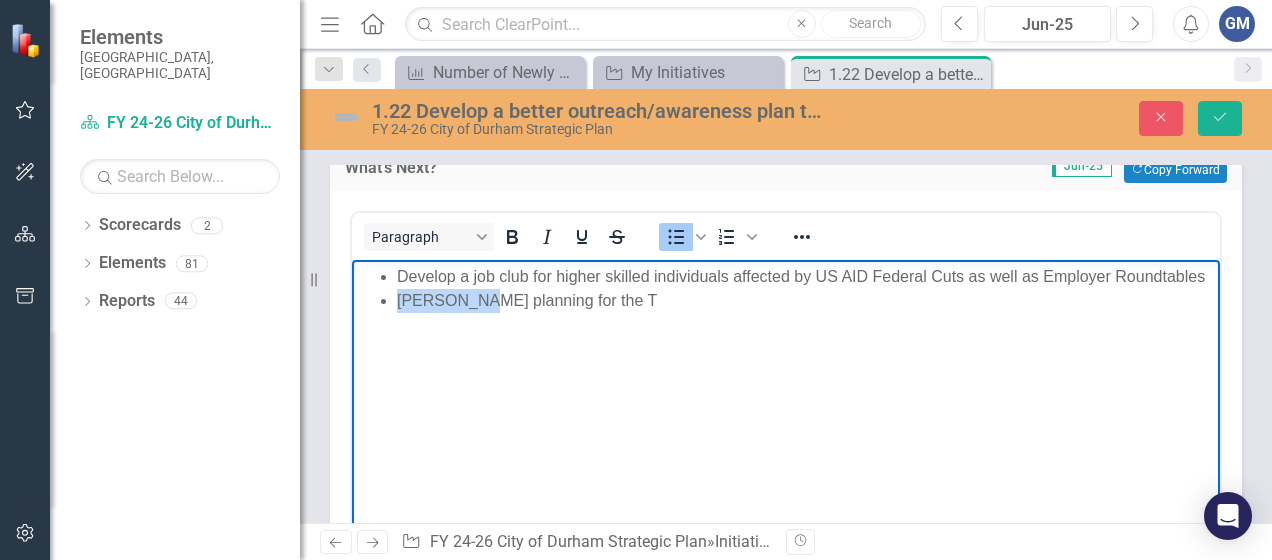 drag, startPoint x: 475, startPoint y: 327, endPoint x: 393, endPoint y: 321, distance: 82.219215 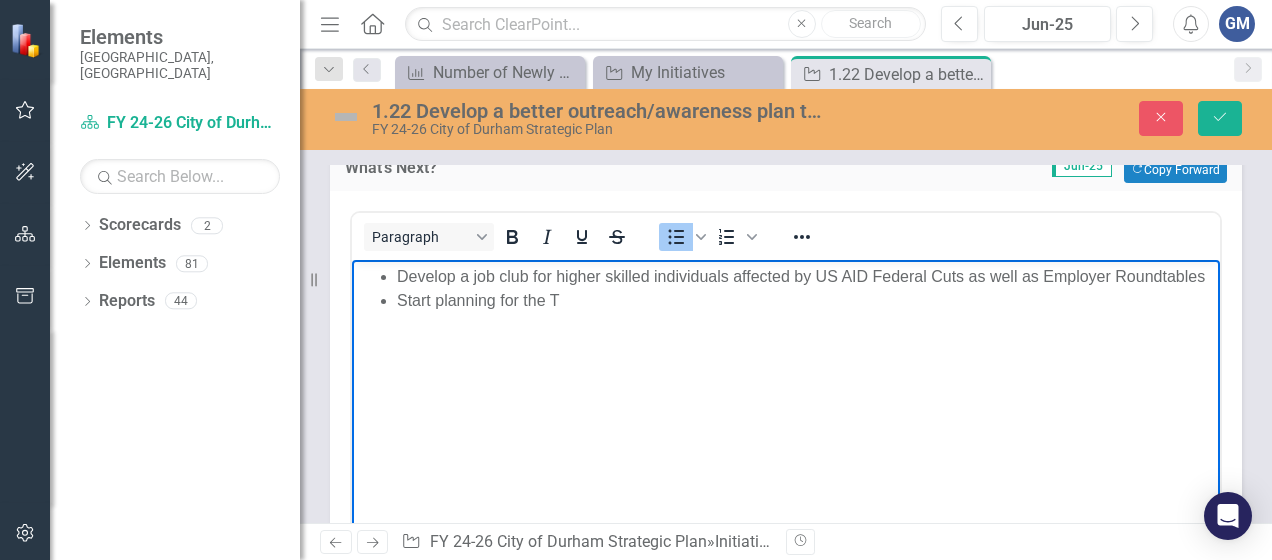 click on "Start planning for the T" at bounding box center (806, 301) 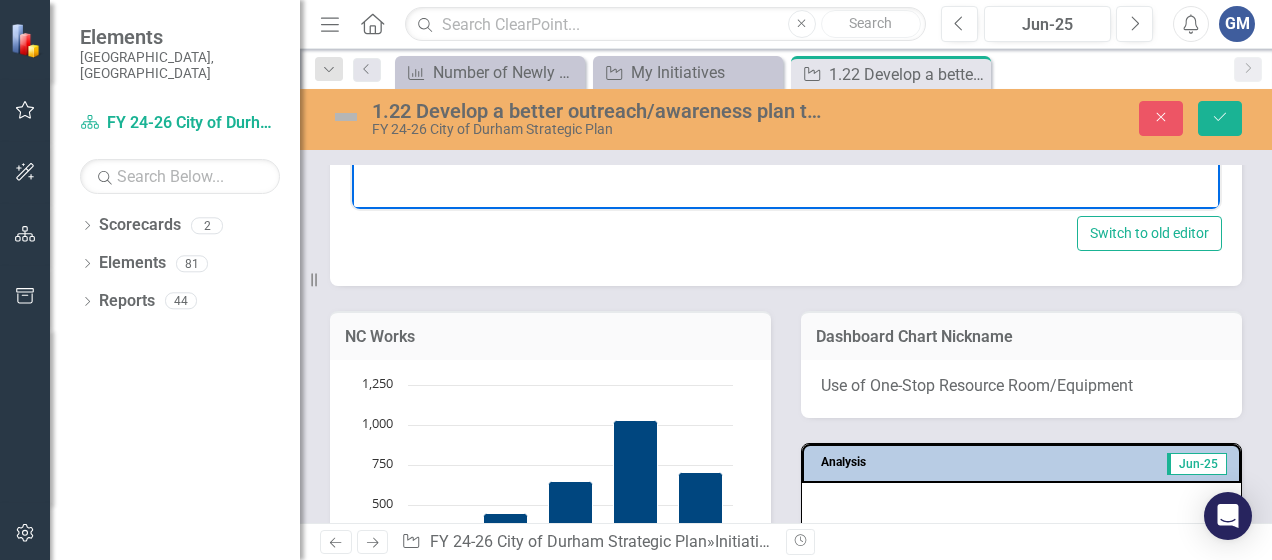 scroll, scrollTop: 2148, scrollLeft: 0, axis: vertical 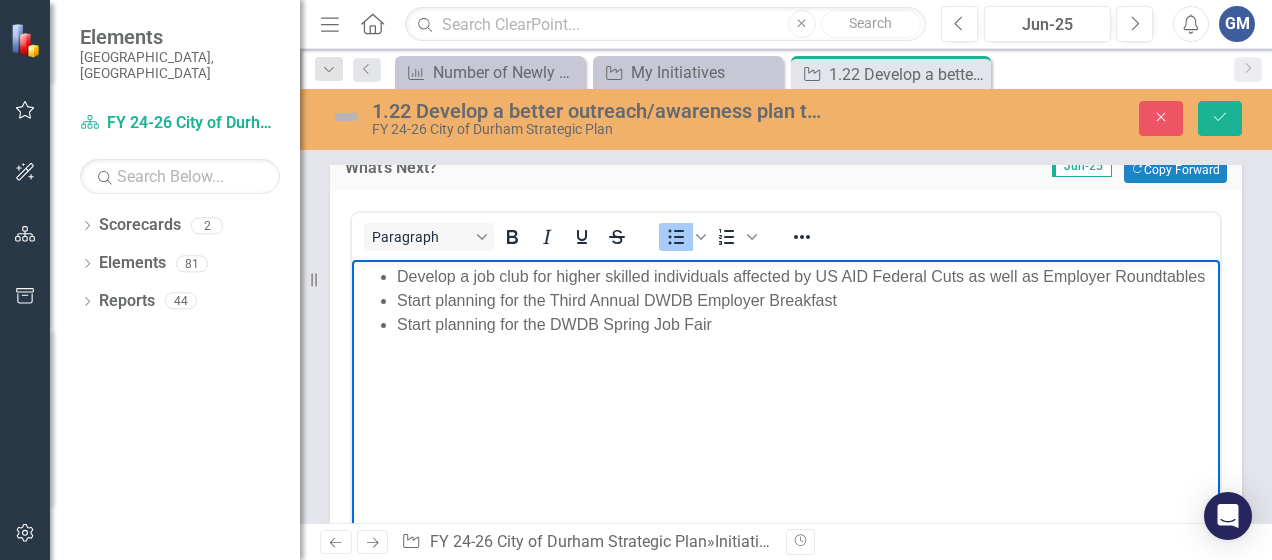 click on "Start planning for the DWDB Spring Job Fair" at bounding box center [806, 325] 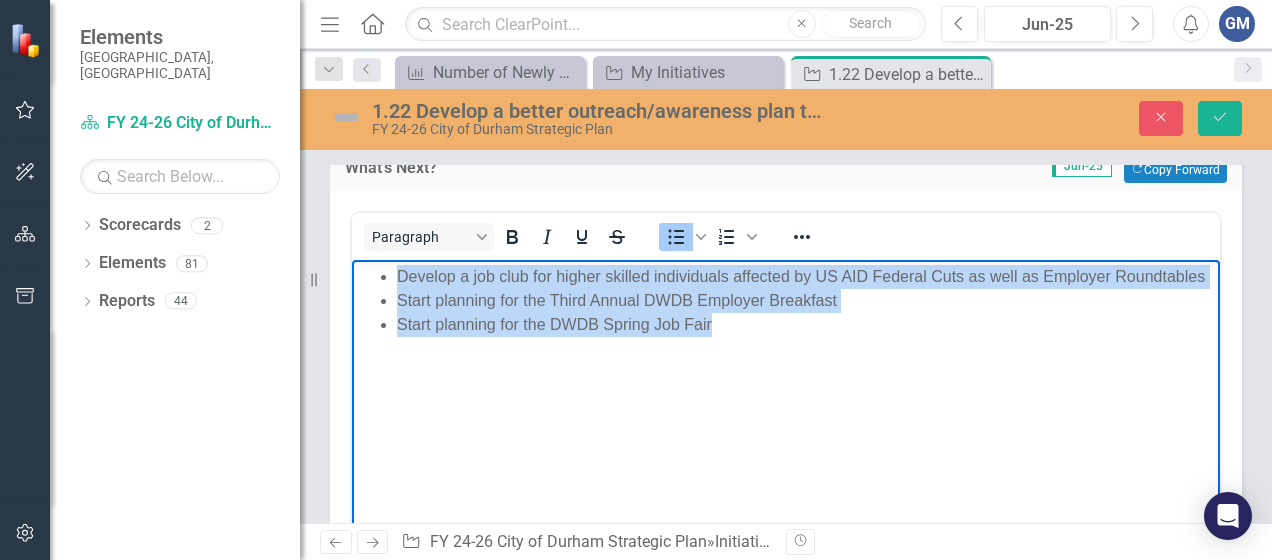 drag, startPoint x: 712, startPoint y: 338, endPoint x: 392, endPoint y: 289, distance: 323.72983 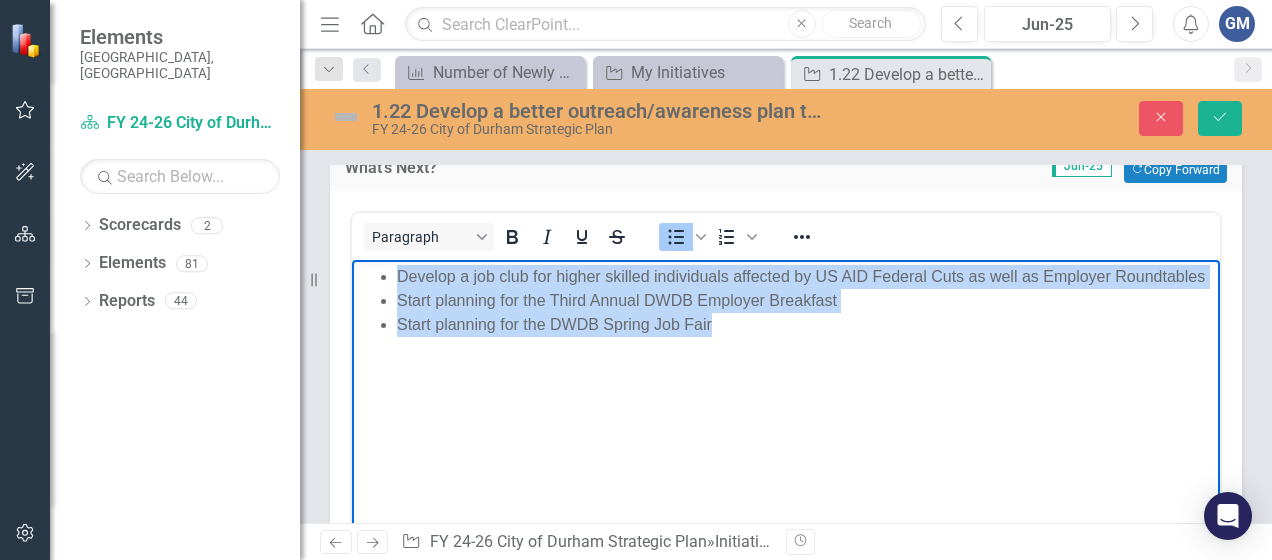click on "Develop a job club for higher skilled individuals affected by US AID Federal Cuts as well as Employer Roundtables Start planning for the Third Annual DWDB Employer Breakfast Start planning for the DWDB Spring Job Fair" at bounding box center (786, 301) 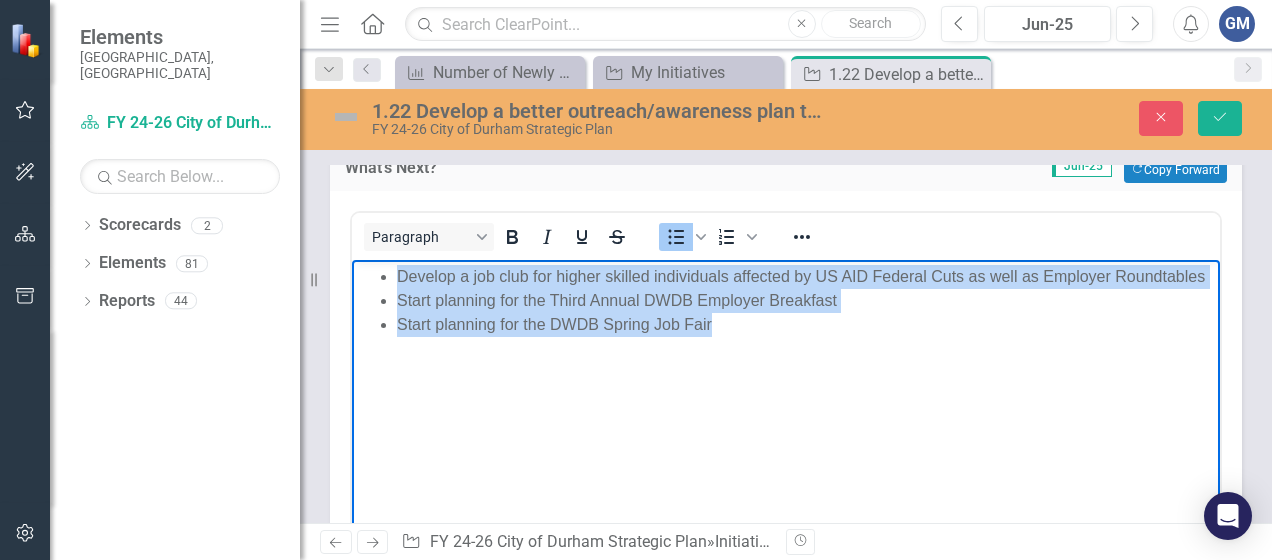 copy on "Develop a job club for higher skilled individuals affected by US AID Federal Cuts as well as Employer Roundtables Start planning for the Third Annual DWDB Employer Breakfast Start planning for the DWDB Spring Job Fair" 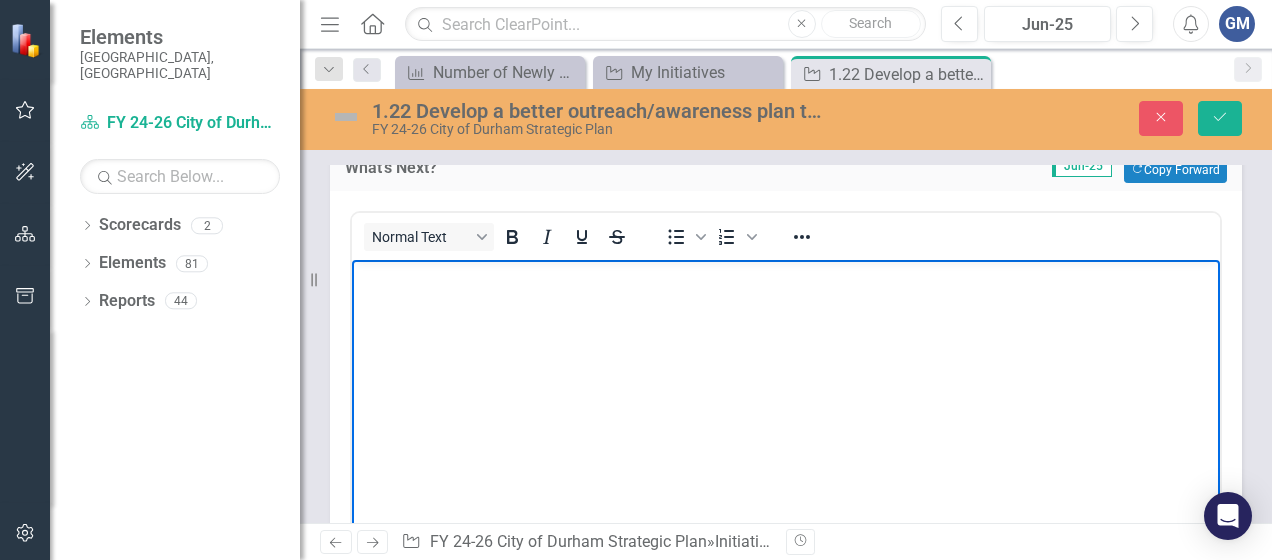 click at bounding box center (786, 277) 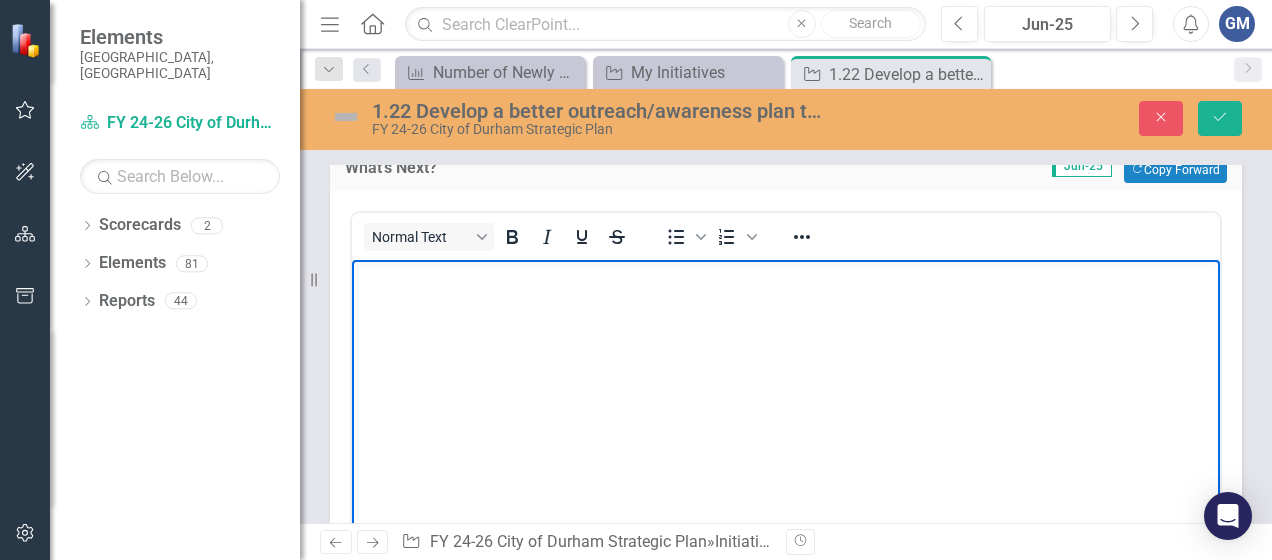 scroll, scrollTop: 2994, scrollLeft: 0, axis: vertical 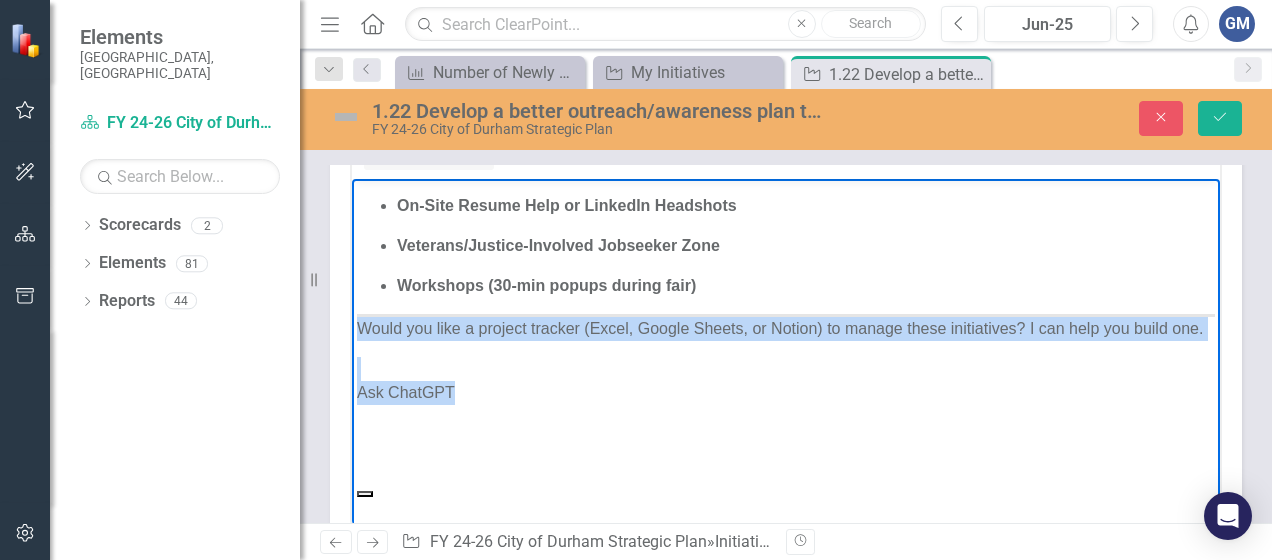 drag, startPoint x: 472, startPoint y: 414, endPoint x: 362, endPoint y: 324, distance: 142.12671 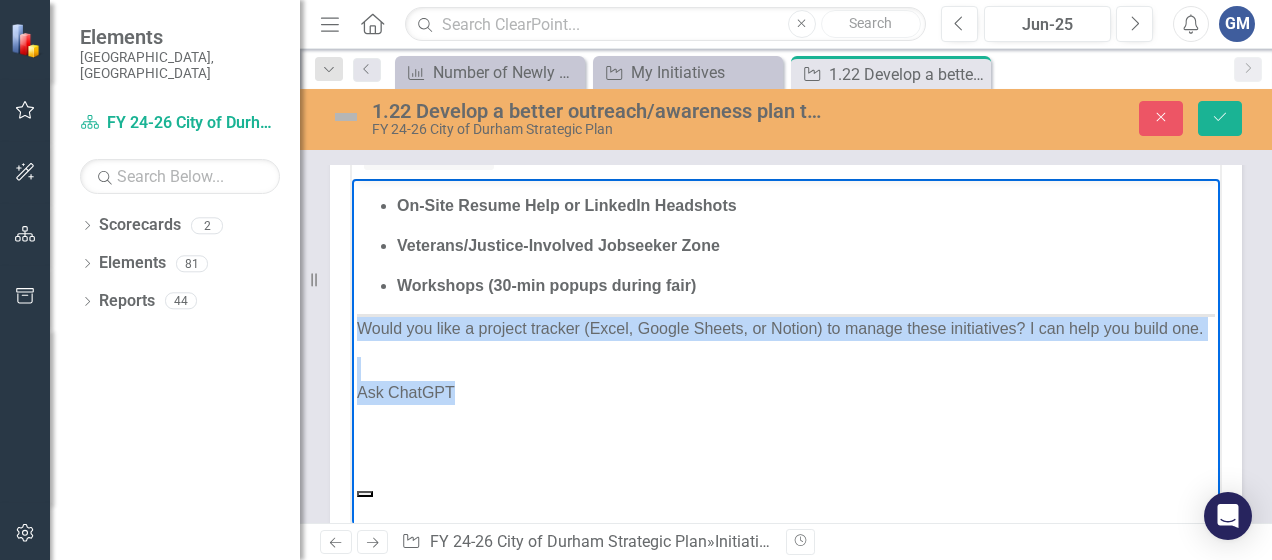 click on "1.  Develop a Job Club for Higher-Skilled Individuals Affected by U.S. AID Federal Cuts Objective : Provide targeted career support for professionals with advanced skills displaced due to federal budget reductions in U.S. AID-funded programs. Key Components: Target Audience : Professionals with degrees or certifications (e.g., public health, international development, project management) Individuals with previous employment under U.S. AID grants/contracts Structure : Biweekly Meetings  (virtual and in-person options) Facilitated Networking Sessions Resume Refresh & LinkedIn Optimization Federal and NGO Job Search Navigation Guest Speakers  (former AID professionals, recruiters, consultants) Peer Mentorship Matchmaking Skill Gap Identification & Training Referrals Support Tools : Create a  Slack or MS Teams  group Share curated job boards (e.g., Devex, USAJobs) Offer access to mock interviews with AID-sector recruiters Partners to Engage : Local universities (public policy/development schools) 2.  Objective :" at bounding box center (786, -1119) 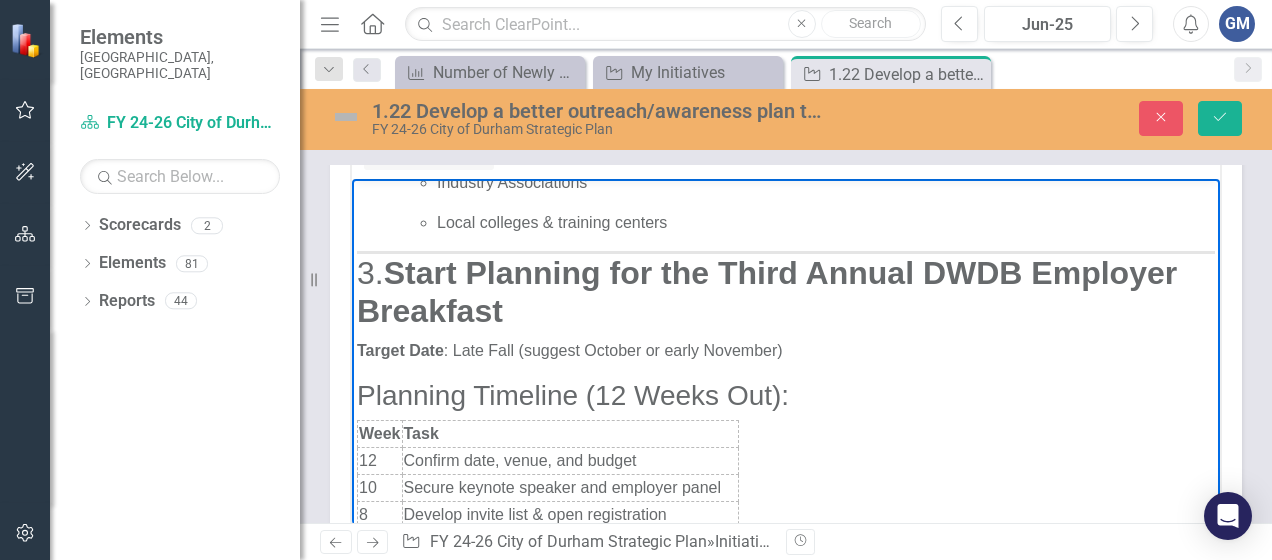 scroll, scrollTop: 1526, scrollLeft: 0, axis: vertical 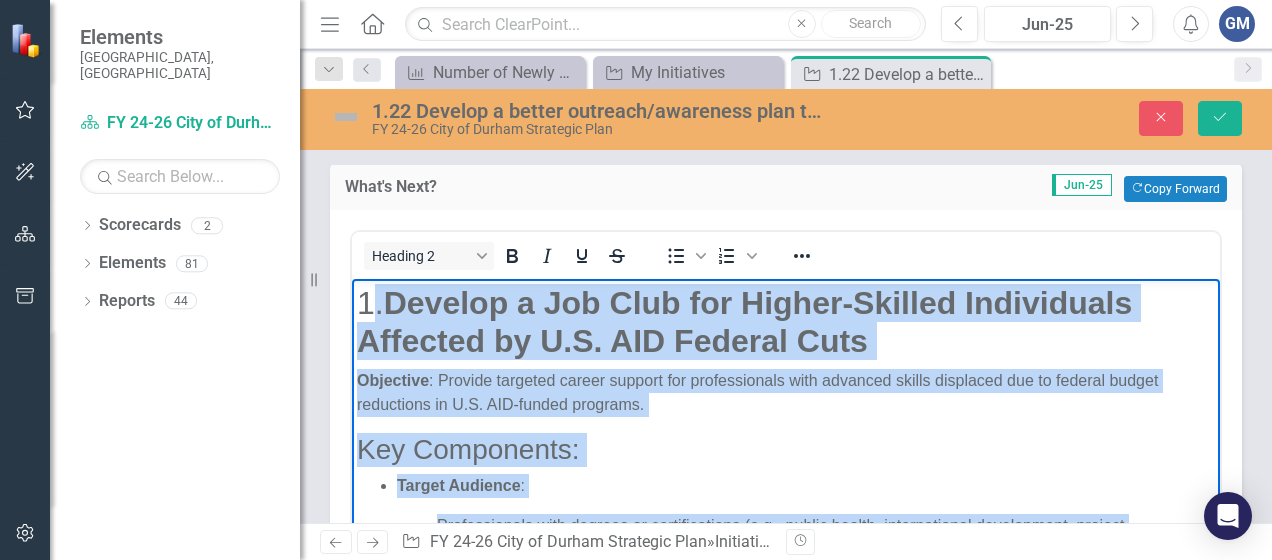 drag, startPoint x: 686, startPoint y: 473, endPoint x: 372, endPoint y: 288, distance: 364.44617 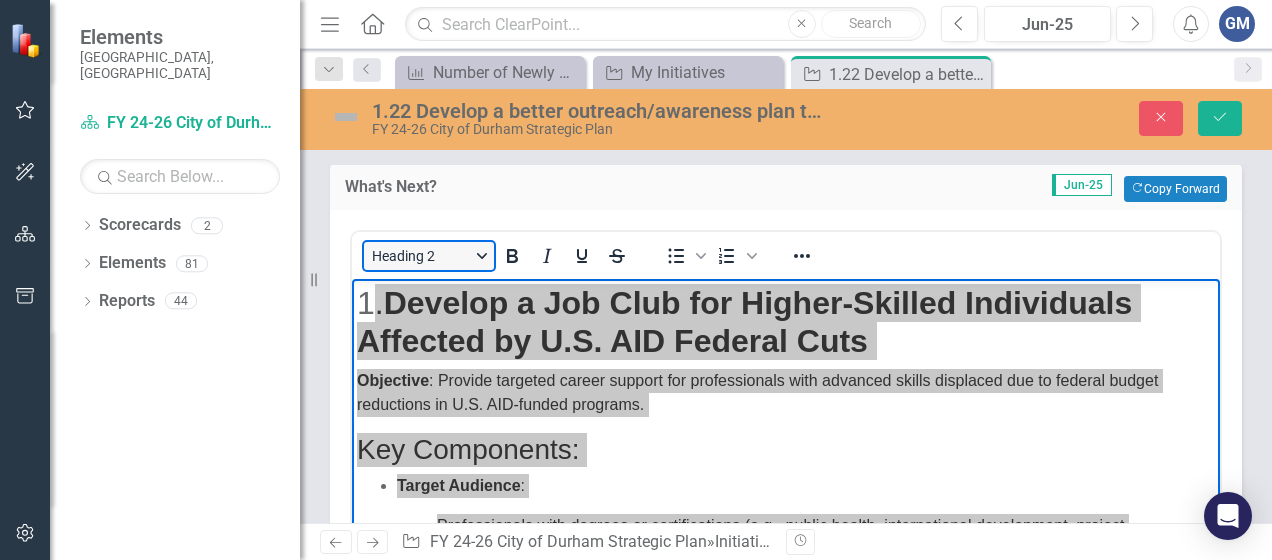 click on "Heading 2" at bounding box center (429, 256) 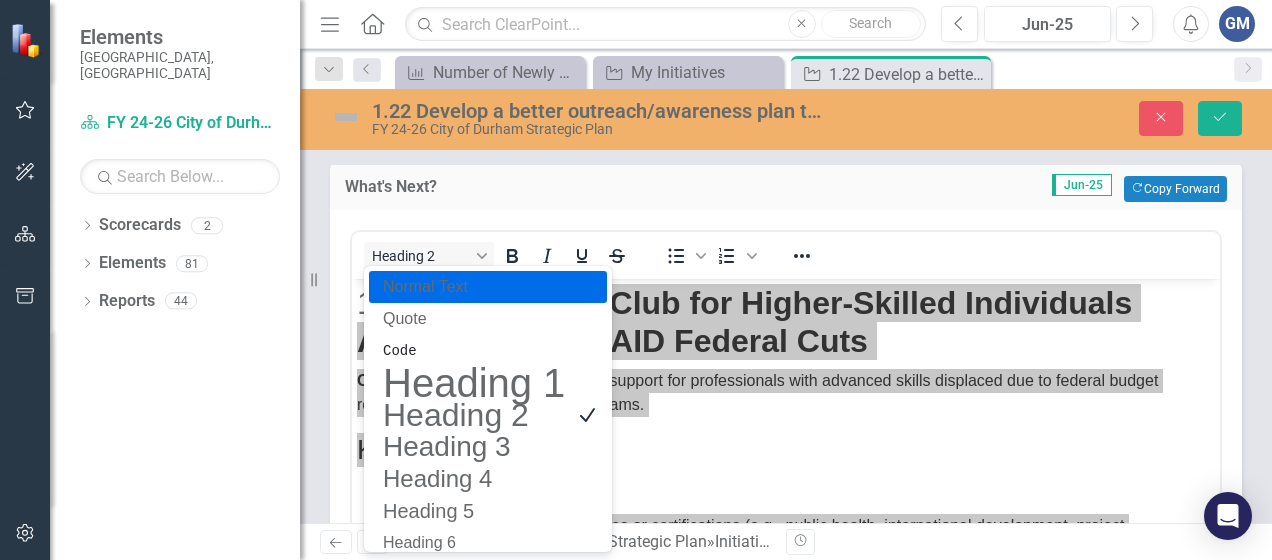 click on "Heading 2 To open the popup, press Shift+Enter To open the popup, press Shift+Enter" at bounding box center (786, 430) 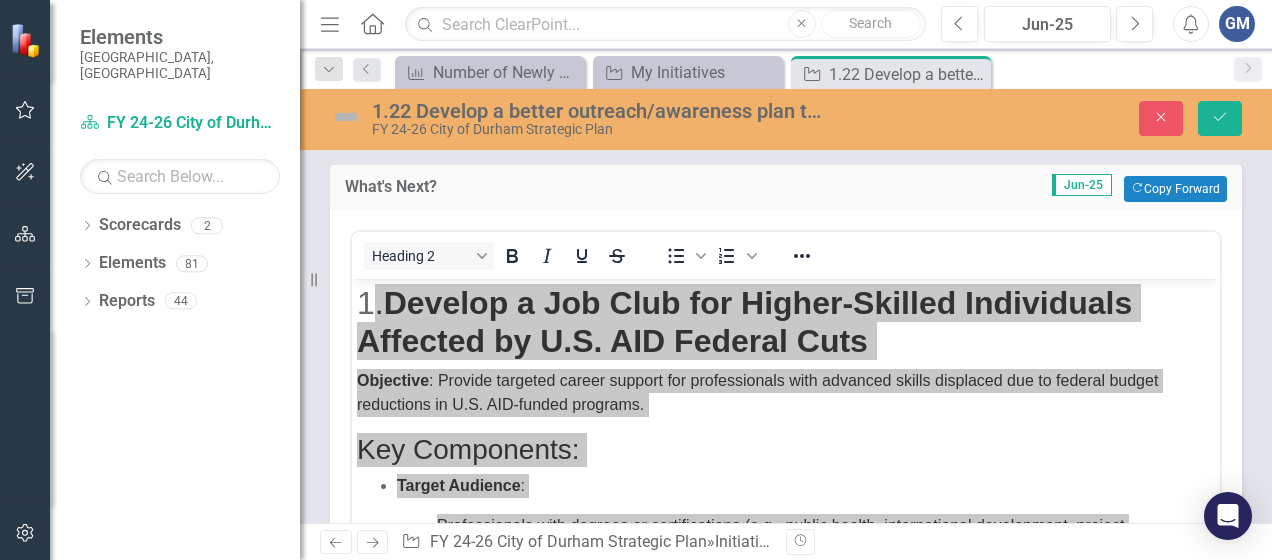 click on "Heading 2 To open the popup, press Shift+Enter To open the popup, press Shift+Enter" at bounding box center [786, 255] 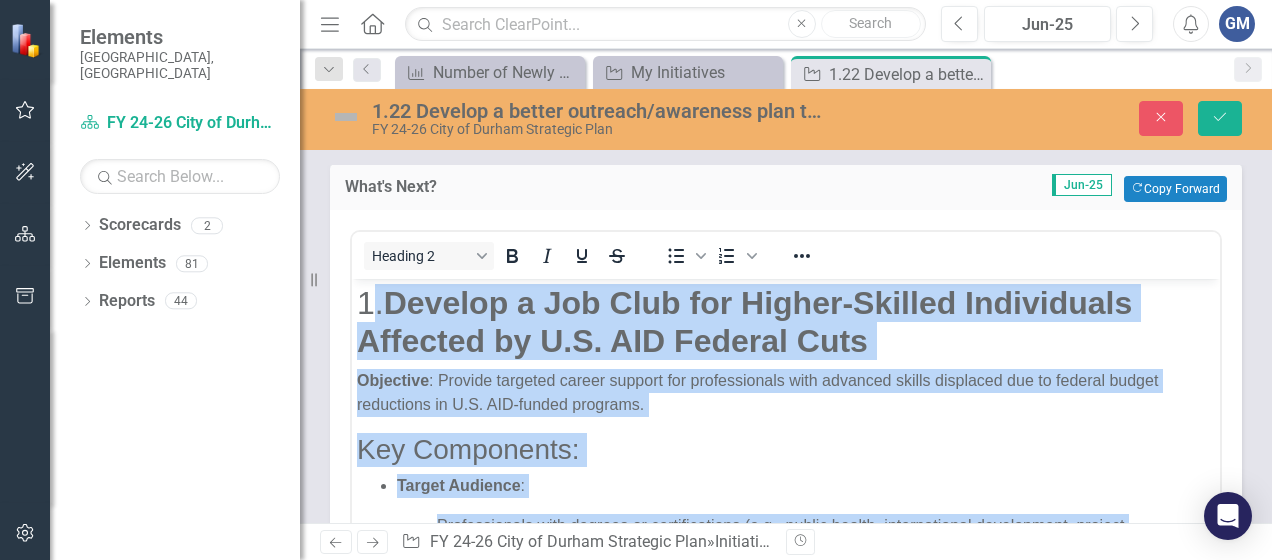 click on "Key Components:" at bounding box center (786, 450) 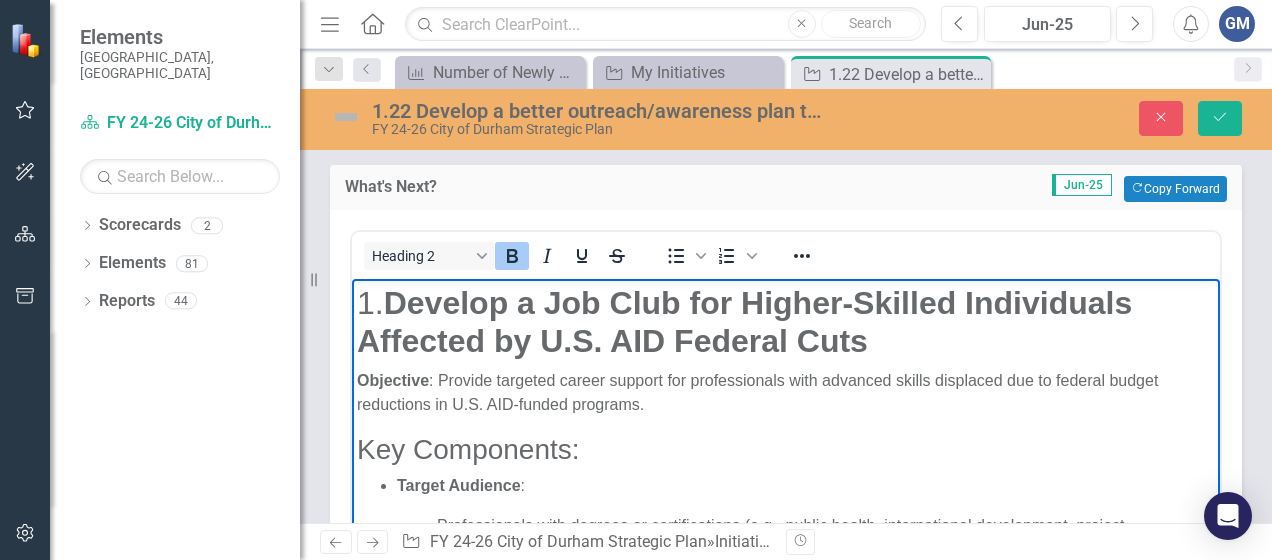 click on "Develop a Job Club for Higher-Skilled Individuals Affected by U.S. AID Federal Cuts" at bounding box center [744, 322] 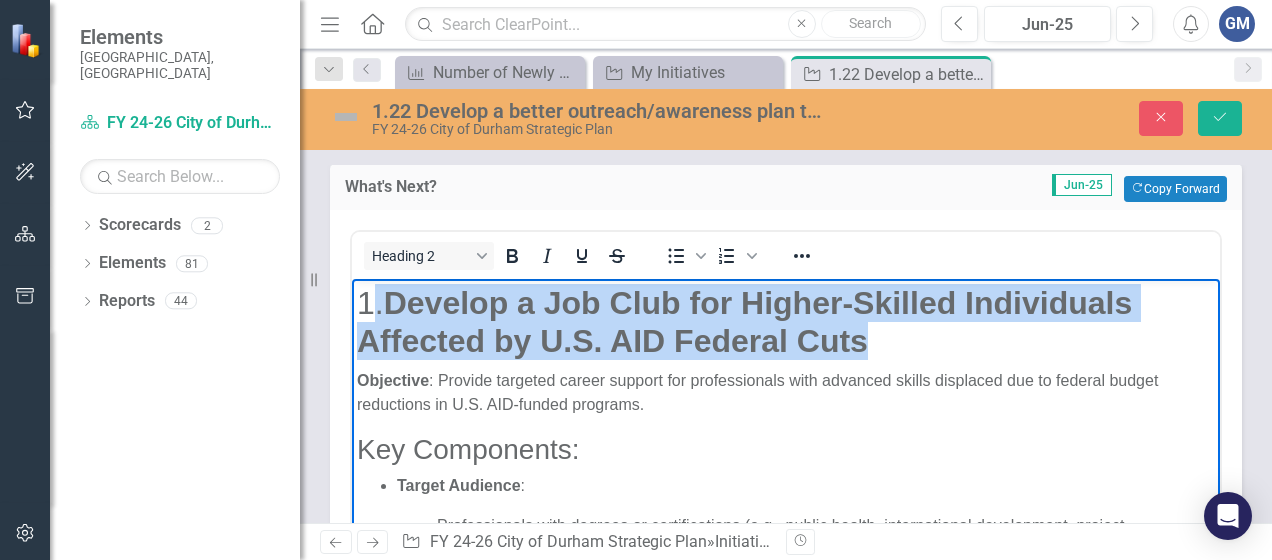 drag, startPoint x: 814, startPoint y: 353, endPoint x: 367, endPoint y: 307, distance: 449.36066 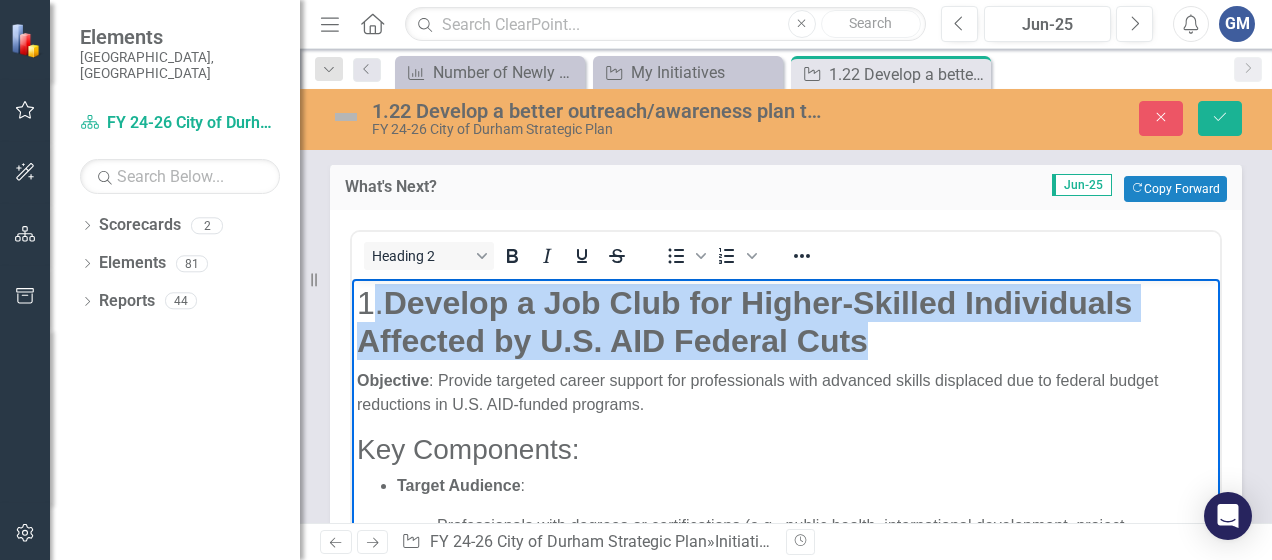 click on "1.  Develop a Job Club for Higher-Skilled Individuals Affected by U.S. AID Federal Cuts" at bounding box center [786, 322] 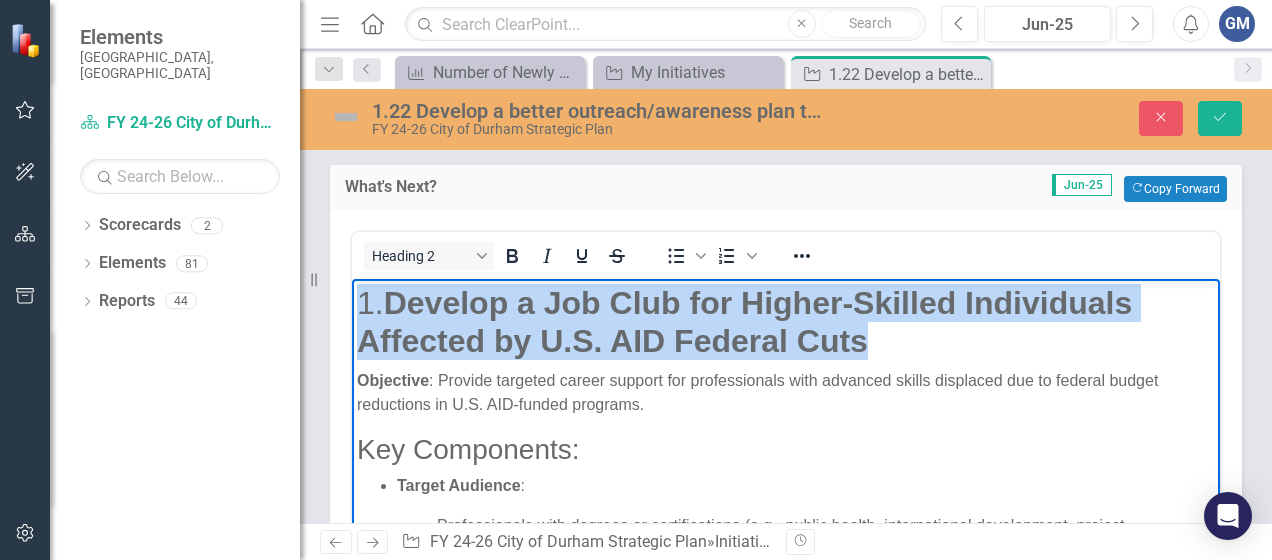 drag, startPoint x: 864, startPoint y: 342, endPoint x: 357, endPoint y: 308, distance: 508.13876 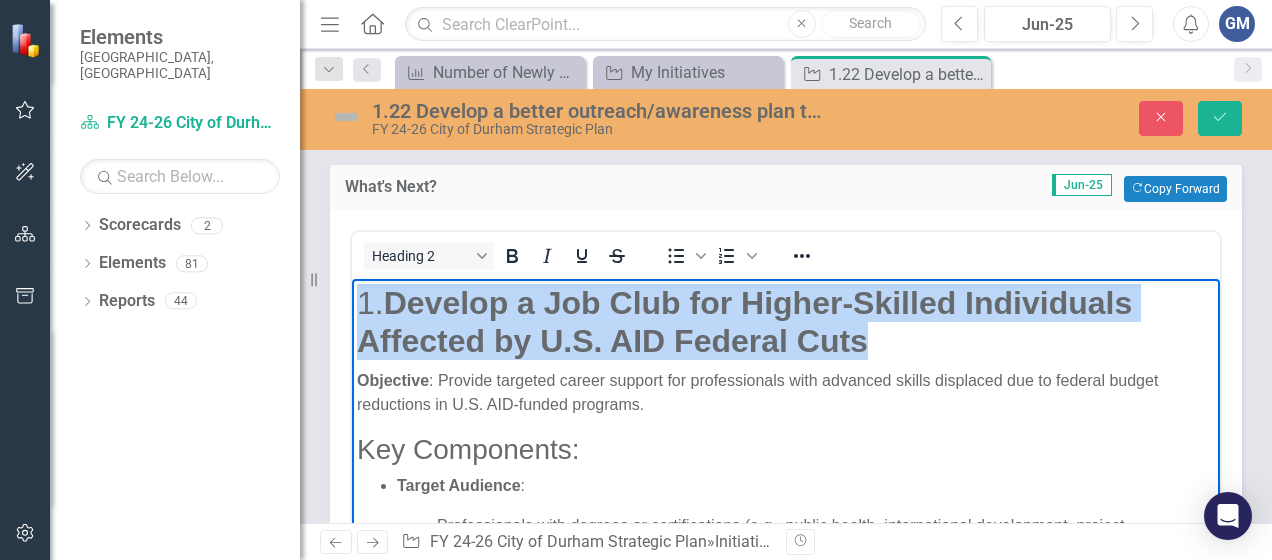 click on "1.  Develop a Job Club for Higher-Skilled Individuals Affected by U.S. AID Federal Cuts" at bounding box center [786, 322] 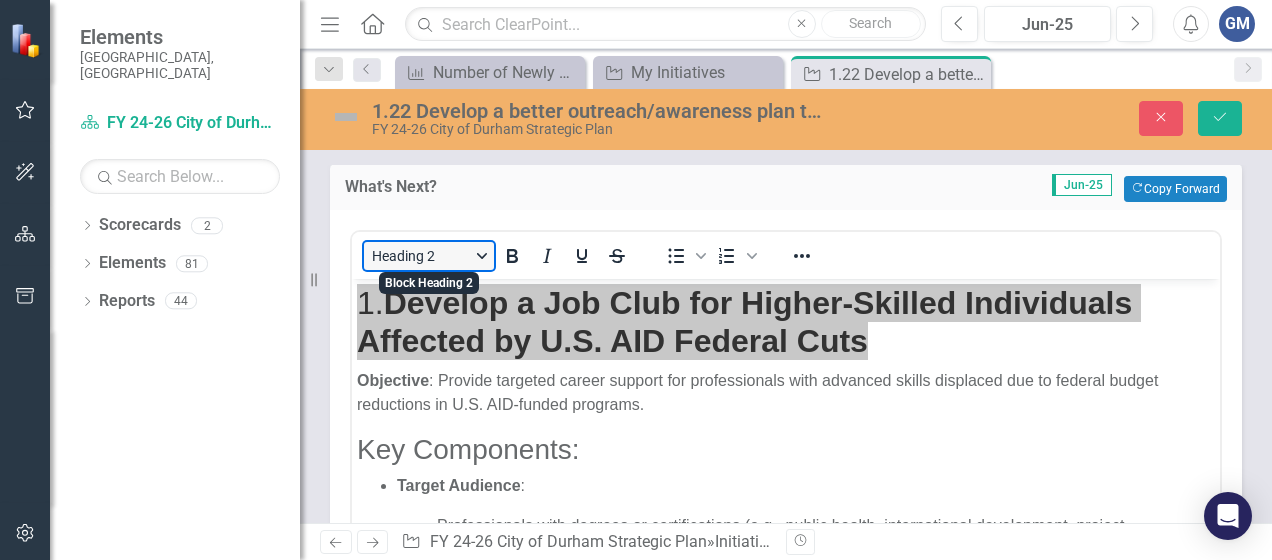 click on "Heading 2" at bounding box center (429, 256) 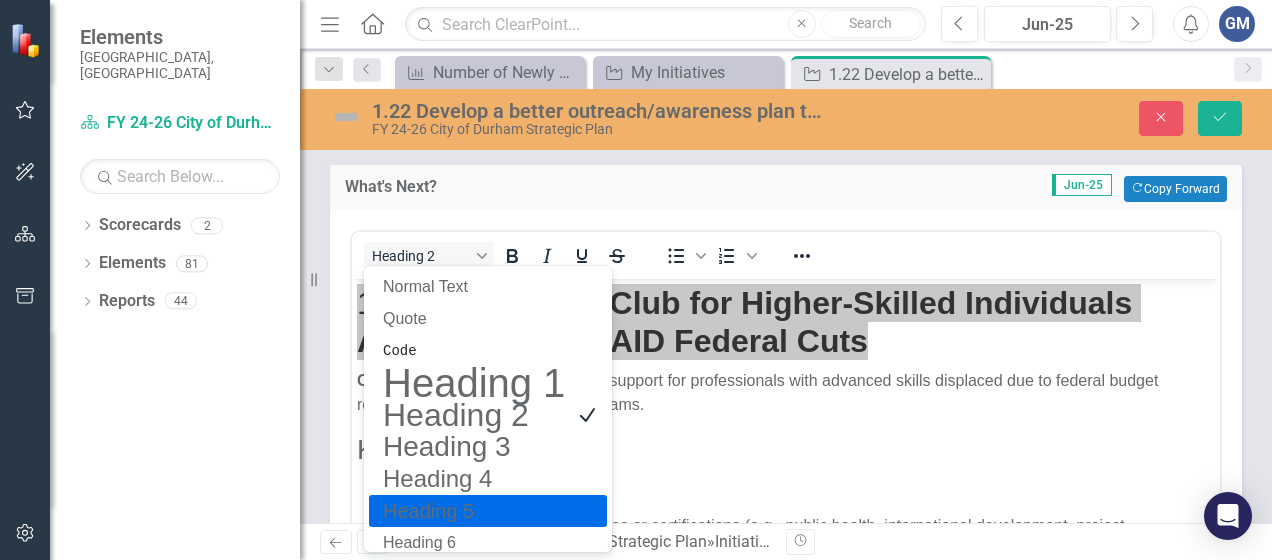 click on "Heading 5" at bounding box center [474, 511] 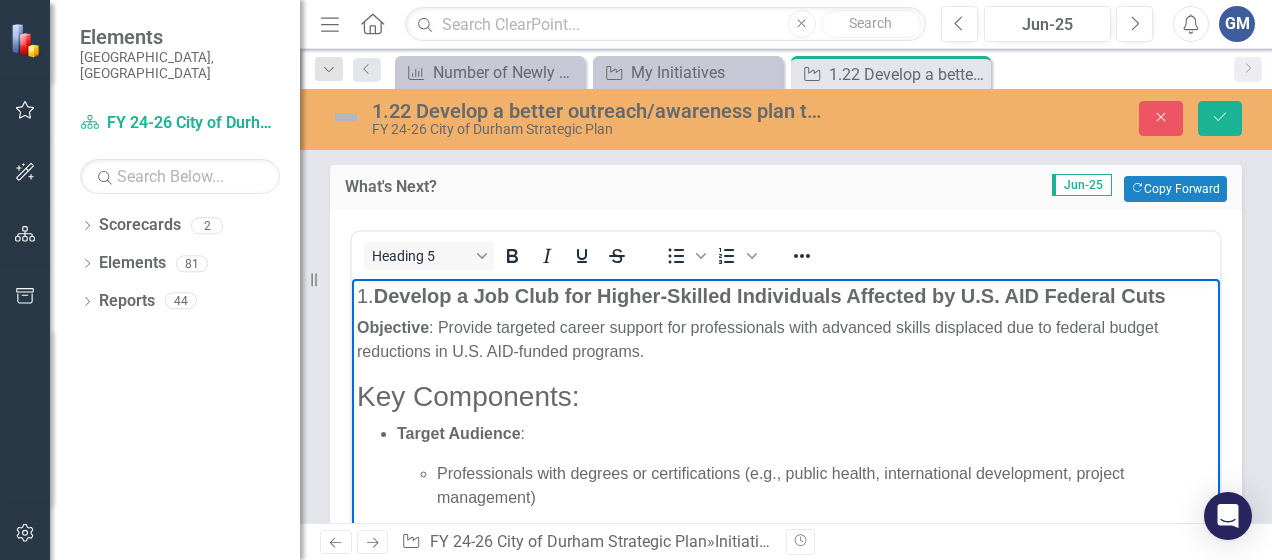 click on "Key Components:" at bounding box center [786, 397] 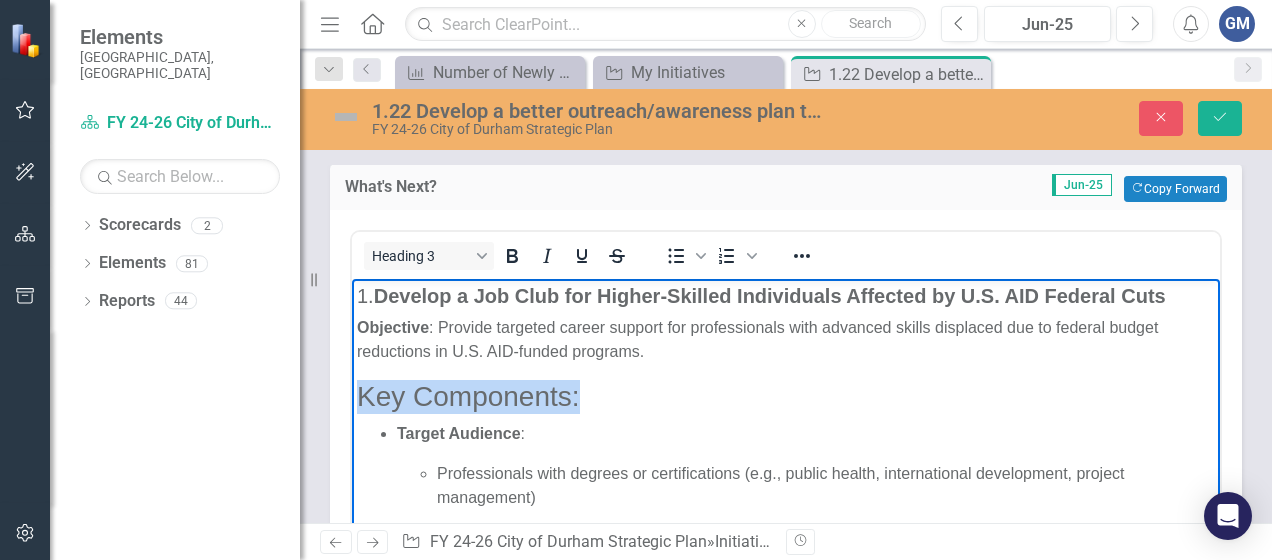 drag, startPoint x: 590, startPoint y: 401, endPoint x: 358, endPoint y: 409, distance: 232.1379 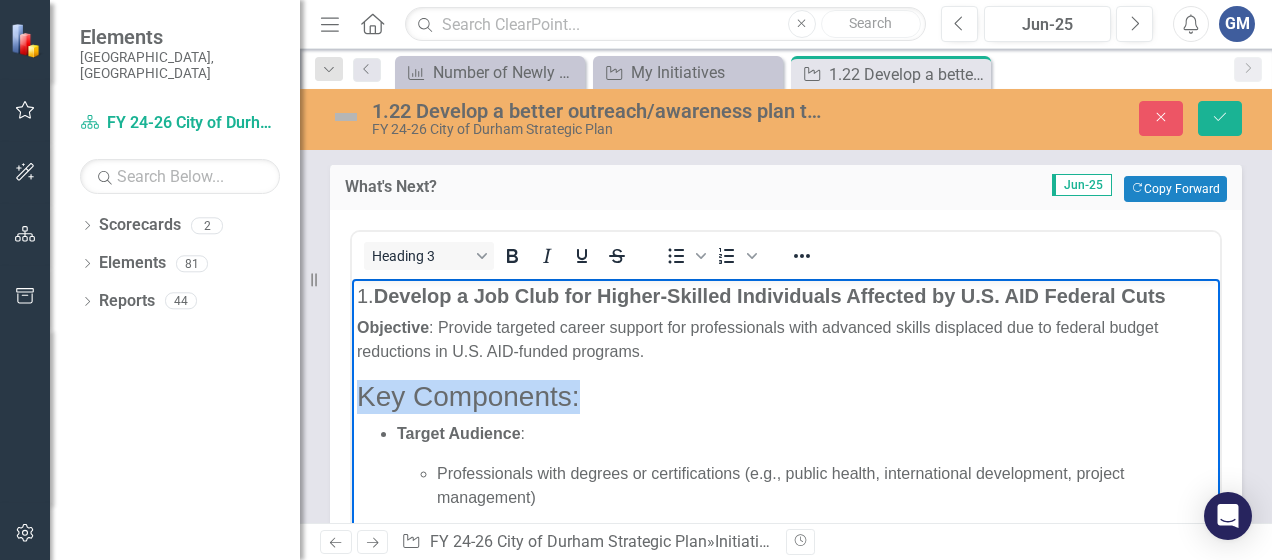 click on "Key Components:" at bounding box center [786, 397] 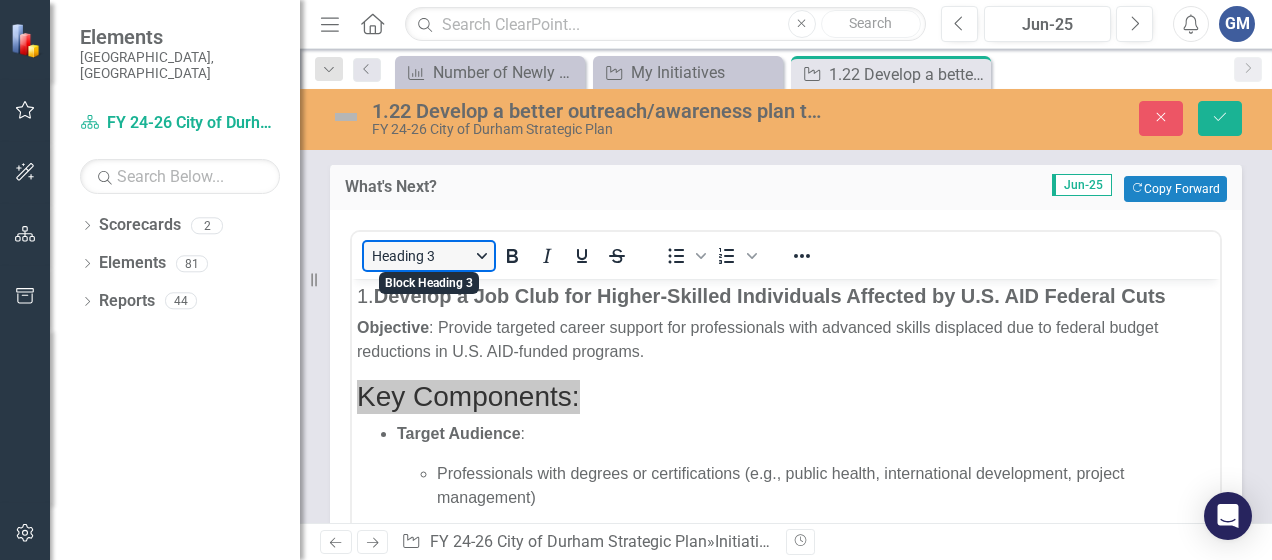 click on "Heading 3" at bounding box center (429, 256) 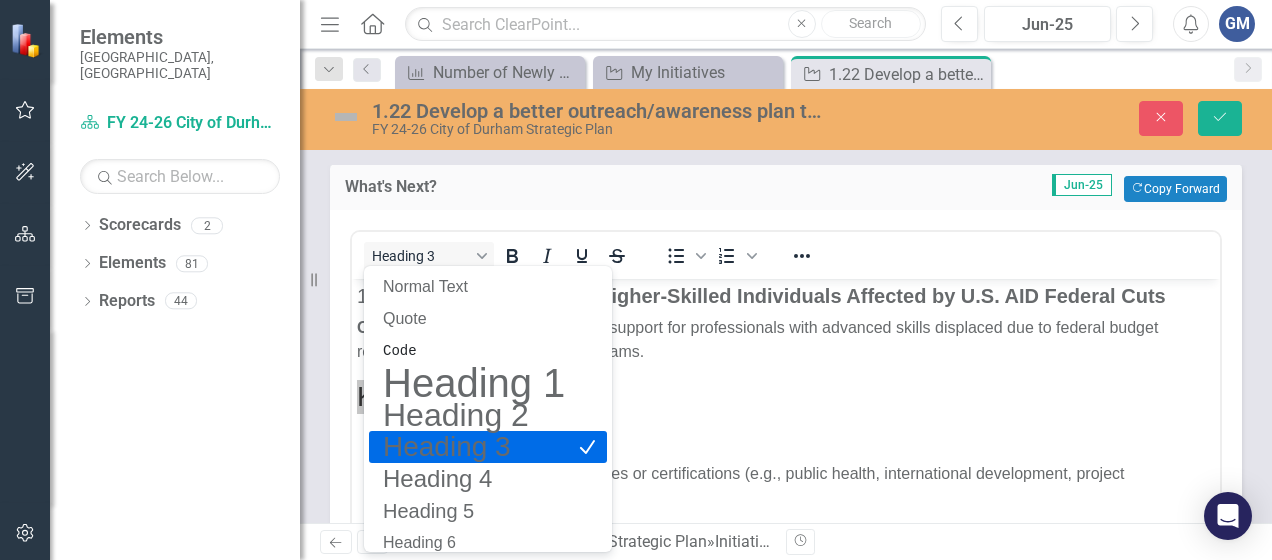 click on "Heading 3" at bounding box center [474, 447] 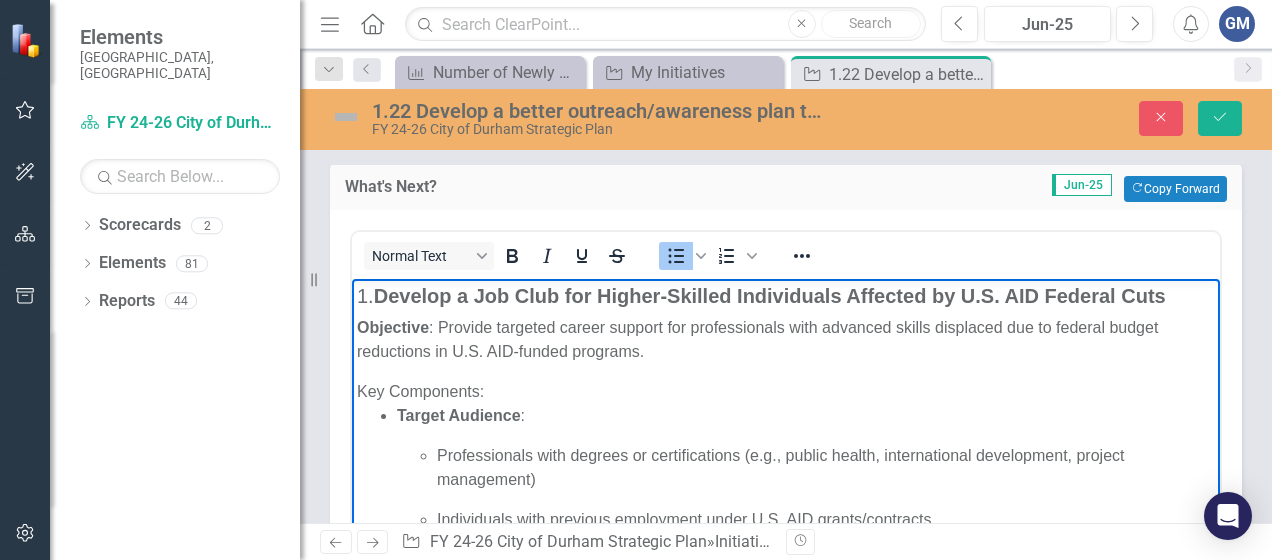 click on "Target Audience :" at bounding box center [806, 416] 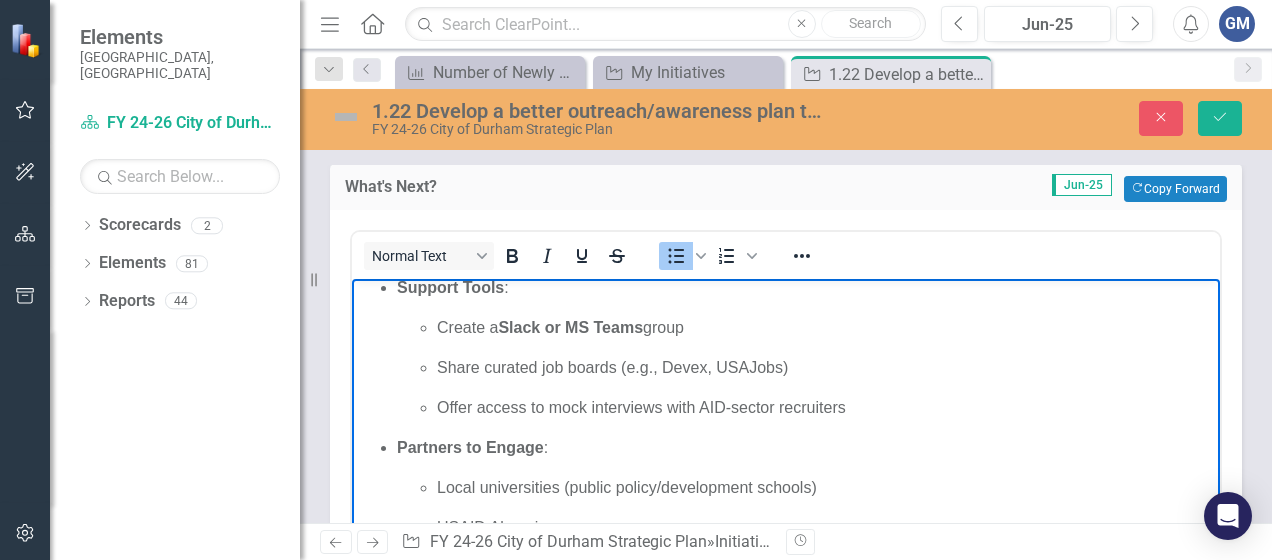 scroll, scrollTop: 700, scrollLeft: 0, axis: vertical 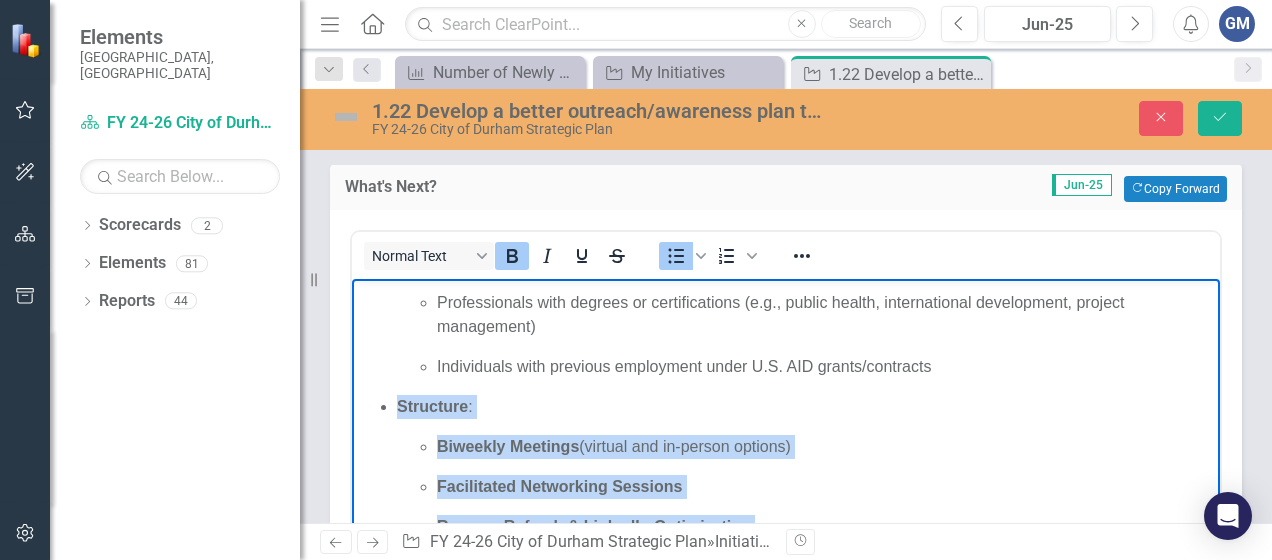 drag, startPoint x: 808, startPoint y: 459, endPoint x: 392, endPoint y: 379, distance: 423.62247 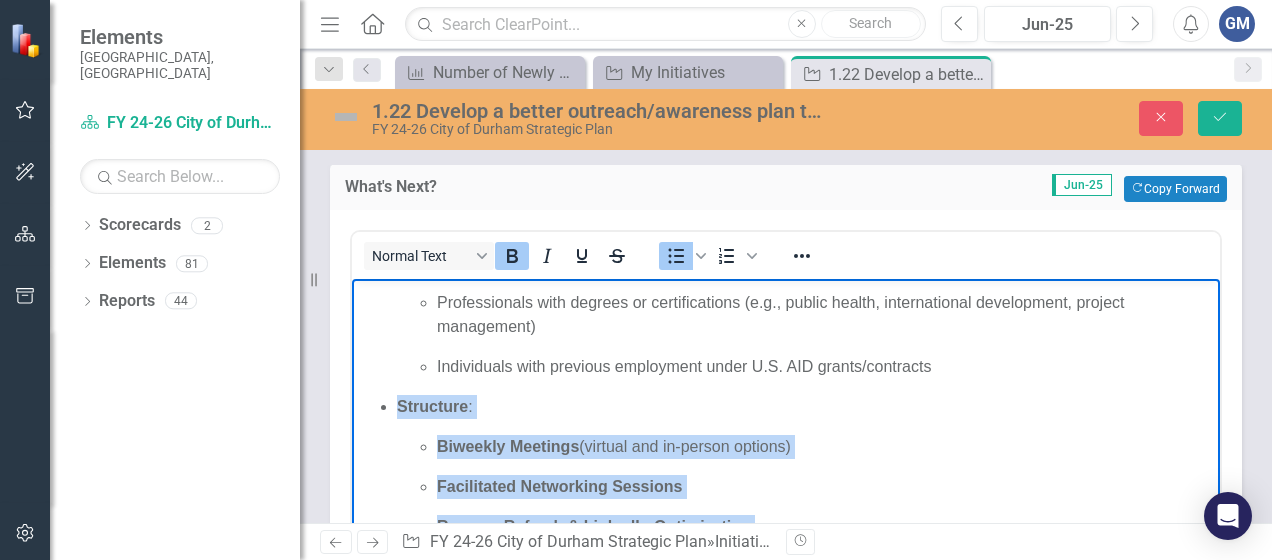 click on "Target Audience : Professionals with degrees or certifications (e.g., public health, international development, project management) Individuals with previous employment under U.S. AID grants/contracts Structure : Biweekly Meetings  (virtual and in-person options) Facilitated Networking Sessions Resume Refresh & LinkedIn Optimization Federal and NGO Job Search Navigation Guest Speakers  (former AID professionals, recruiters, consultants) Peer Mentorship Matchmaking Skill Gap Identification & Training Referrals Support Tools : Create a  Slack or MS Teams  group Share curated job boards (e.g., Devex, USAJobs) Offer access to mock interviews with AID-sector recruiters Partners to Engage : Local universities (public policy/development schools) USAID Alumni groups Former contractors (Chemonics, DAI, Abt Associates)" at bounding box center (786, 635) 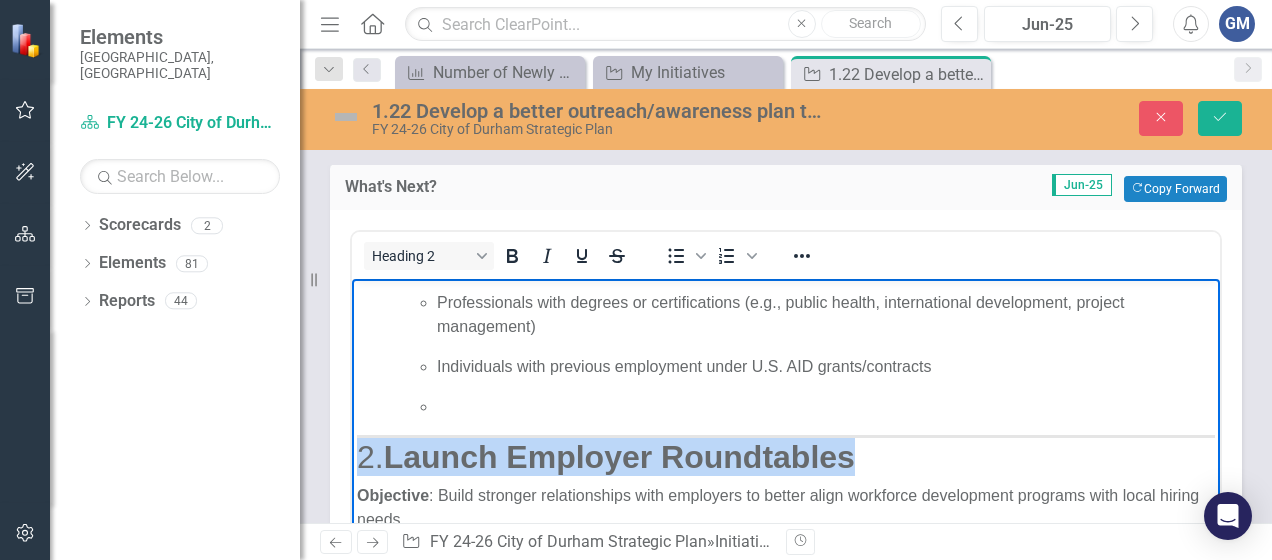 drag, startPoint x: 890, startPoint y: 461, endPoint x: 668, endPoint y: 717, distance: 338.851 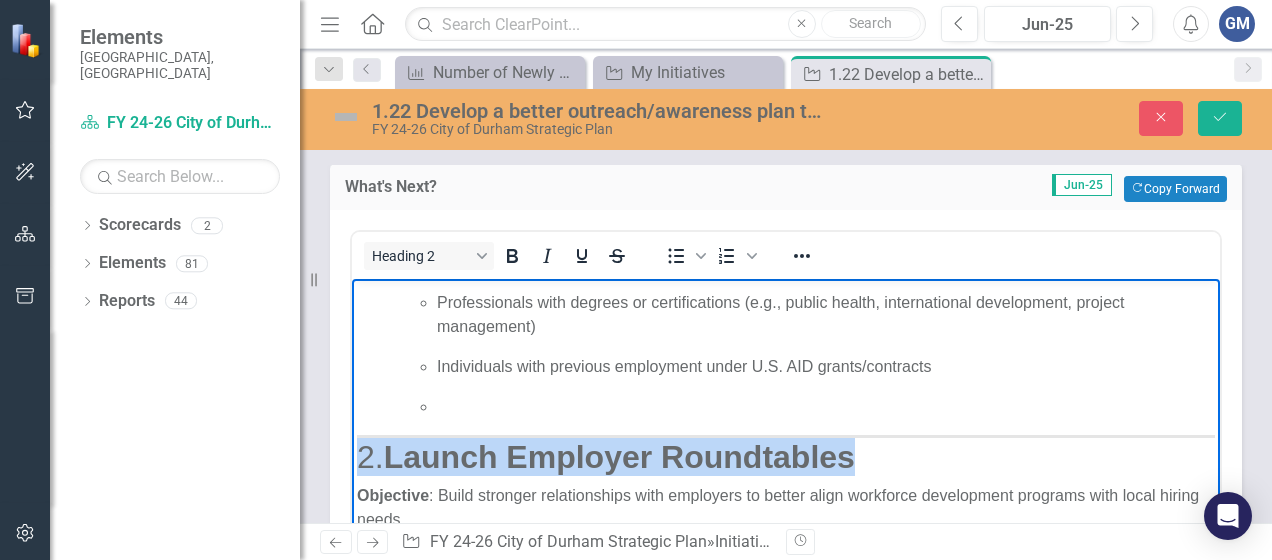 click on "1.  Develop a Job Club for Higher-Skilled Individuals Affected by U.S. AID Federal Cuts Objective : Provide targeted career support for professionals with advanced skills displaced due to federal budget reductions in U.S. AID-funded programs. Key Components: Target Audience : Professionals with degrees or certifications (e.g., public health, international development, project management) Individuals with previous employment under U.S. AID grants/contracts 2.  Launch Employer Roundtables Objective : Build stronger relationships with employers to better align workforce development programs with local hiring needs. Strategy: Quarterly Roundtable Series Organize by sector: Healthcare, Logistics, IT, Construction, Advanced Manufacturing Each session hosted by a key employer or training provider Components: Roundtable Format : 60–90 minute sessions 5–10 employers per session Moderated discussion Pre-session survey to gather employer needs/feedback Deliverables : Executive summary from each roundtable : 3.  Week" at bounding box center [786, 1436] 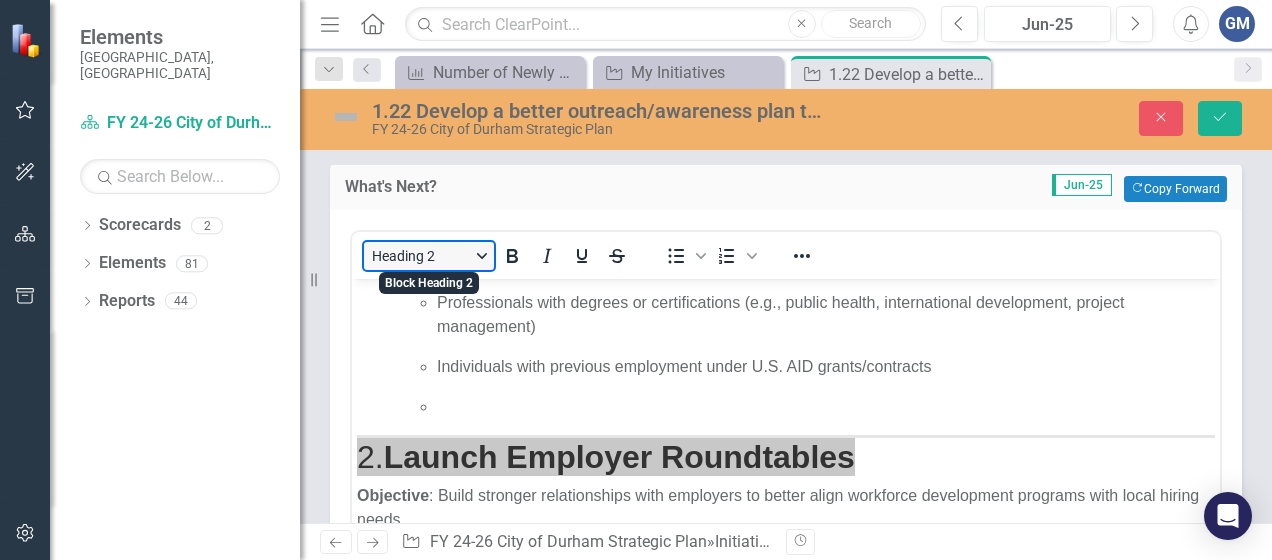 click on "Heading 2" at bounding box center [429, 256] 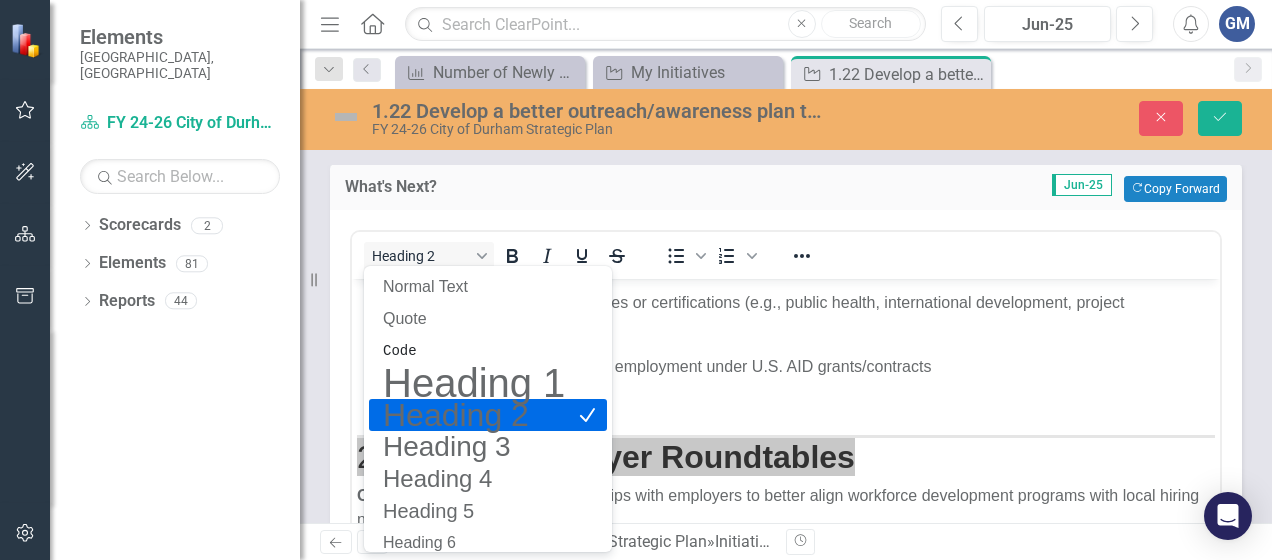 click on "Heading 2" at bounding box center (474, 415) 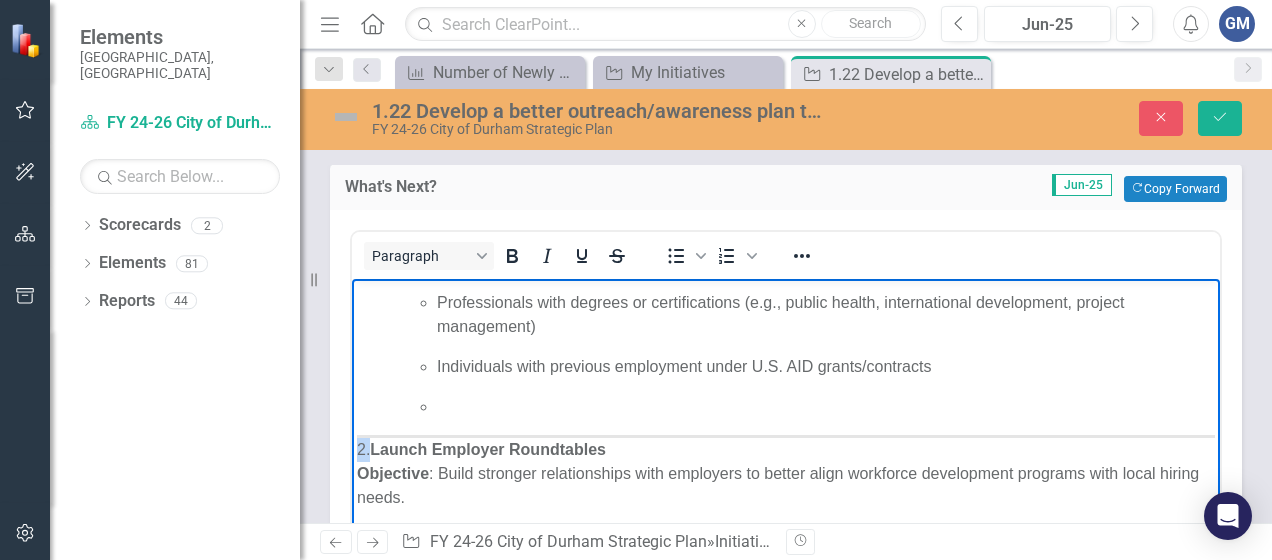 click on "1.  Develop a Job Club for Higher-Skilled Individuals Affected by U.S. AID Federal Cuts Objective : Provide targeted career support for professionals with advanced skills displaced due to federal budget reductions in U.S. AID-funded programs. Key Components: Target Audience : Professionals with degrees or certifications (e.g., public health, international development, project management) Individuals with previous employment under U.S. AID grants/contracts 2.  Launch Employer Roundtables Objective : Build stronger relationships with employers to better align workforce development programs with local hiring needs. Strategy: Quarterly Roundtable Series Organize by sector: Healthcare, Logistics, IT, Construction, Advanced Manufacturing Each session hosted by a key employer or training provider Components: Roundtable Format : 60–90 minute sessions 5–10 employers per session Moderated discussion Pre-session survey to gather employer needs/feedback Deliverables : Executive summary from each roundtable : 3.  Week" at bounding box center [786, 1264] 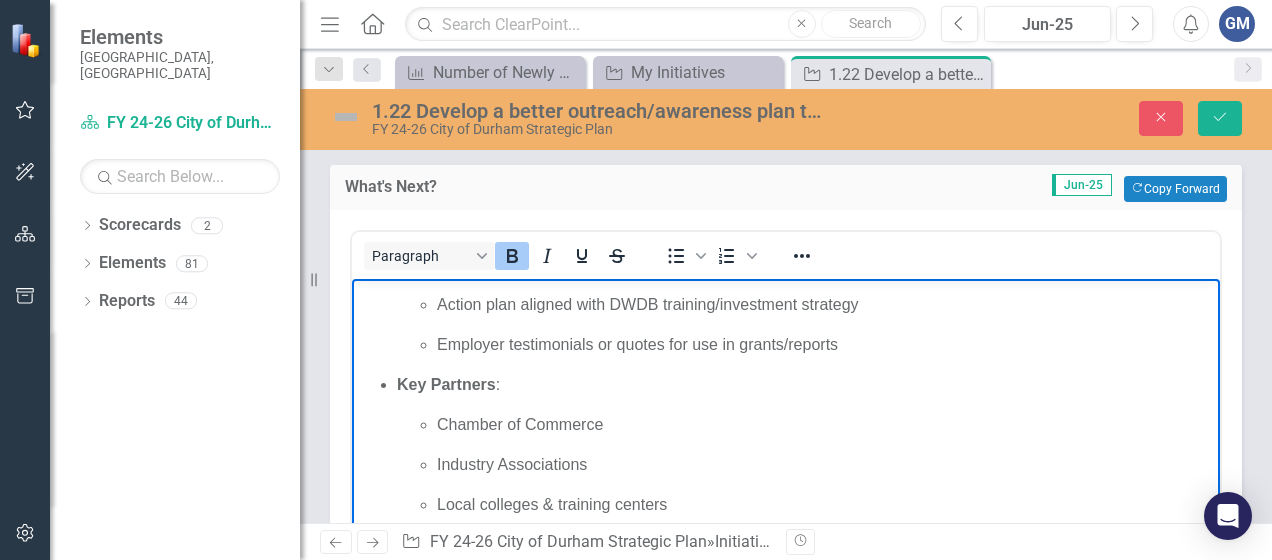 scroll, scrollTop: 953, scrollLeft: 0, axis: vertical 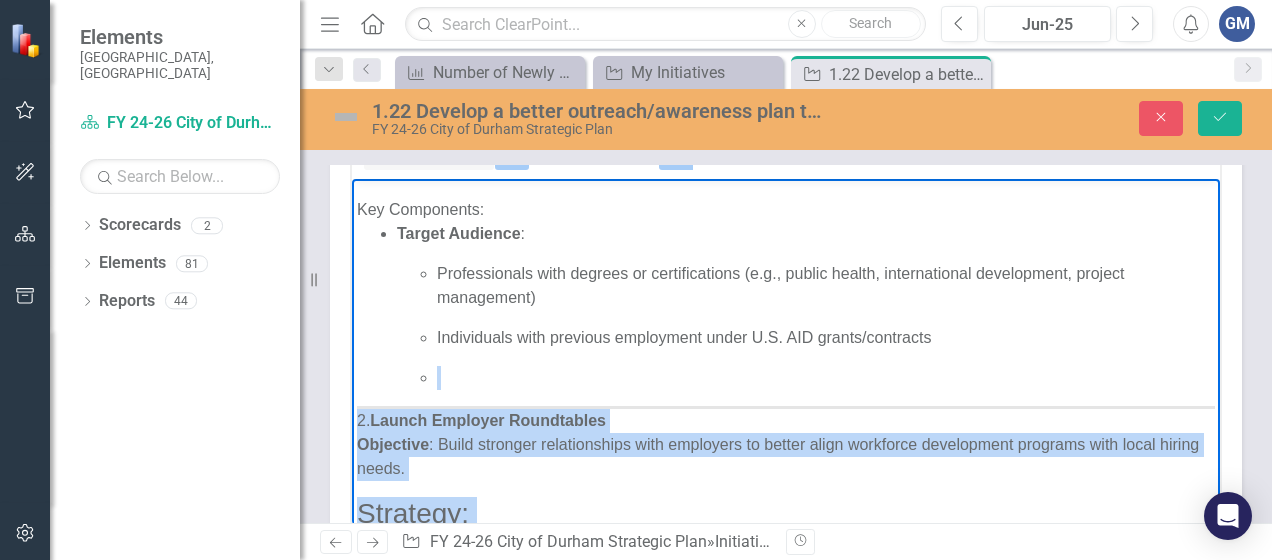 drag, startPoint x: 696, startPoint y: 356, endPoint x: 375, endPoint y: 362, distance: 321.05606 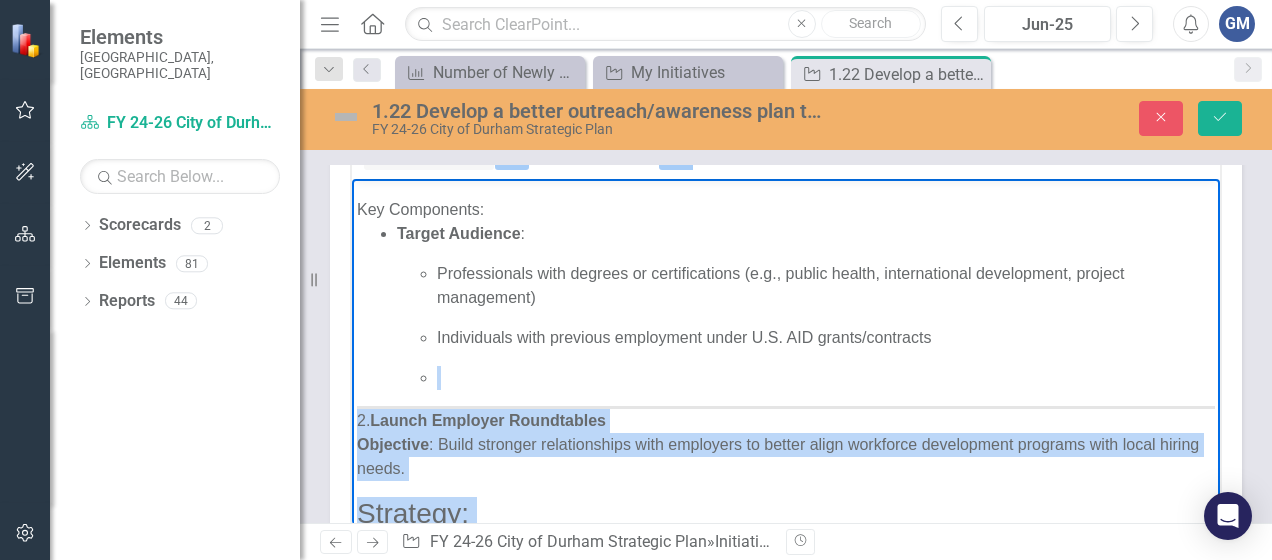click on "1.  Develop a Job Club for Higher-Skilled Individuals Affected by U.S. AID Federal Cuts Objective : Provide targeted career support for professionals with advanced skills displaced due to federal budget reductions in U.S. AID-funded programs. Key Components: Target Audience : Professionals with degrees or certifications (e.g., public health, international development, project management) Individuals with previous employment under U.S. AID grants/contracts 2.  Launch Employer Roundtables Objective : Build stronger relationships with employers to better align workforce development programs with local hiring needs. Strategy: Quarterly Roundtable Series Organize by sector: Healthcare, Logistics, IT, Construction, Advanced Manufacturing Each session hosted by a key employer or training provider Components: Roundtable Format : 60–90 minute sessions 5–10 employers per session Moderated discussion Pre-session survey to gather employer needs/feedback Deliverables : Executive summary from each roundtable : 3.  Week" at bounding box center [786, 1235] 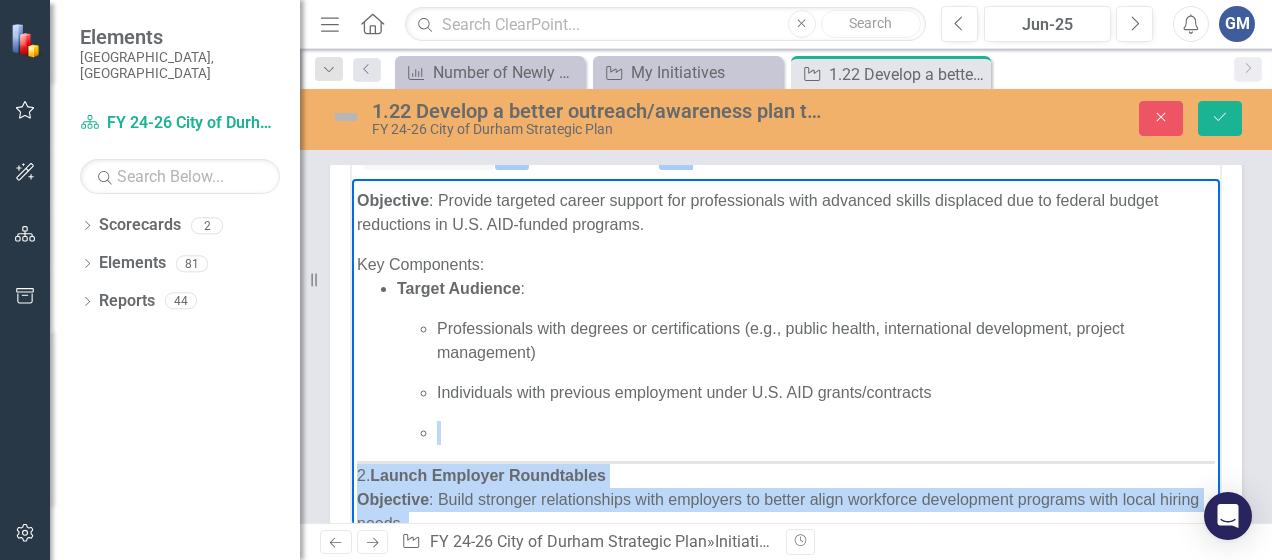 scroll, scrollTop: 0, scrollLeft: 0, axis: both 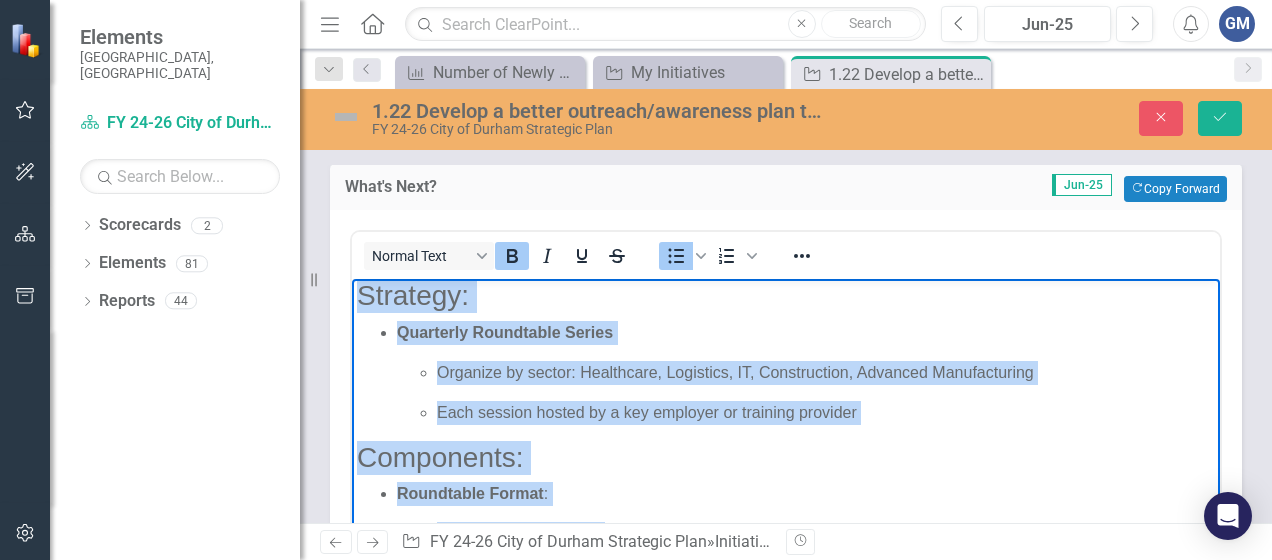 click on "Roundtable Format :" at bounding box center (806, 494) 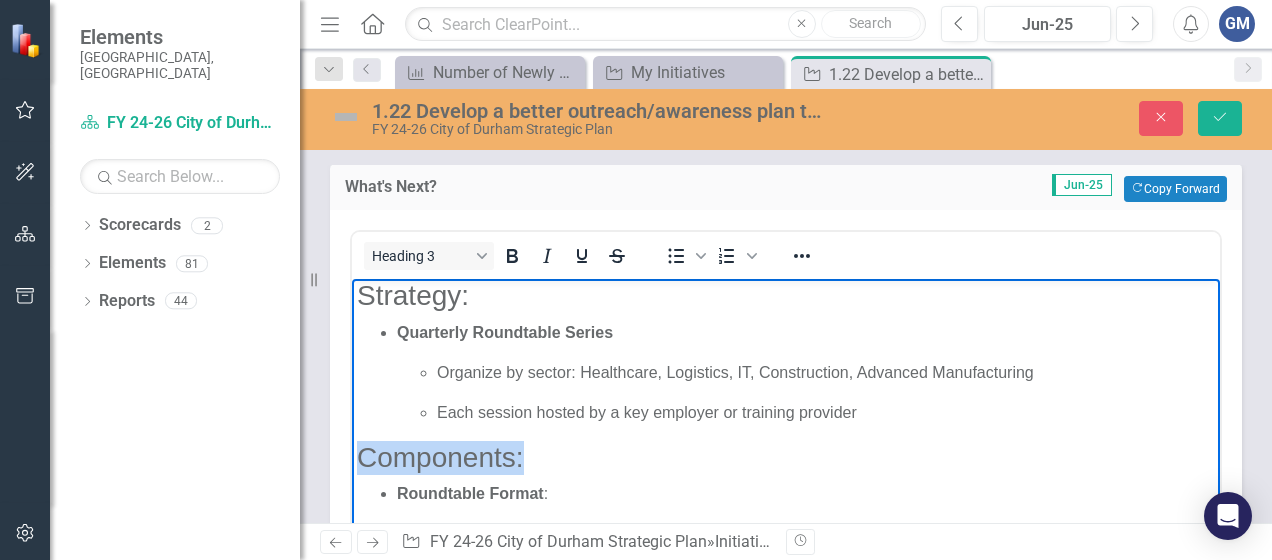 drag, startPoint x: 540, startPoint y: 451, endPoint x: 698, endPoint y: 731, distance: 321.50272 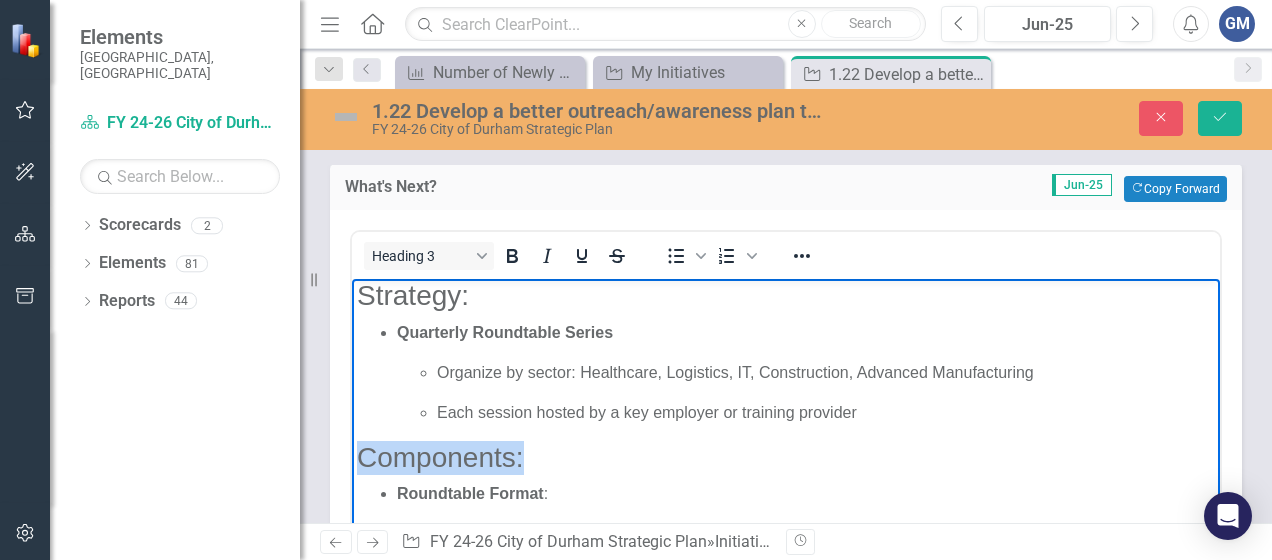 click on "1.  Develop a Job Club for Higher-Skilled Individuals Affected by U.S. AID Federal Cuts Objective : Provide targeted career support for professionals with advanced skills displaced due to federal budget reductions in U.S. AID-funded programs. Key Components: Target Audience : Professionals with degrees or certifications (e.g., public health, international development, project management) Individuals with previous employment under U.S. AID grants/contracts 2.  Launch Employer Roundtables Objective : Build stronger relationships with employers to better align workforce development programs with local hiring needs. Strategy: Quarterly Roundtable Series Organize by sector: Healthcare, Logistics, IT, Construction, Advanced Manufacturing Each session hosted by a key employer or training provider Components: Roundtable Format : 60–90 minute sessions 5–10 employers per session Moderated discussion Pre-session survey to gather employer needs/feedback Deliverables : Executive summary from each roundtable : 3.  Week" at bounding box center [786, 1178] 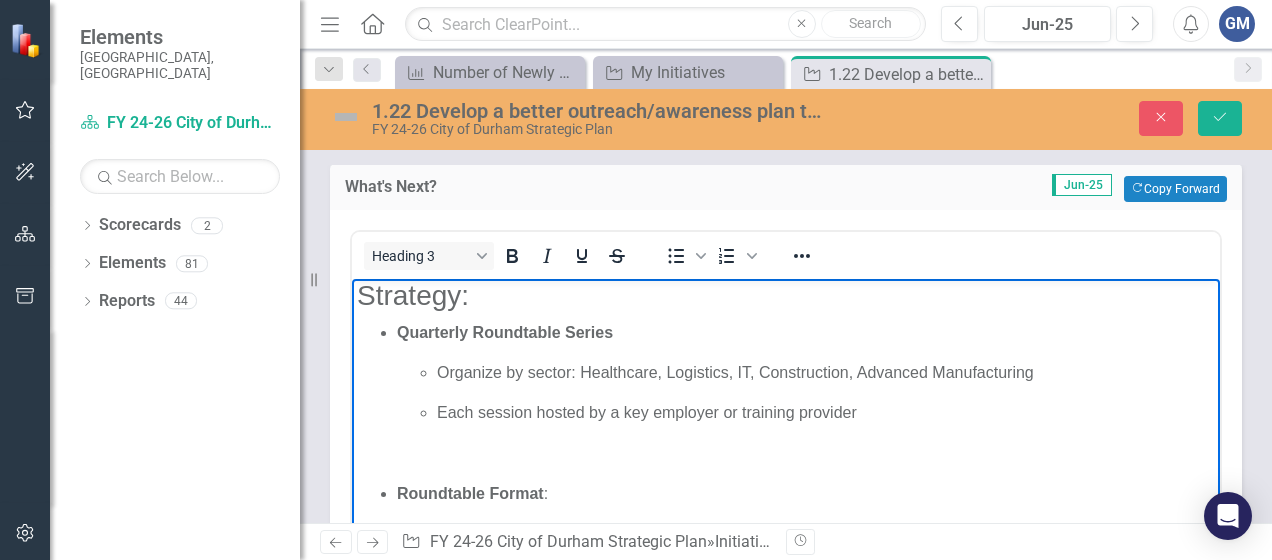 scroll, scrollTop: 2229, scrollLeft: 0, axis: vertical 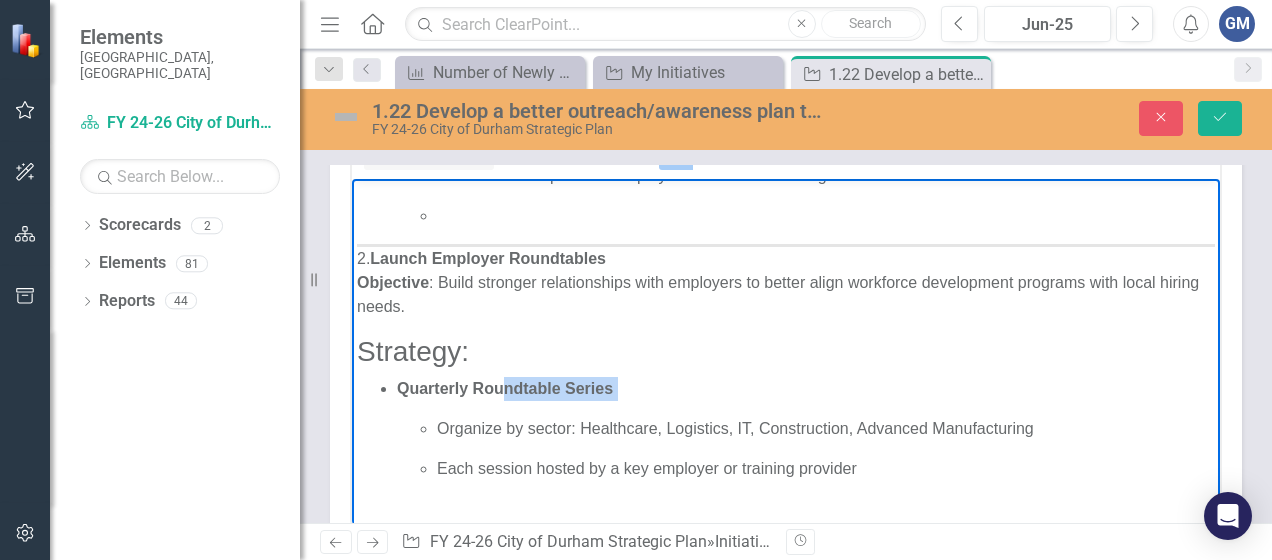 drag, startPoint x: 506, startPoint y: 402, endPoint x: 501, endPoint y: 374, distance: 28.442924 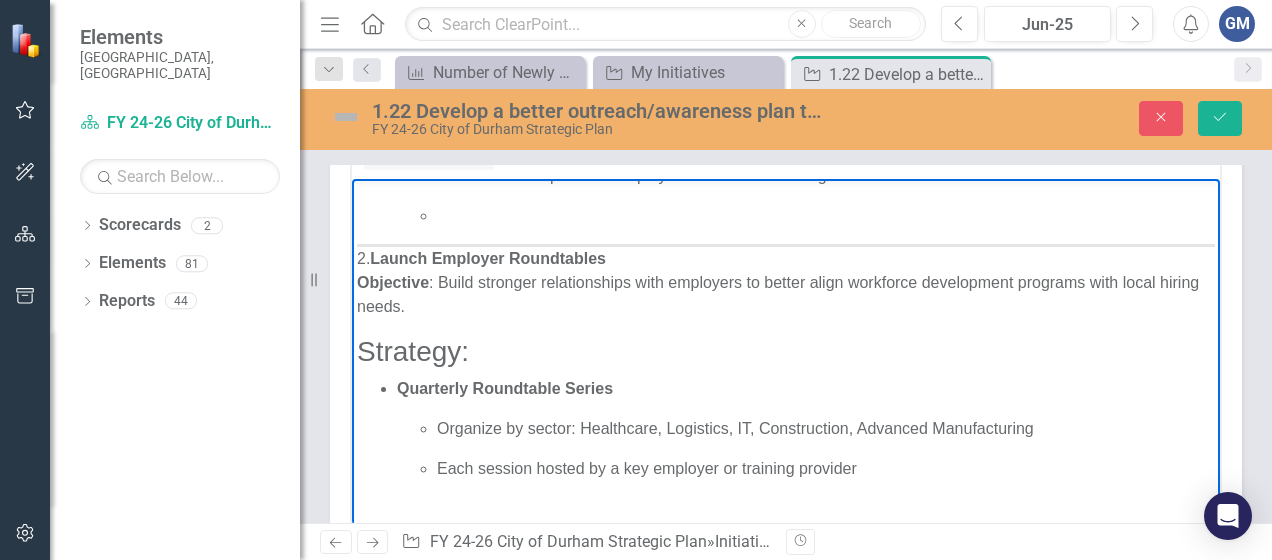 drag, startPoint x: 484, startPoint y: 359, endPoint x: 364, endPoint y: 378, distance: 121.49486 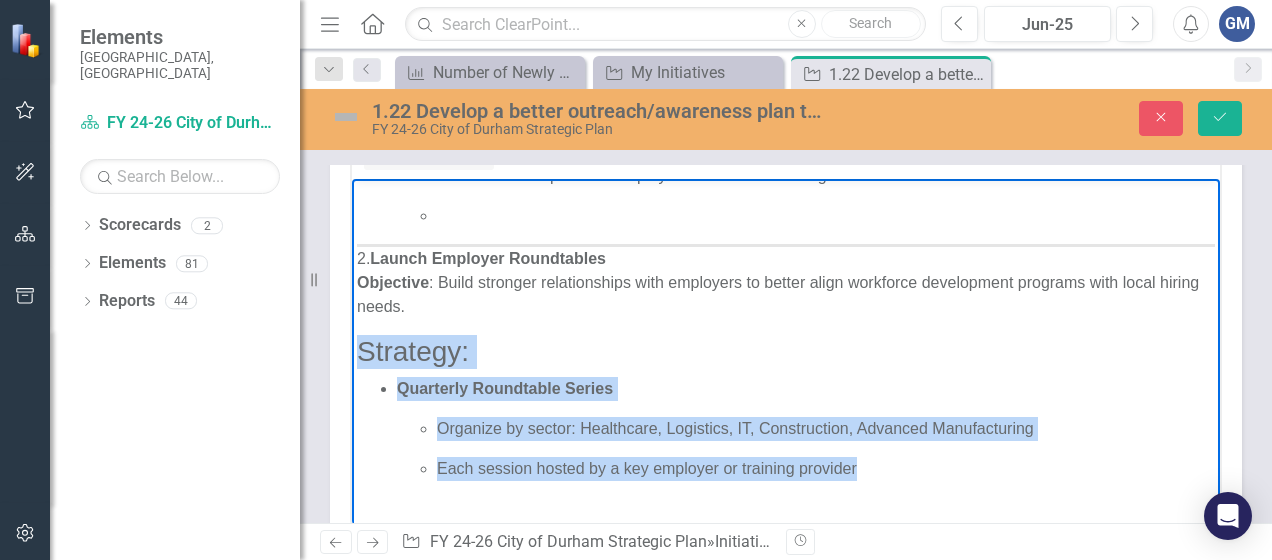 drag, startPoint x: 852, startPoint y: 467, endPoint x: 696, endPoint y: 519, distance: 164.43843 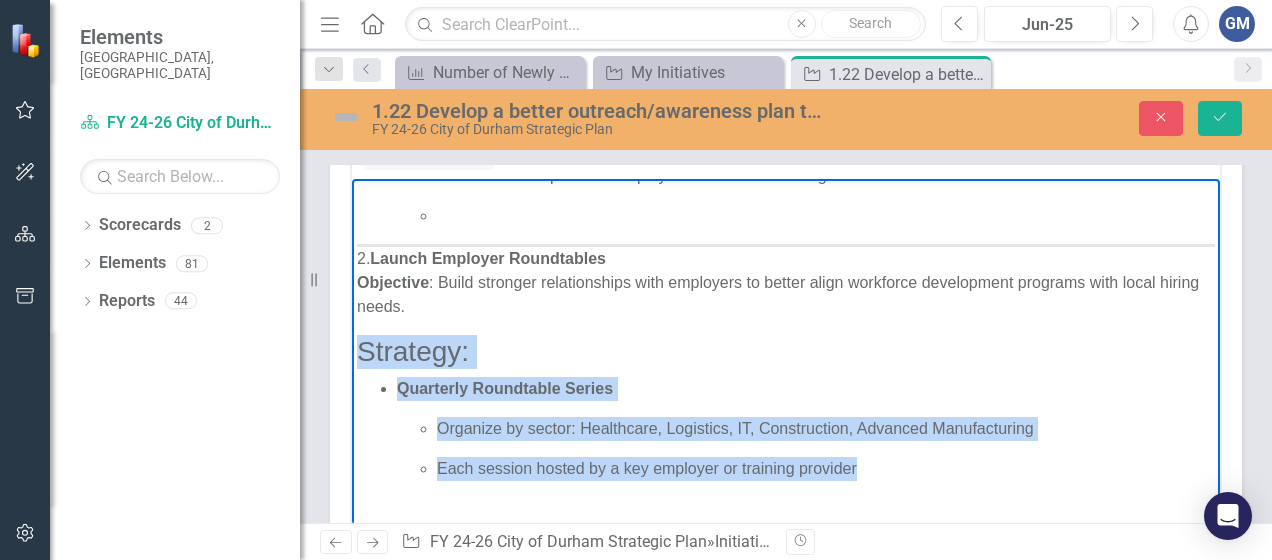 click on "1.  Develop a Job Club for Higher-Skilled Individuals Affected by U.S. AID Federal Cuts Objective : Provide targeted career support for professionals with advanced skills displaced due to federal budget reductions in U.S. AID-funded programs. Key Components: Target Audience : Professionals with degrees or certifications (e.g., public health, international development, project management) Individuals with previous employment under U.S. AID grants/contracts 2.  Launch Employer Roundtables Objective : Build stronger relationships with employers to better align workforce development programs with local hiring needs. Strategy: Quarterly Roundtable Series Organize by sector: Healthcare, Logistics, IT, Construction, Advanced Manufacturing Each session hosted by a key employer or training provider Roundtable Format : 60–90 minute sessions 5–10 employers per session Moderated discussion Pre-session survey to gather employer needs/feedback Deliverables : Executive summary from each roundtable Key Partners : 3.  12" at bounding box center [786, 1234] 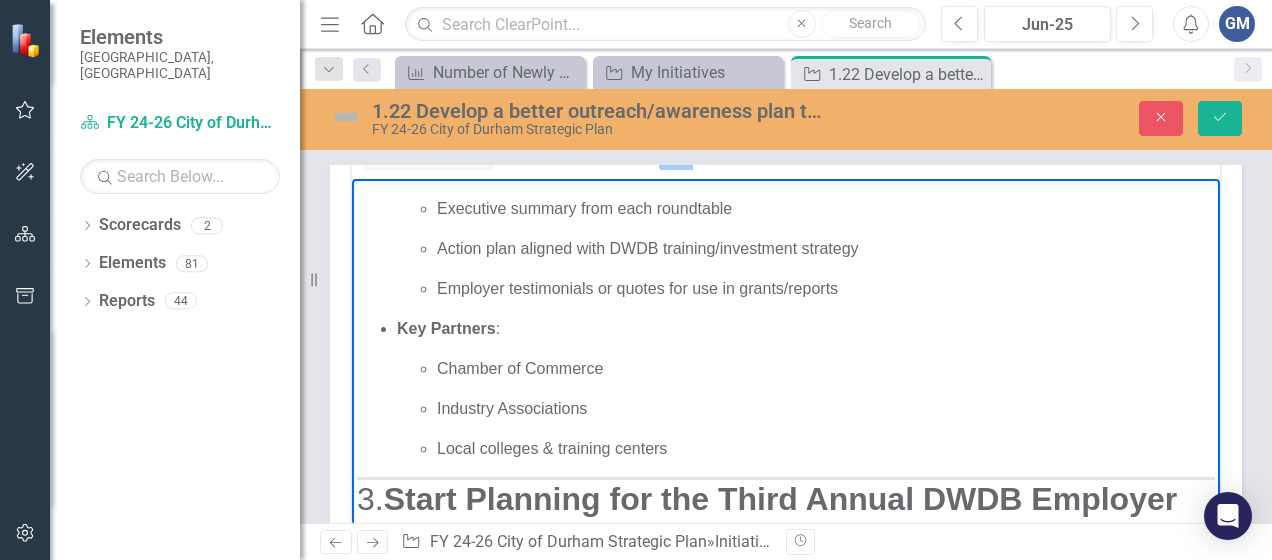 scroll, scrollTop: 744, scrollLeft: 0, axis: vertical 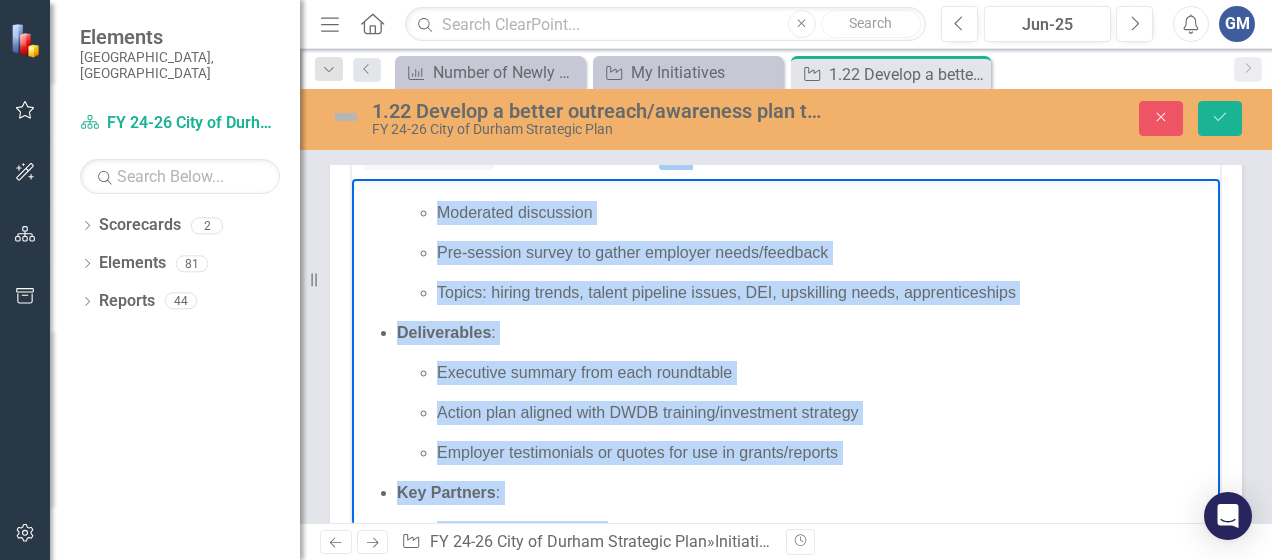 drag, startPoint x: 670, startPoint y: 443, endPoint x: 404, endPoint y: 210, distance: 353.61703 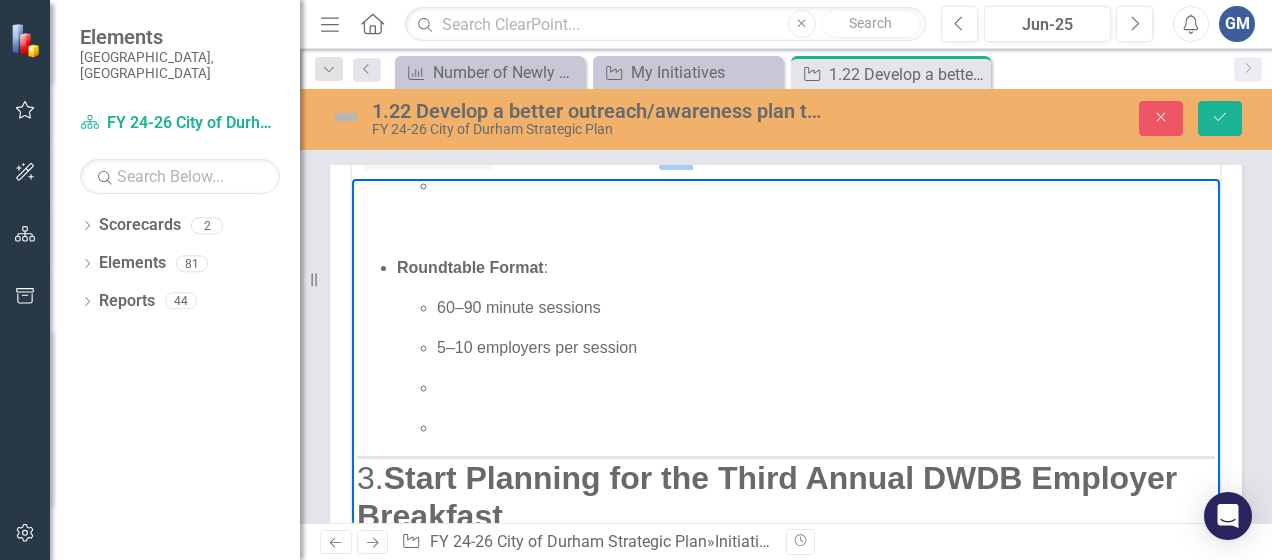 scroll, scrollTop: 280, scrollLeft: 0, axis: vertical 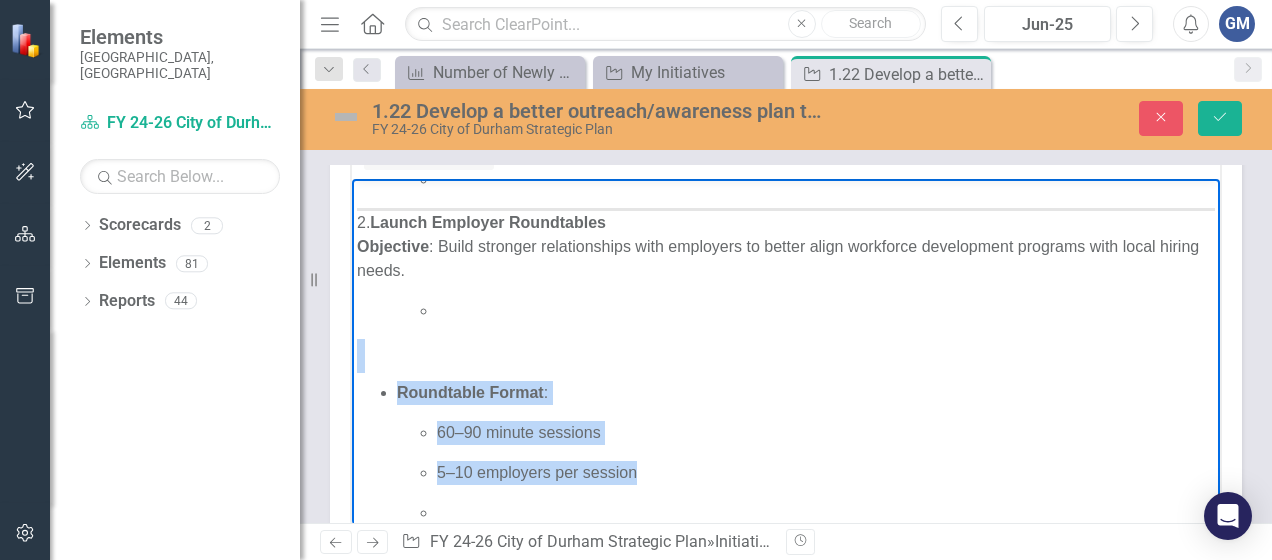 drag, startPoint x: 472, startPoint y: 502, endPoint x: 405, endPoint y: 365, distance: 152.50574 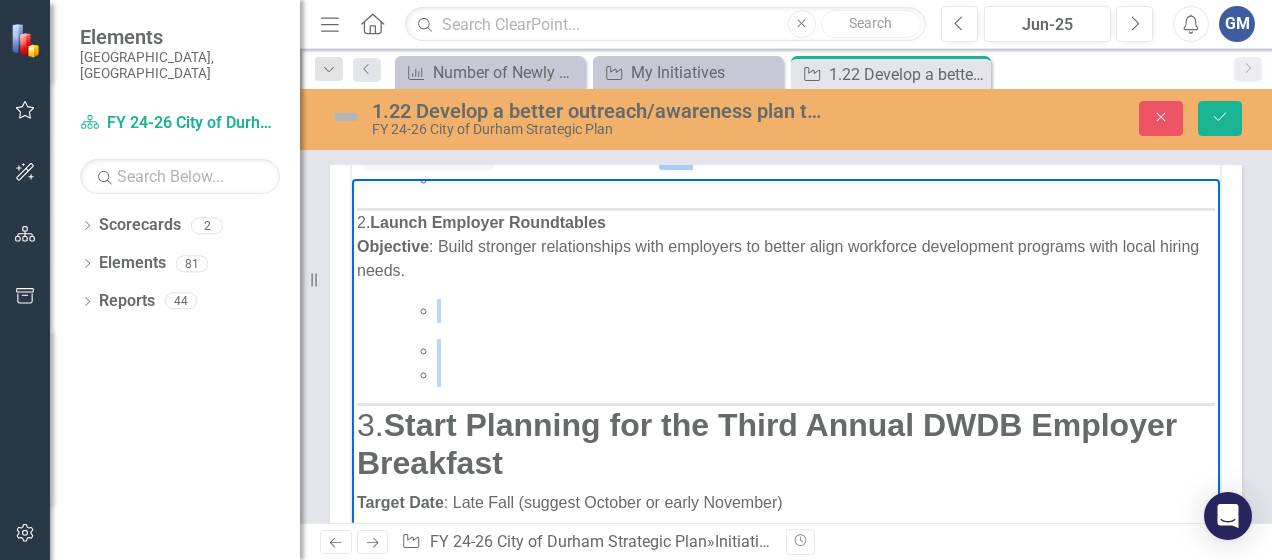 drag, startPoint x: 437, startPoint y: 380, endPoint x: 423, endPoint y: 314, distance: 67.46851 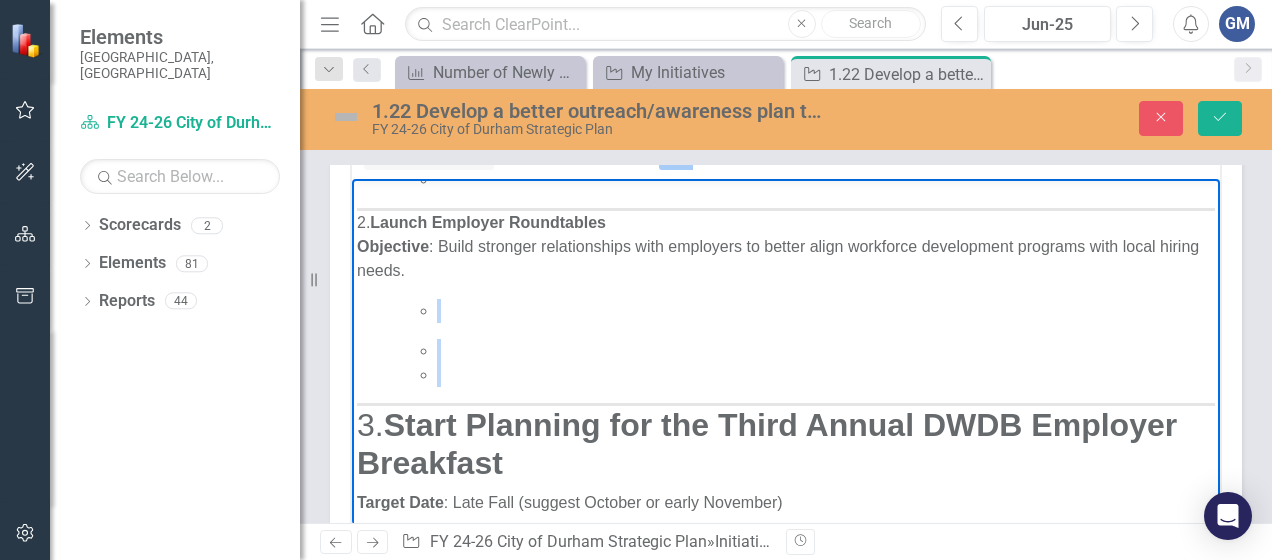 click on "1.  Develop a Job Club for Higher-Skilled Individuals Affected by U.S. AID Federal Cuts Objective : Provide targeted career support for professionals with advanced skills displaced due to federal budget reductions in U.S. AID-funded programs. Key Components: Target Audience : Professionals with degrees or certifications (e.g., public health, international development, project management) Individuals with previous employment under U.S. AID grants/contracts 2.  Launch Employer Roundtables Objective : Build stronger relationships with employers to better align workforce development programs with local hiring needs. 3.  Start Planning for the Third Annual DWDB Employer Breakfast Target Date : Late Fall (suggest October or early November) Planning Timeline (12 Weeks Out): Week Task 12 Confirm date, venue, and budget 10 Secure keynote speaker and employer panel 8 Develop invite list & open registration 6 Design event materials & run promo campaign 4 Finalize catering, A/V, and presentation content 2 0 Keynote 4." at bounding box center [786, 707] 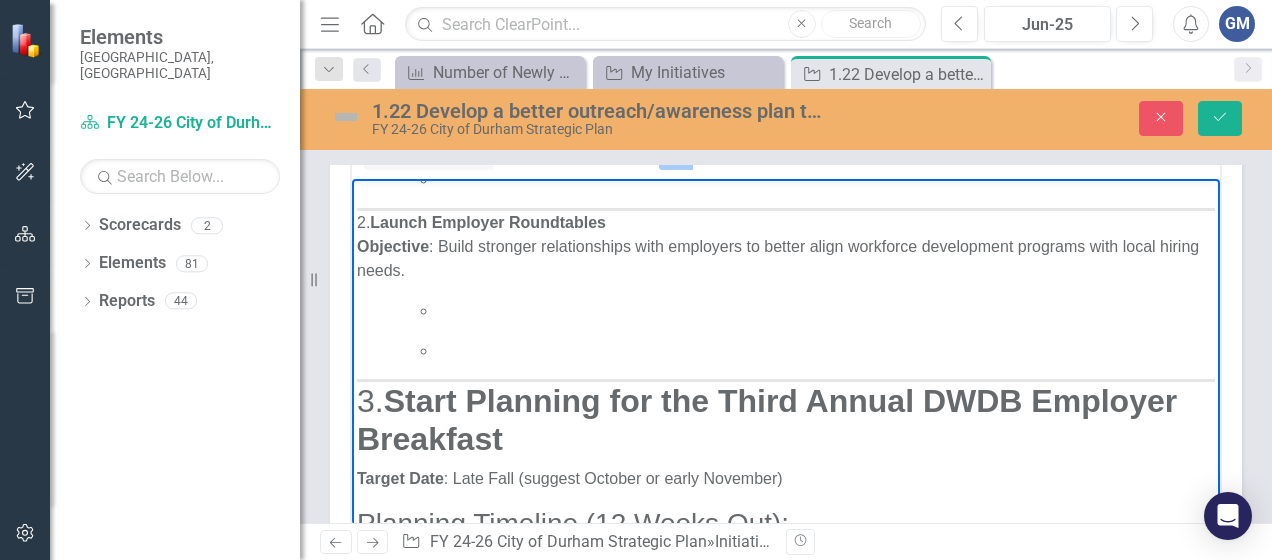 click at bounding box center [826, 311] 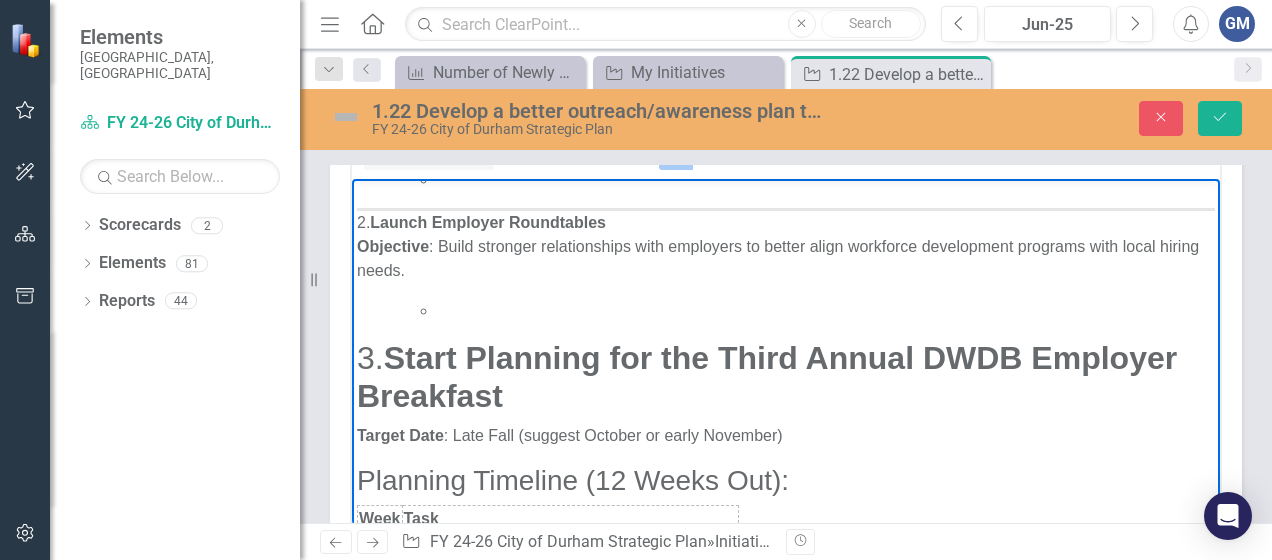 click at bounding box center (826, 311) 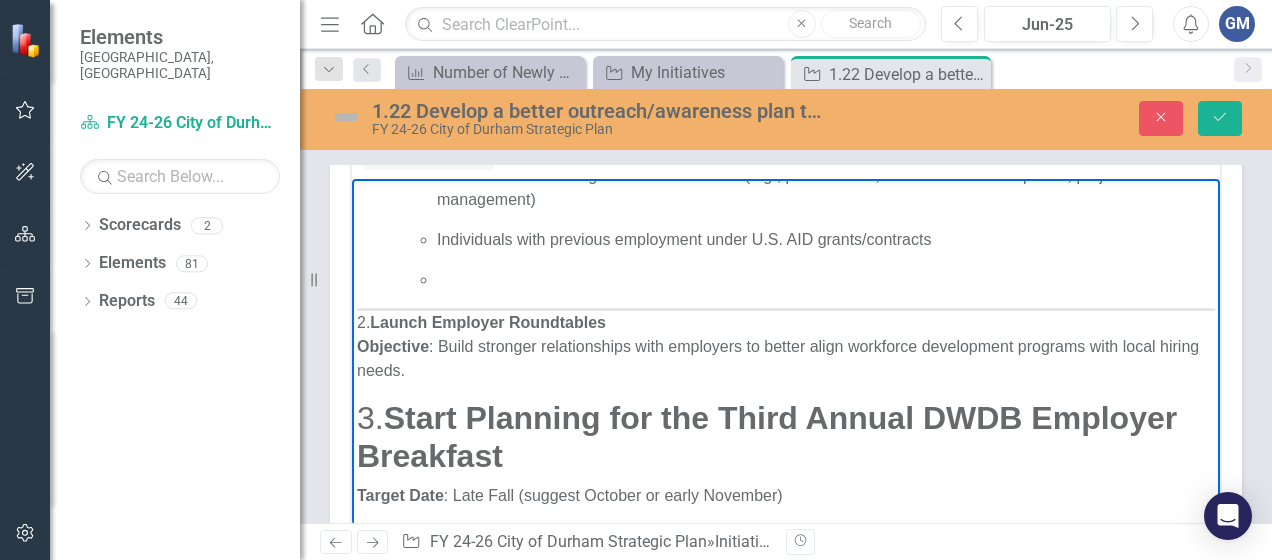 scroll, scrollTop: 380, scrollLeft: 0, axis: vertical 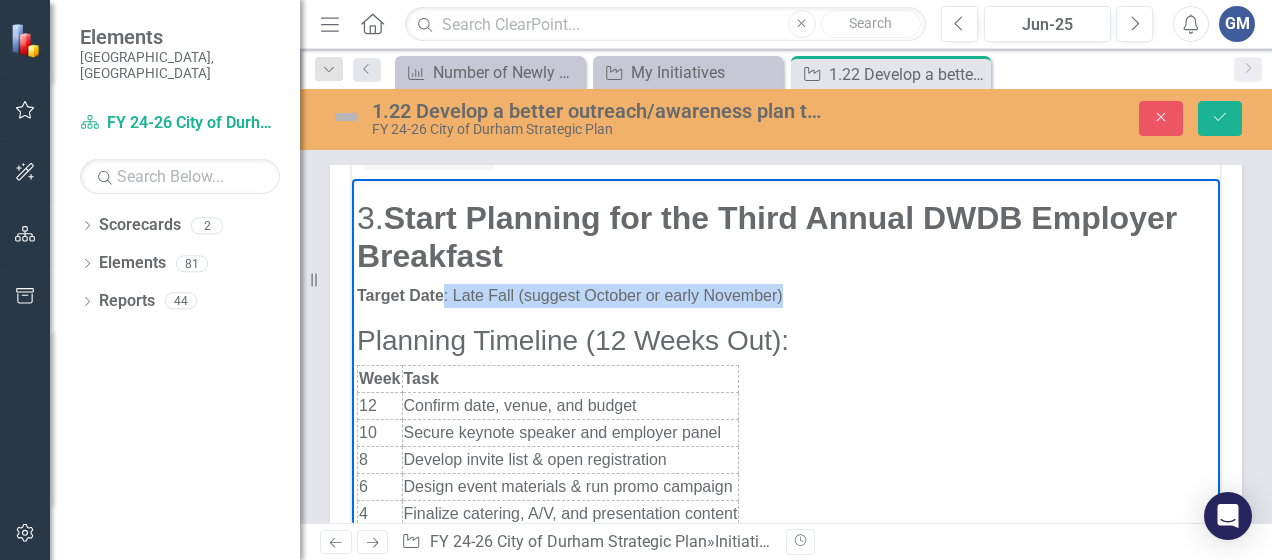 drag, startPoint x: 444, startPoint y: 297, endPoint x: 1076, endPoint y: 301, distance: 632.01263 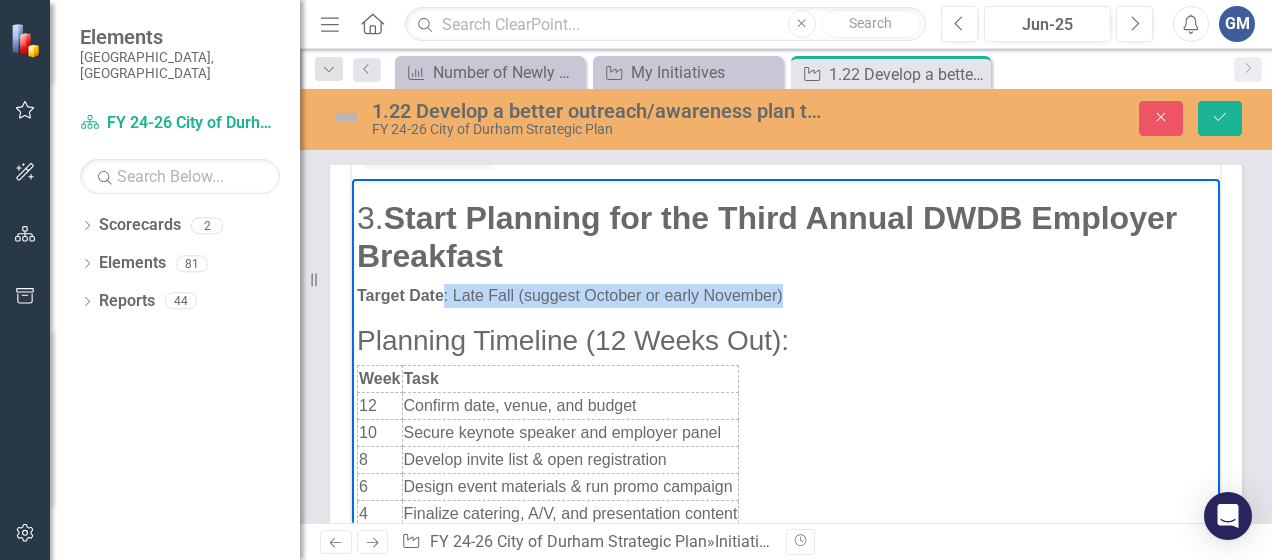 click on "Target Date : Late Fall (suggest October or early November)" at bounding box center [786, 296] 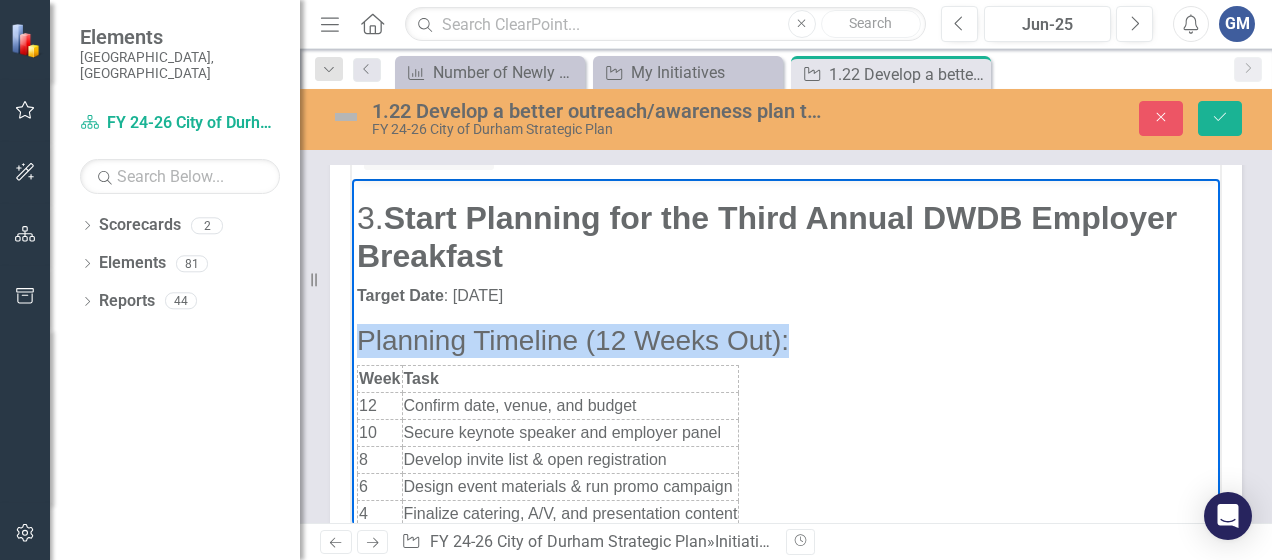 drag, startPoint x: 796, startPoint y: 338, endPoint x: 692, endPoint y: 519, distance: 208.75105 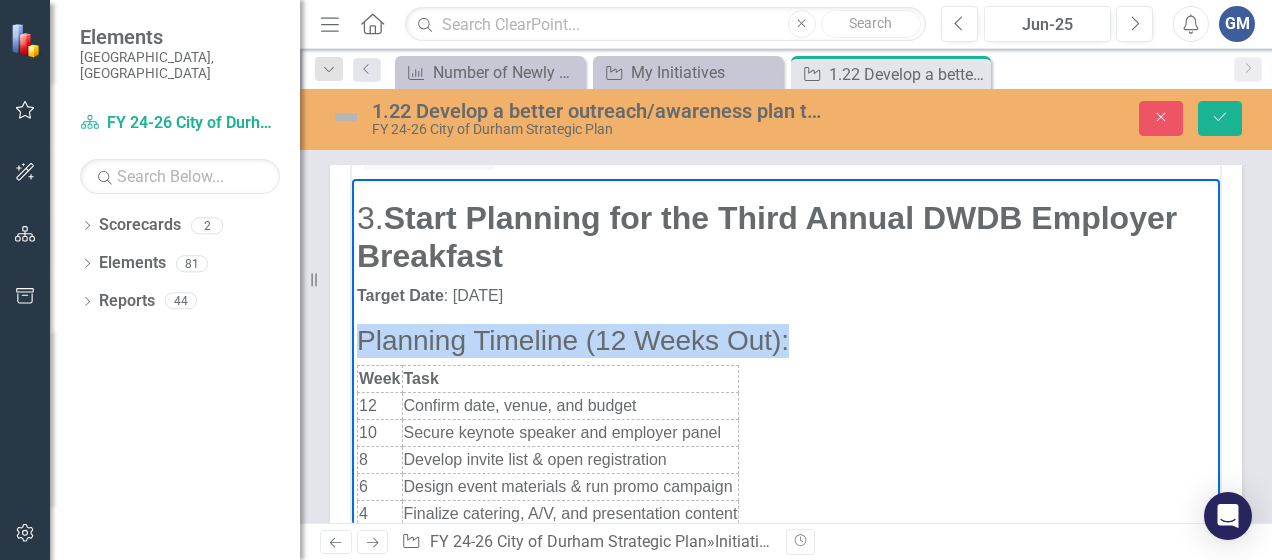 click on "1.  Develop a Job Club for Higher-Skilled Individuals Affected by U.S. AID Federal Cuts Objective : Provide targeted career support for professionals with advanced skills displaced due to federal budget reductions in U.S. AID-funded programs. Key Components: Target Audience : Professionals with degrees or certifications (e.g., public health, international development, project management) Individuals with previous employment under U.S. AID grants/contracts 2.  Launch Employer Roundtables Objective : Build stronger relationships with employers to better align workforce development programs with local hiring needs. 3.  Start Planning for the Third Annual DWDB Employer Breakfast Target Date : June 2026 Planning Timeline (12 Weeks Out): Week Task 12 Confirm date, venue, and budget 10 Secure keynote speaker and employer panel 8 Develop invite list & open registration 6 Design event materials & run promo campaign 4 Finalize catering, A/V, and presentation content 2 Send reminders & prep day-of materials 0 Keynote" at bounding box center [786, 715] 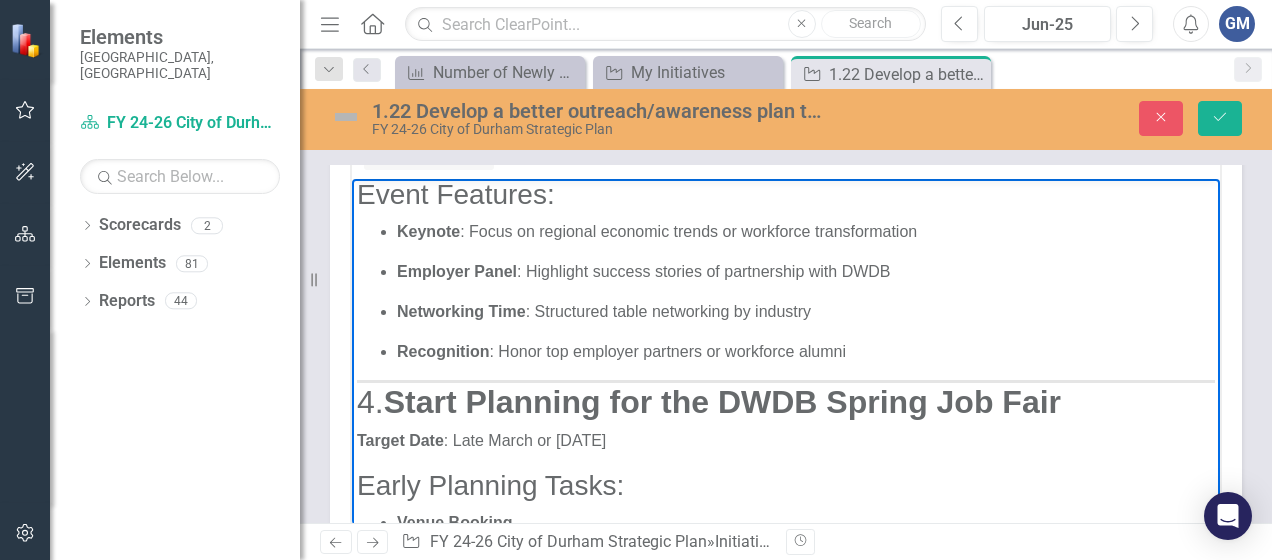 scroll, scrollTop: 880, scrollLeft: 0, axis: vertical 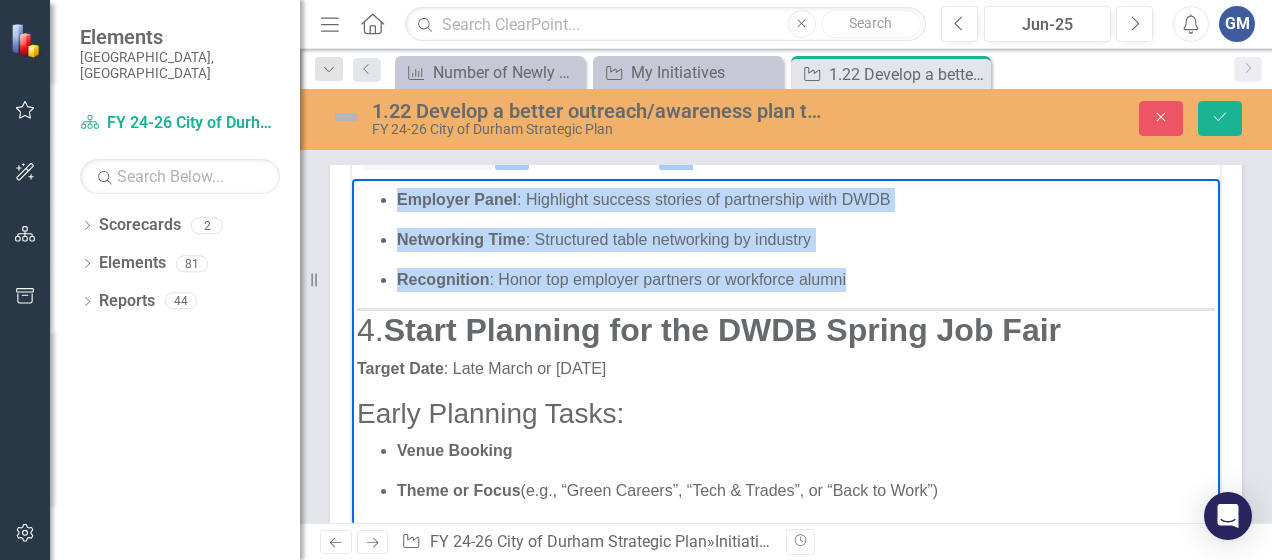 drag, startPoint x: 859, startPoint y: 274, endPoint x: 390, endPoint y: 197, distance: 475.27887 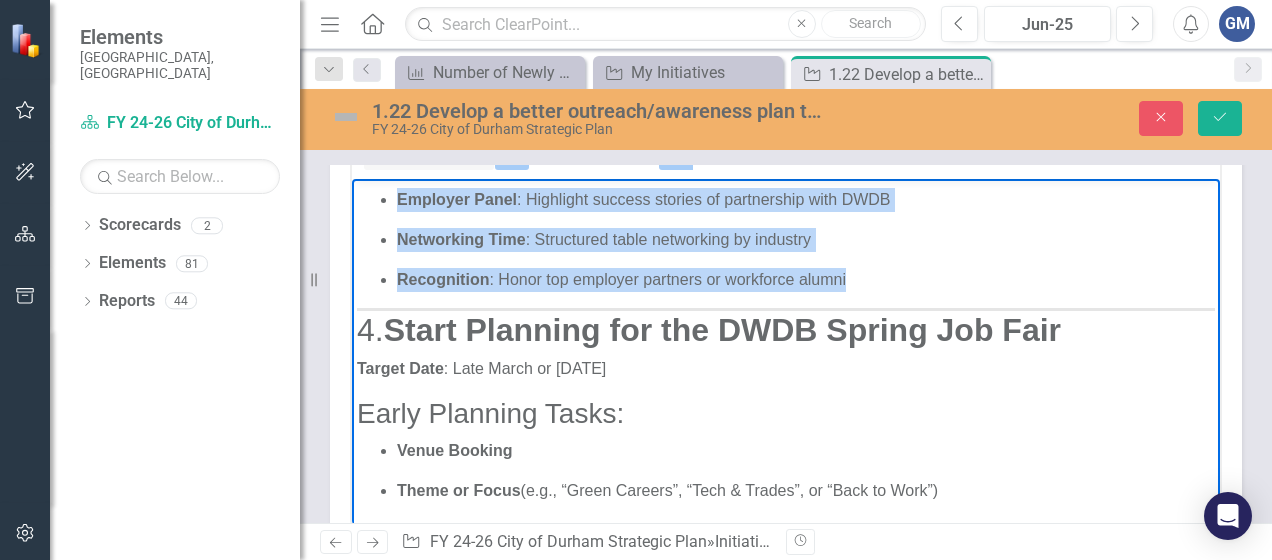 click on "Keynote : Focus on regional economic trends or workforce transformation Employer Panel : Highlight success stories of partnership with DWDB Networking Time : Structured table networking by industry Recognition : Honor top employer partners or workforce alumni" at bounding box center (786, 220) 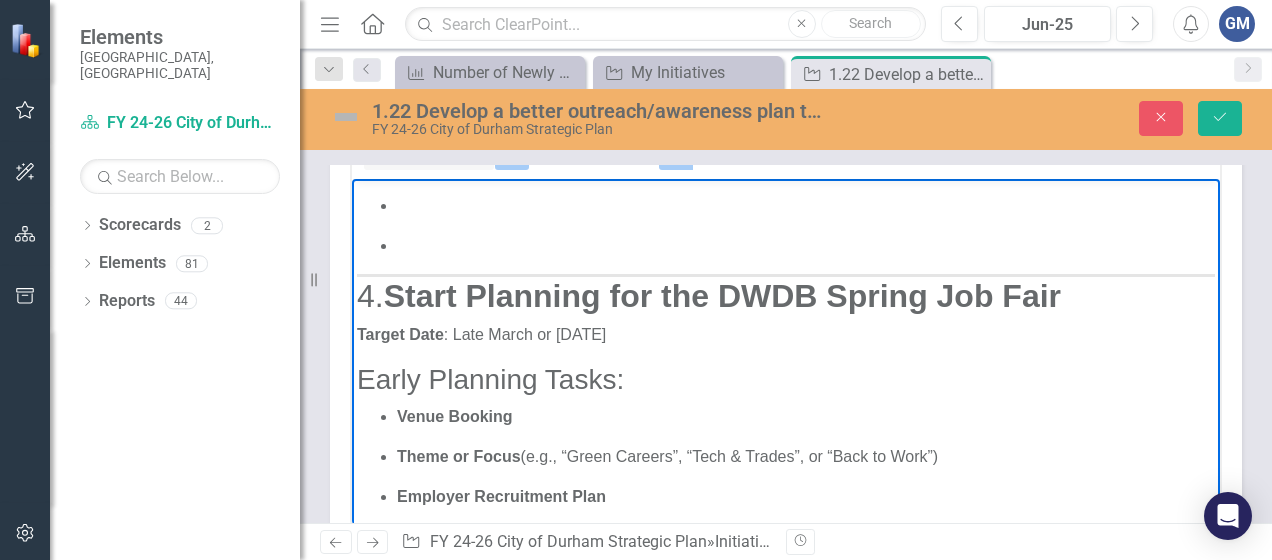 scroll, scrollTop: 580, scrollLeft: 0, axis: vertical 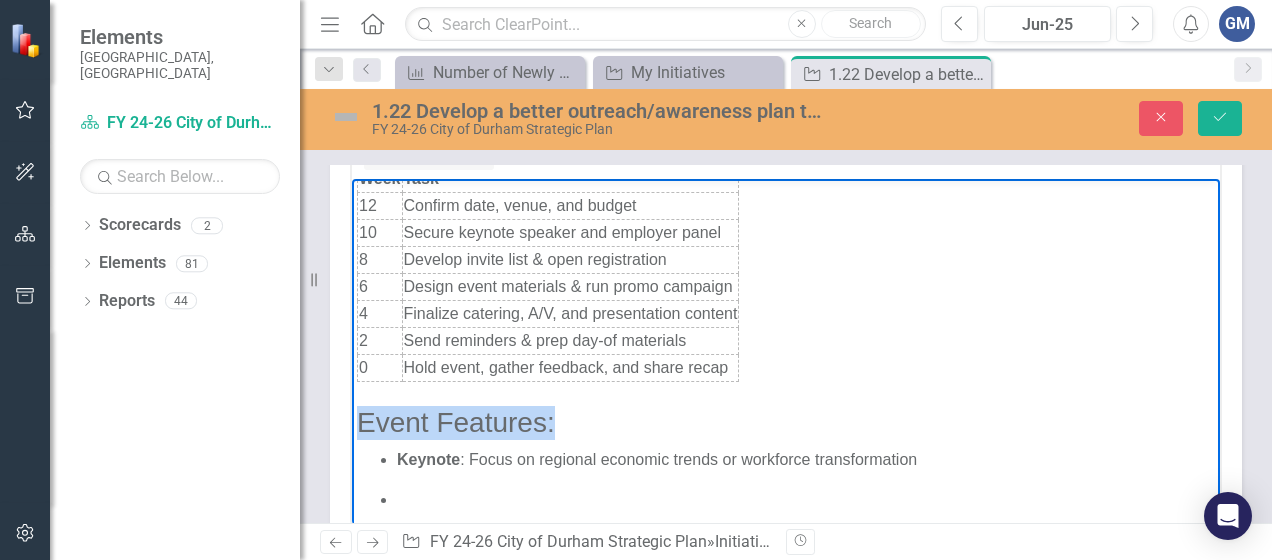 drag, startPoint x: 552, startPoint y: 416, endPoint x: 364, endPoint y: 413, distance: 188.02394 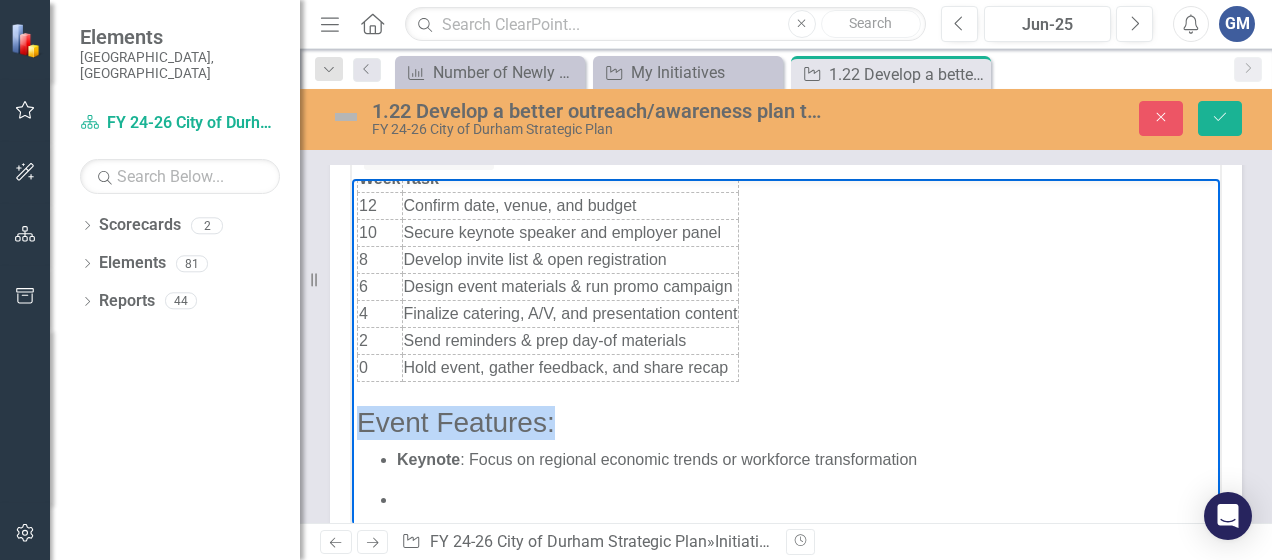 click on "Event Features:" at bounding box center [786, 423] 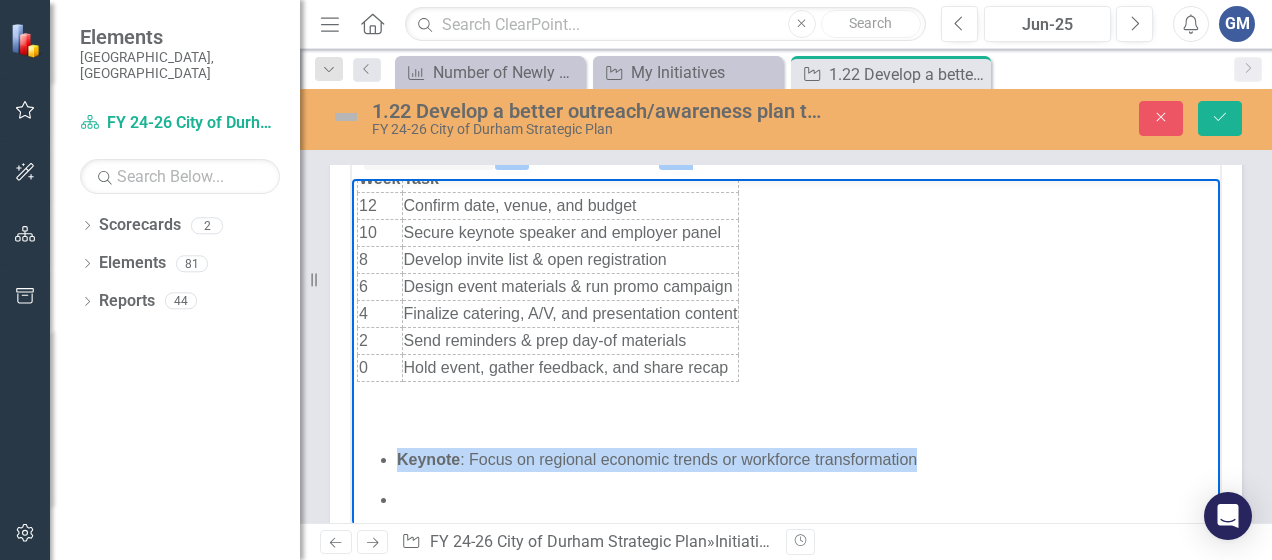 drag, startPoint x: 918, startPoint y: 454, endPoint x: 370, endPoint y: 442, distance: 548.13135 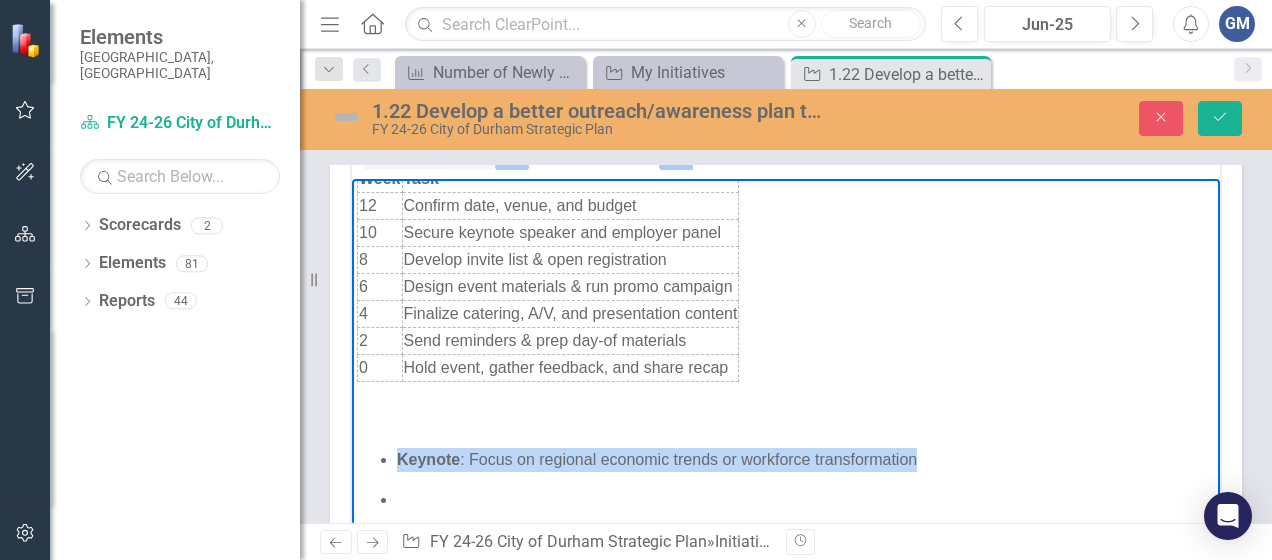 click on "Keynote : Focus on regional economic trends or workforce transformation" at bounding box center [786, 500] 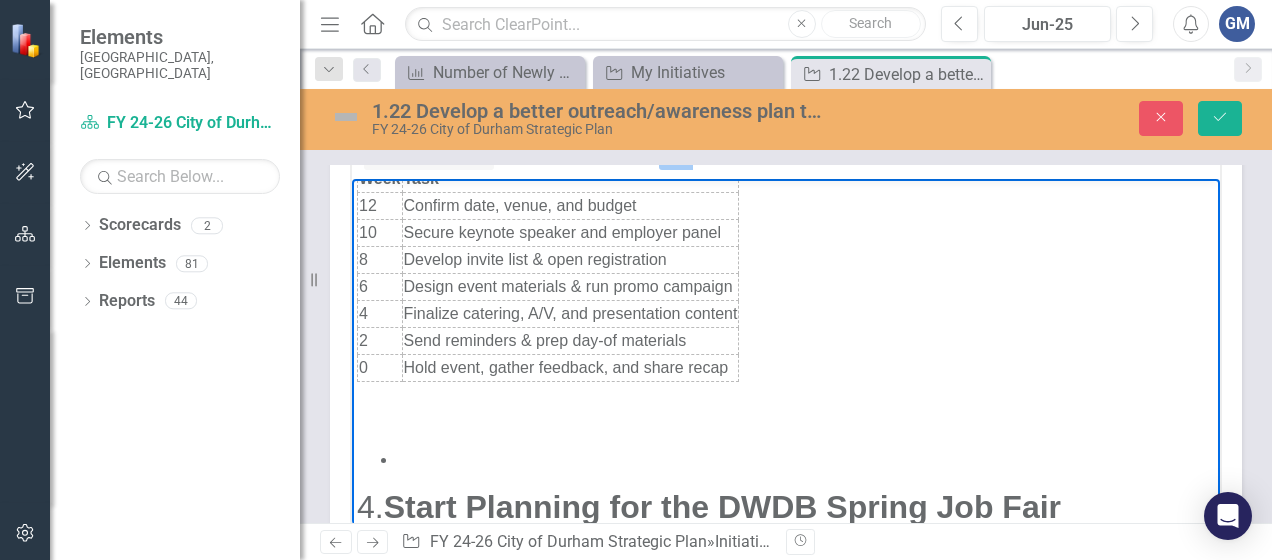 drag, startPoint x: 415, startPoint y: 462, endPoint x: 358, endPoint y: 450, distance: 58.249462 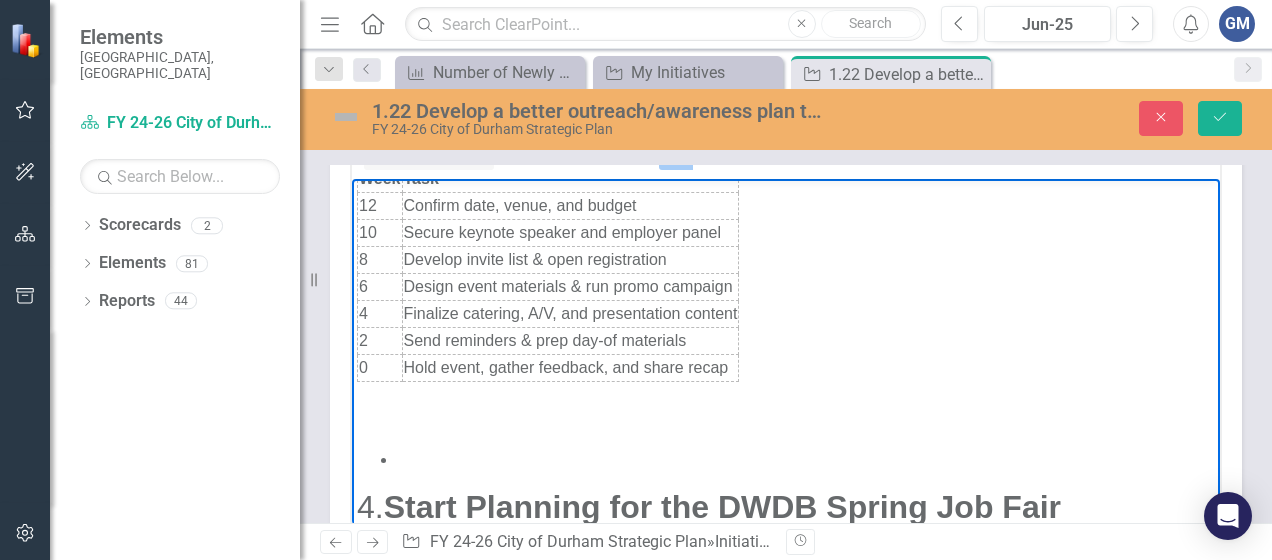 click at bounding box center (786, 460) 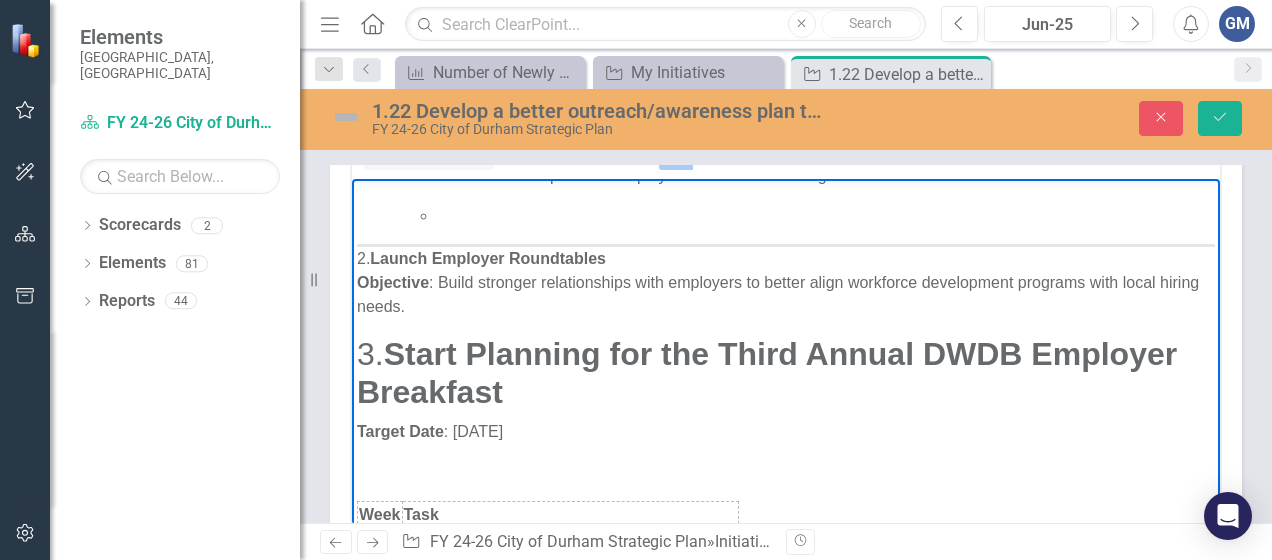 scroll, scrollTop: 480, scrollLeft: 0, axis: vertical 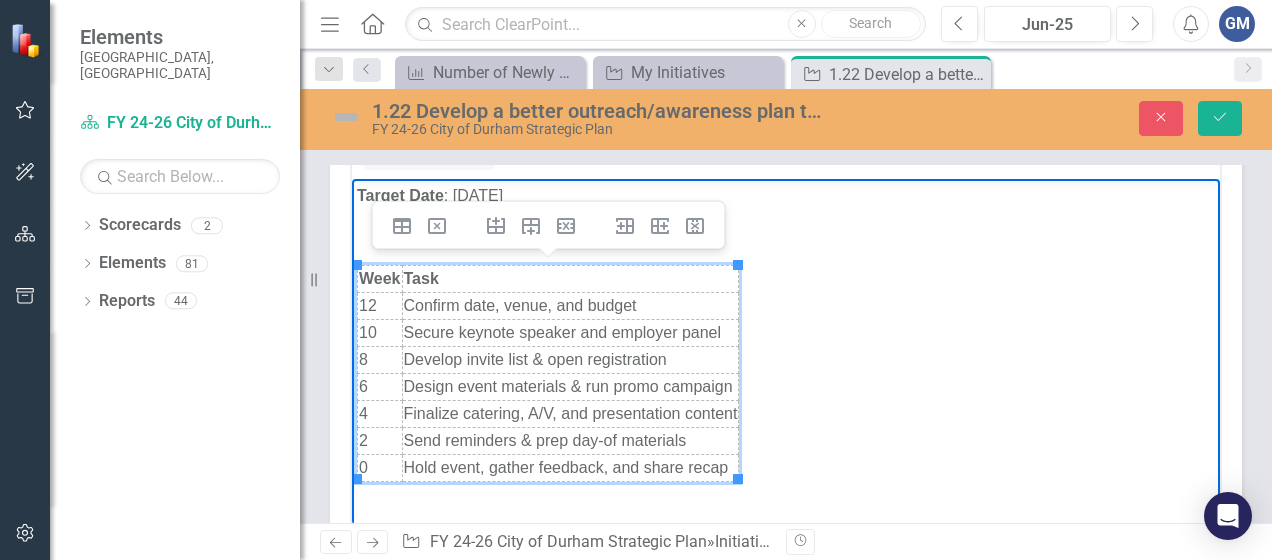 drag, startPoint x: 749, startPoint y: 466, endPoint x: 702, endPoint y: 473, distance: 47.518417 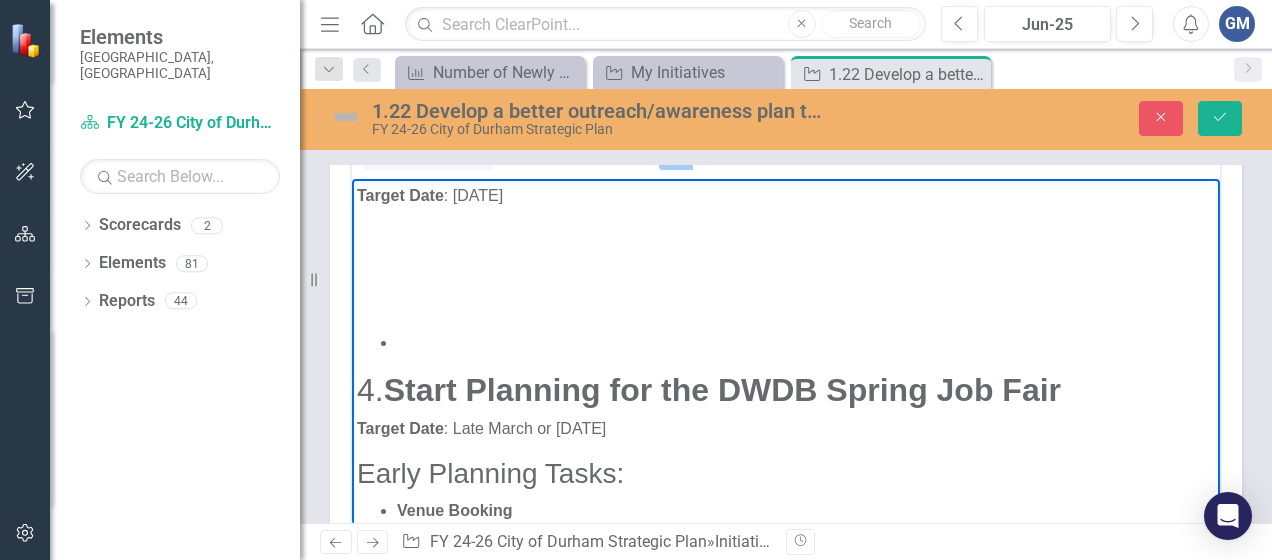 click at bounding box center [806, 343] 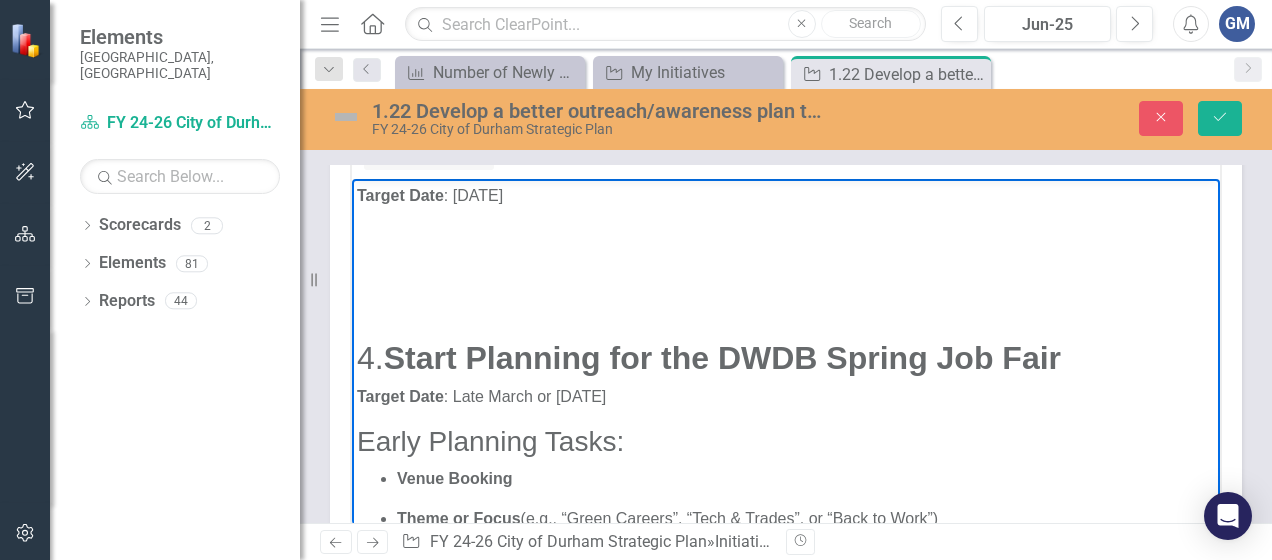 click at bounding box center [786, 277] 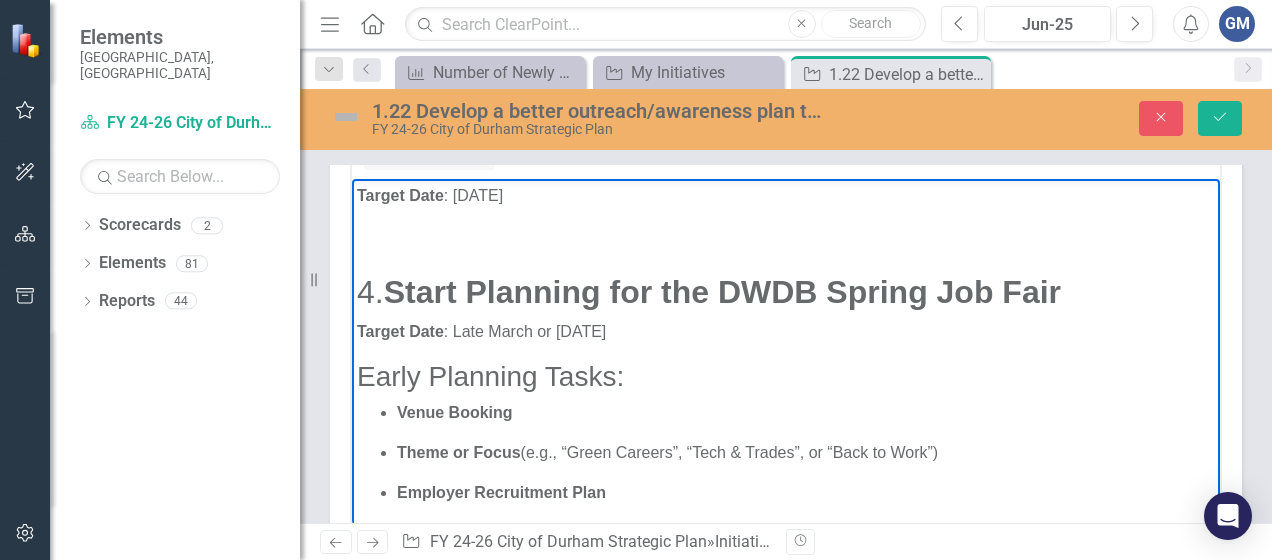click at bounding box center [786, 241] 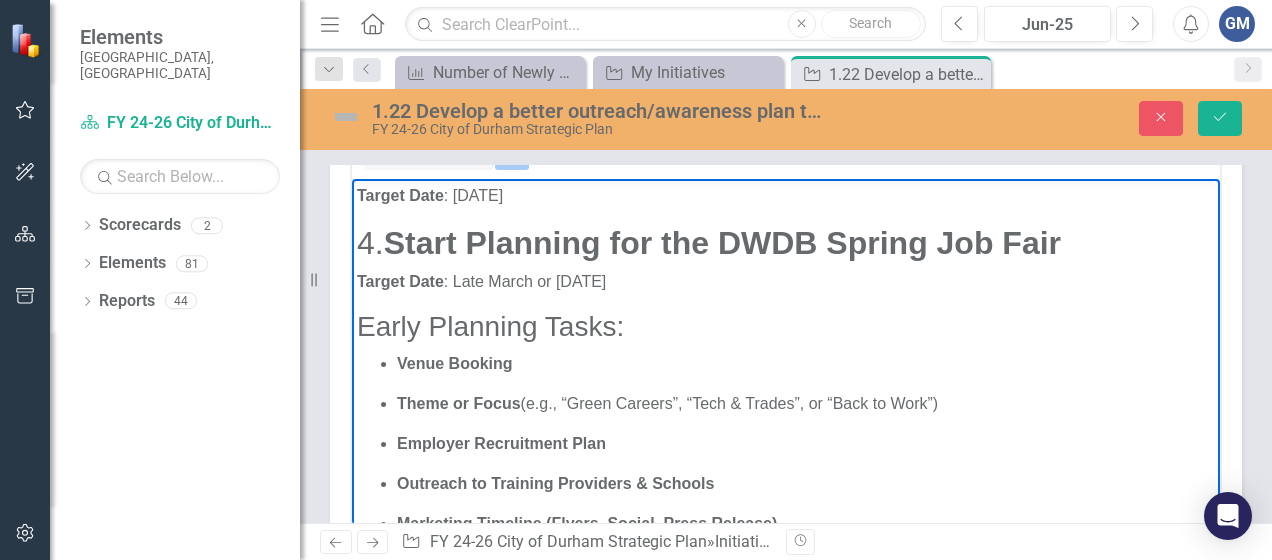 drag, startPoint x: 1080, startPoint y: 243, endPoint x: 592, endPoint y: 283, distance: 489.6366 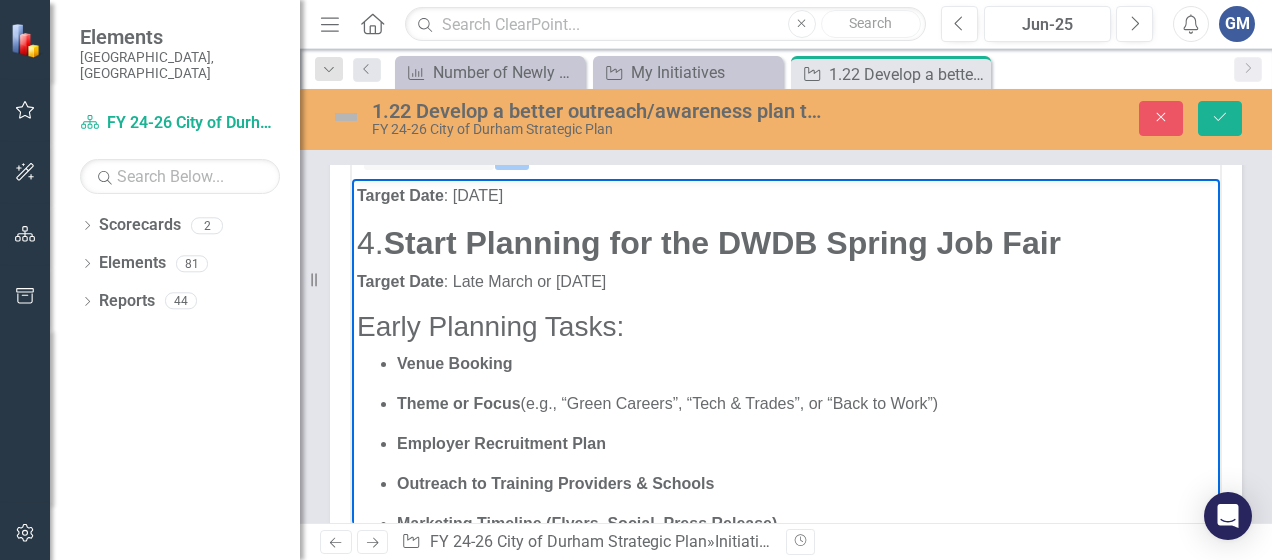 click on "1.  Develop a Job Club for Higher-Skilled Individuals Affected by U.S. AID Federal Cuts Objective : Provide targeted career support for professionals with advanced skills displaced due to federal budget reductions in U.S. AID-funded programs. Key Components: Target Audience : Professionals with degrees or certifications (e.g., public health, international development, project management) Individuals with previous employment under U.S. AID grants/contracts 2.  Launch Employer Roundtables Objective : Build stronger relationships with employers to better align workforce development programs with local hiring needs. 3.  Start Planning for the Third Annual DWDB Employer Breakfast Target Date : June 2026 4.  Start Planning for the DWDB Spring Job Fair Target Date : Late March or April 2026 Early Planning Tasks: Venue Booking Theme or Focus  (e.g., “Green Careers”, “Tech & Trades”, or “Back to Work”) Employer Recruitment Plan Outreach to Training Providers & Schools Add-Ons:" at bounding box center (786, 210) 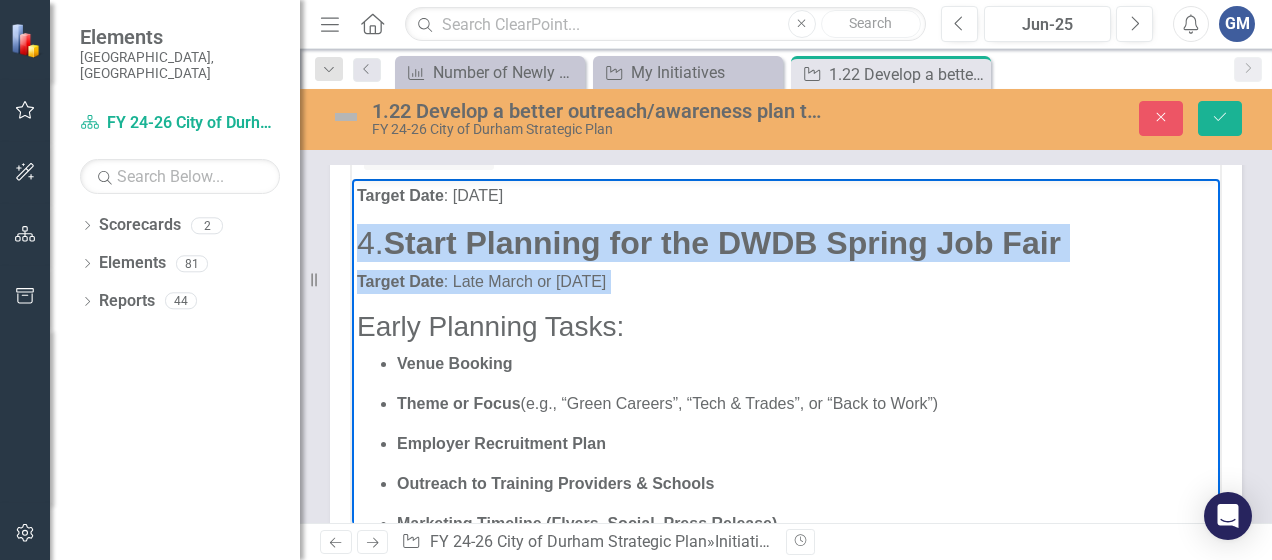 drag, startPoint x: 637, startPoint y: 280, endPoint x: 365, endPoint y: 243, distance: 274.505 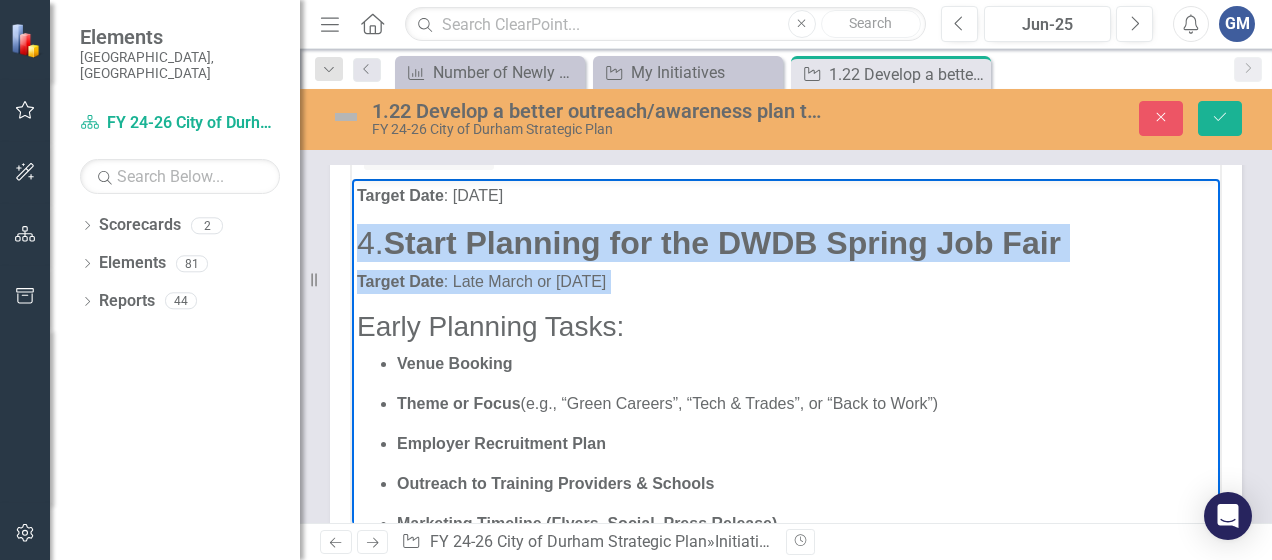 click on "1.  Develop a Job Club for Higher-Skilled Individuals Affected by U.S. AID Federal Cuts Objective : Provide targeted career support for professionals with advanced skills displaced due to federal budget reductions in U.S. AID-funded programs. Key Components: Target Audience : Professionals with degrees or certifications (e.g., public health, international development, project management) Individuals with previous employment under U.S. AID grants/contracts 2.  Launch Employer Roundtables Objective : Build stronger relationships with employers to better align workforce development programs with local hiring needs. 3.  Start Planning for the Third Annual DWDB Employer Breakfast Target Date : June 2026 4.  Start Planning for the DWDB Spring Job Fair Target Date : Late March or April 2026 Early Planning Tasks: Venue Booking Theme or Focus  (e.g., “Green Careers”, “Tech & Trades”, or “Back to Work”) Employer Recruitment Plan Outreach to Training Providers & Schools Add-Ons:" at bounding box center [786, 210] 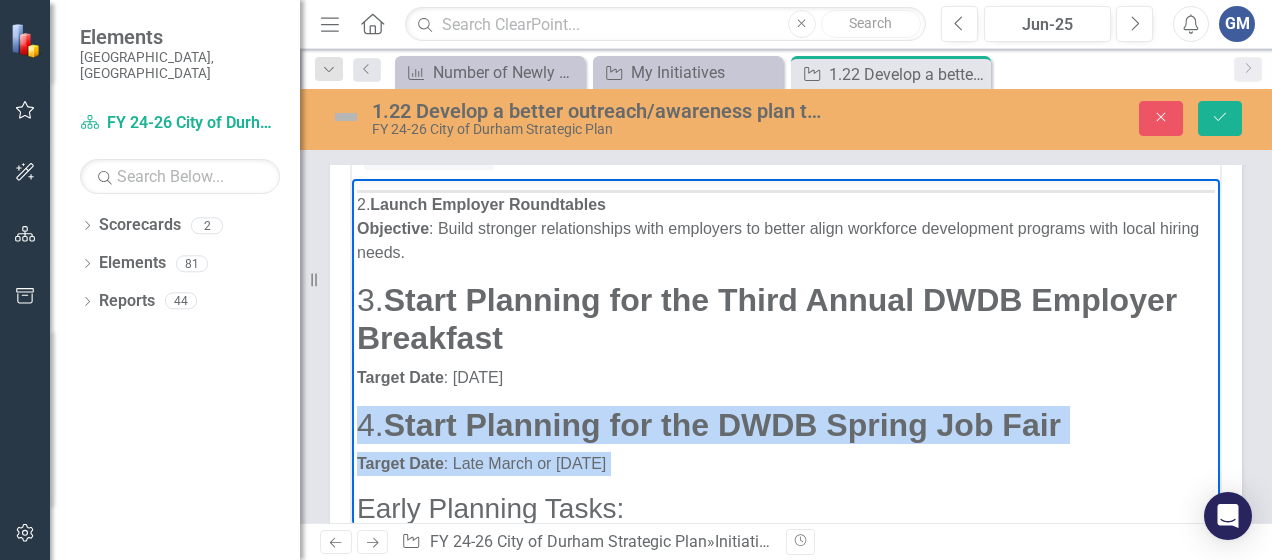 scroll, scrollTop: 300, scrollLeft: 0, axis: vertical 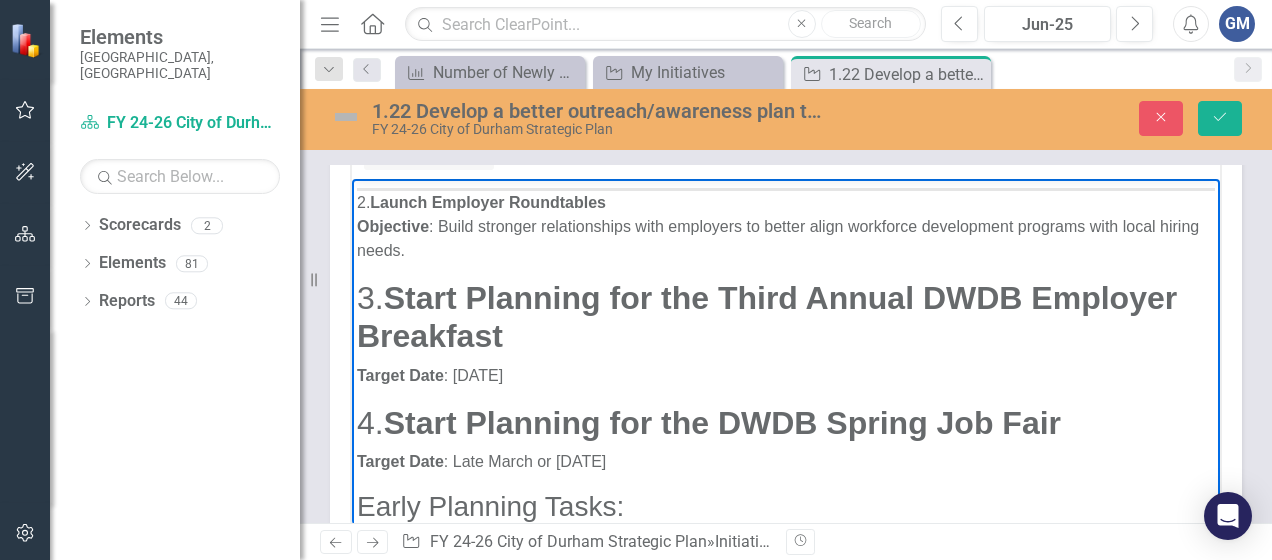 click on "1.  Develop a Job Club for Higher-Skilled Individuals Affected by U.S. AID Federal Cuts Objective : Provide targeted career support for professionals with advanced skills displaced due to federal budget reductions in U.S. AID-funded programs. Key Components: Target Audience : Professionals with degrees or certifications (e.g., public health, international development, project management) Individuals with previous employment under U.S. AID grants/contracts 2.  Launch Employer Roundtables Objective : Build stronger relationships with employers to better align workforce development programs with local hiring needs. 3.  Start Planning for the Third Annual DWDB Employer Breakfast Target Date : June 2026 4.  Start Planning for the DWDB Spring Job Fair Target Date : Late March or April 2026 Early Planning Tasks: Venue Booking Theme or Focus  (e.g., “Green Careers”, “Tech & Trades”, or “Back to Work”) Employer Recruitment Plan Outreach to Training Providers & Schools Add-Ons:" at bounding box center [786, 390] 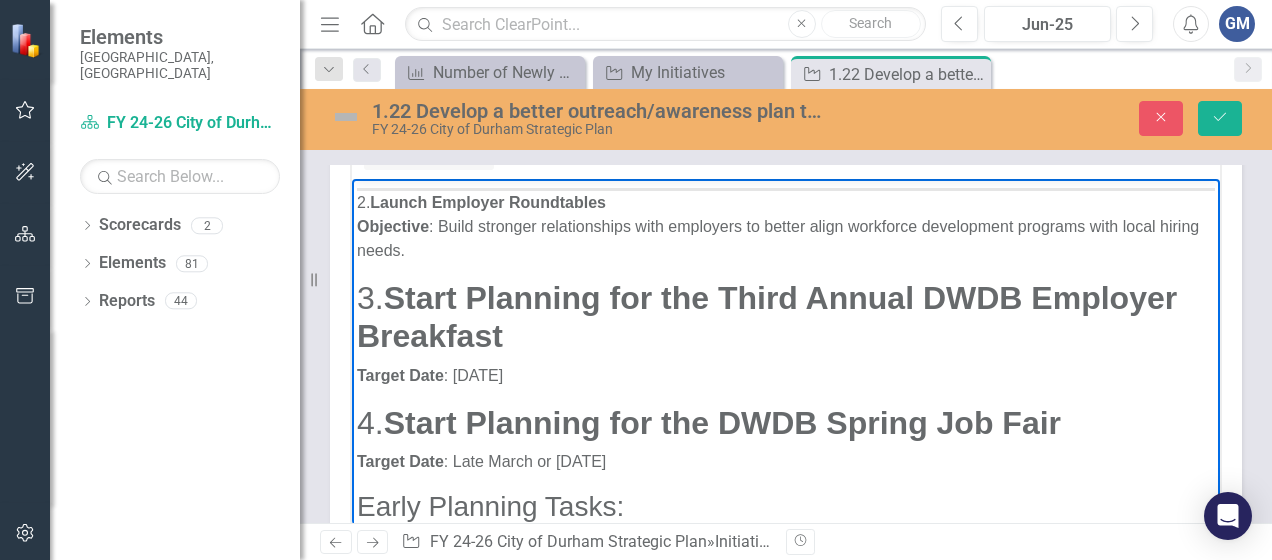 drag, startPoint x: 602, startPoint y: 364, endPoint x: 355, endPoint y: 289, distance: 258.13562 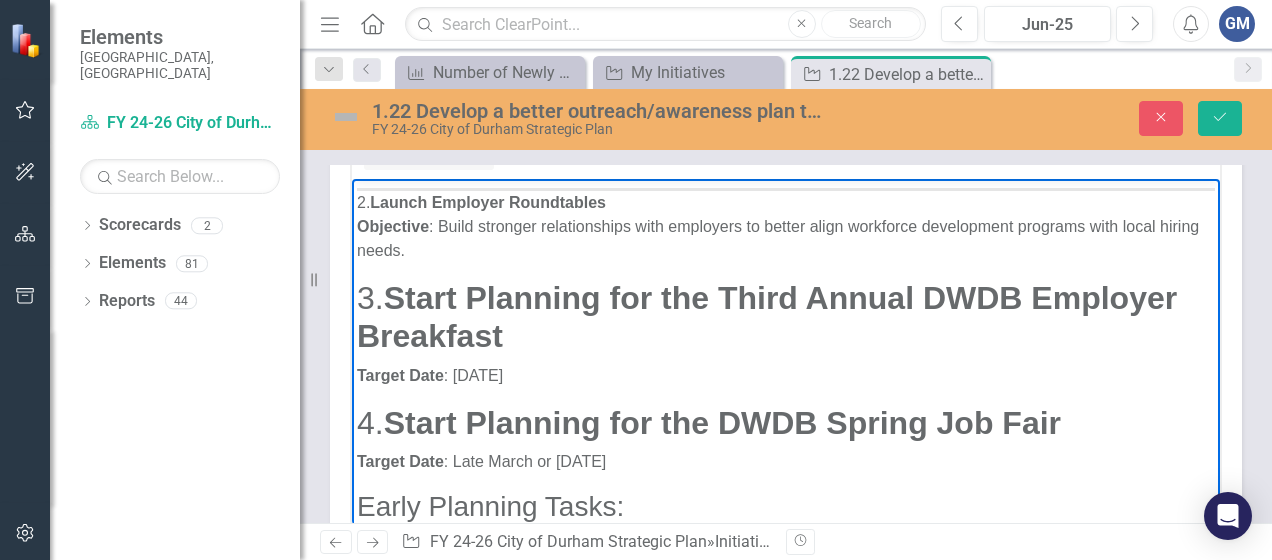 click on "1.  Develop a Job Club for Higher-Skilled Individuals Affected by U.S. AID Federal Cuts Objective : Provide targeted career support for professionals with advanced skills displaced due to federal budget reductions in U.S. AID-funded programs. Key Components: Target Audience : Professionals with degrees or certifications (e.g., public health, international development, project management) Individuals with previous employment under U.S. AID grants/contracts 2.  Launch Employer Roundtables Objective : Build stronger relationships with employers to better align workforce development programs with local hiring needs. 3.  Start Planning for the Third Annual DWDB Employer Breakfast Target Date : June 2026 4.  Start Planning for the DWDB Spring Job Fair Target Date : Late March or April 2026 Early Planning Tasks: Venue Booking Theme or Focus  (e.g., “Green Careers”, “Tech & Trades”, or “Back to Work”) Employer Recruitment Plan Outreach to Training Providers & Schools Add-Ons:" at bounding box center (786, 551) 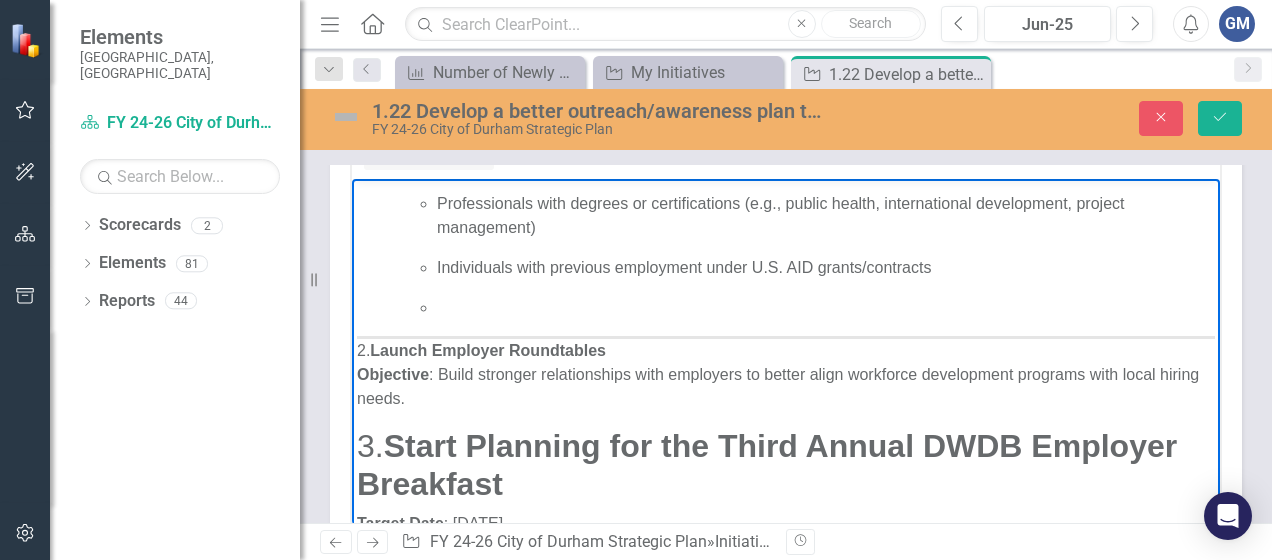 scroll, scrollTop: 0, scrollLeft: 0, axis: both 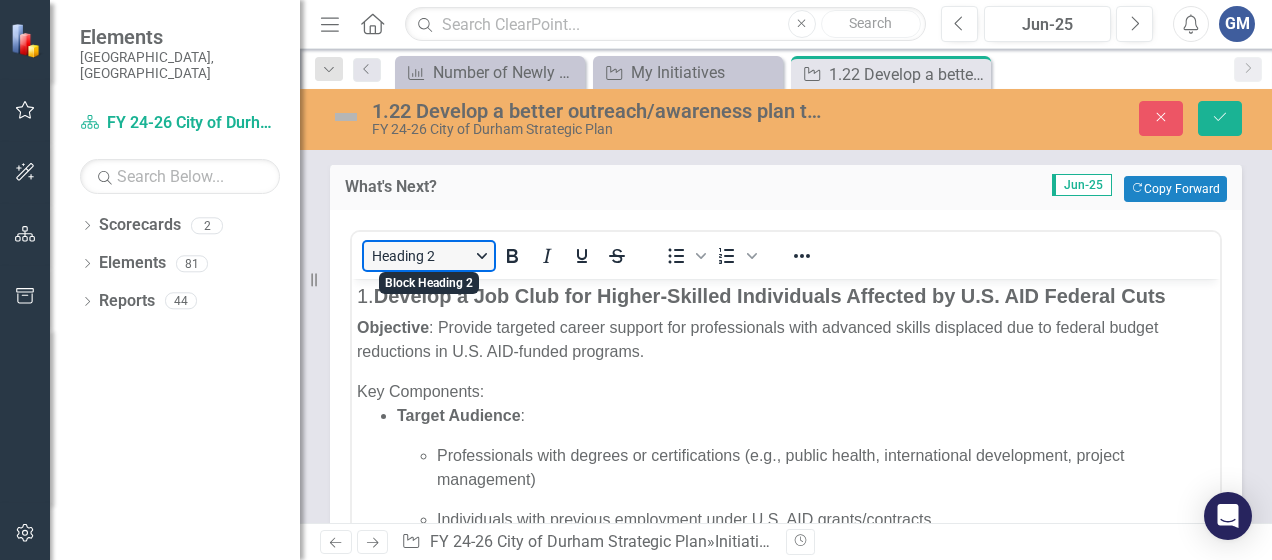 click on "Heading 2" at bounding box center [429, 256] 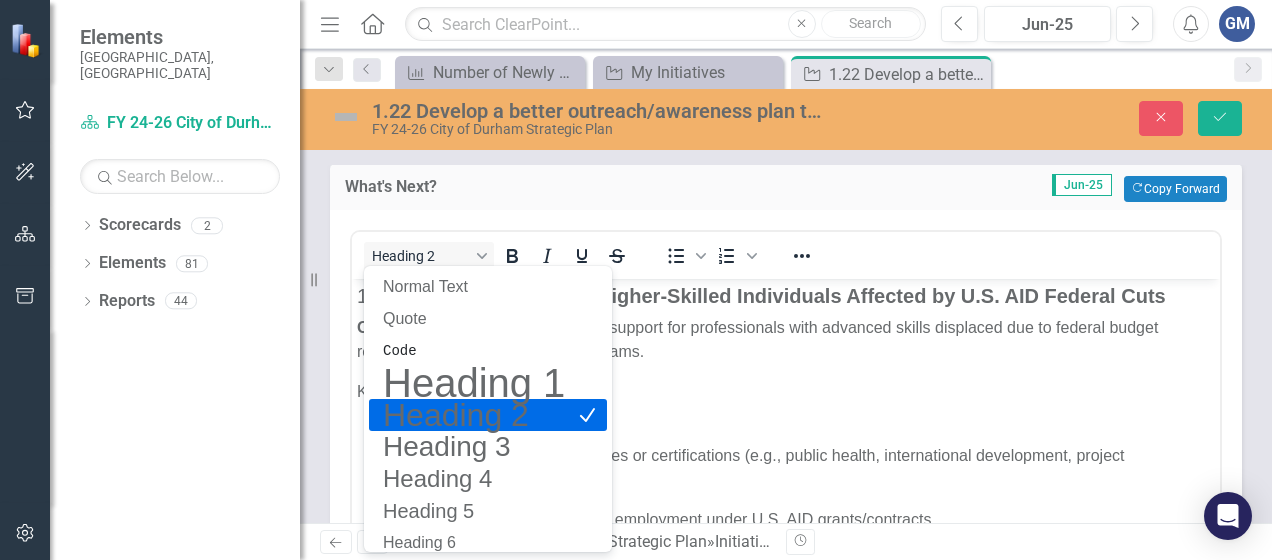 click on "Heading 2" at bounding box center (474, 415) 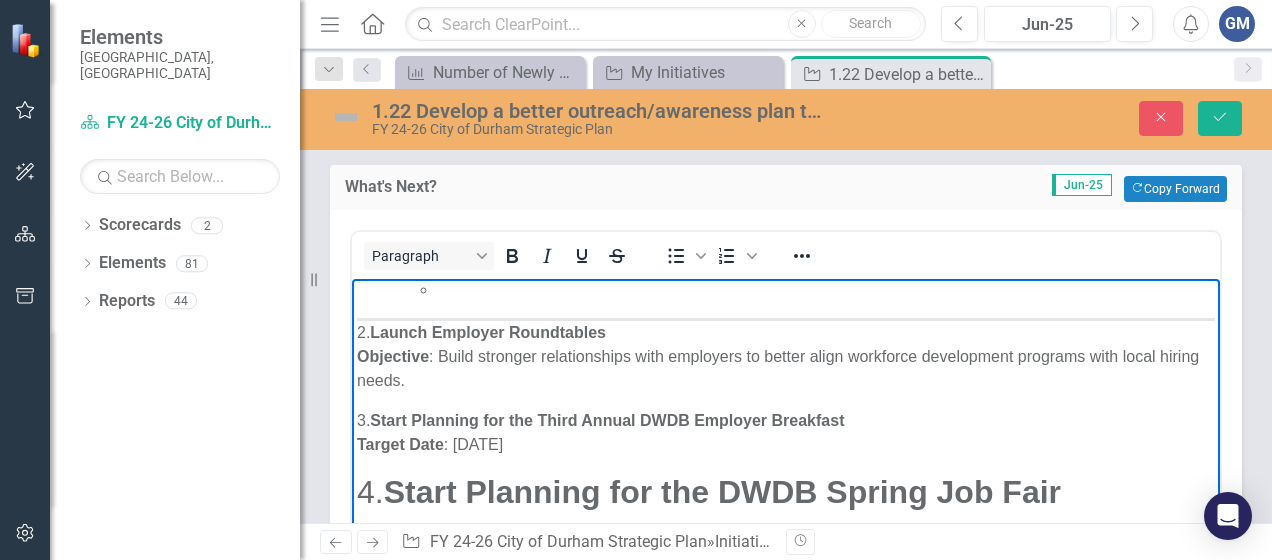scroll, scrollTop: 300, scrollLeft: 0, axis: vertical 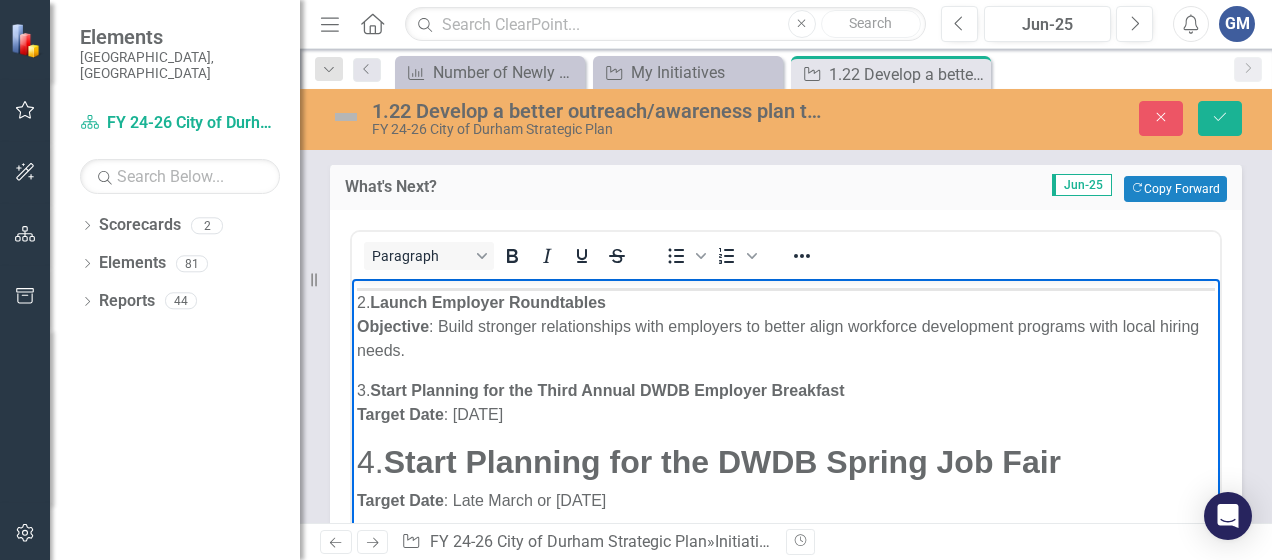 click on "Target Date : June 2026" at bounding box center (786, 415) 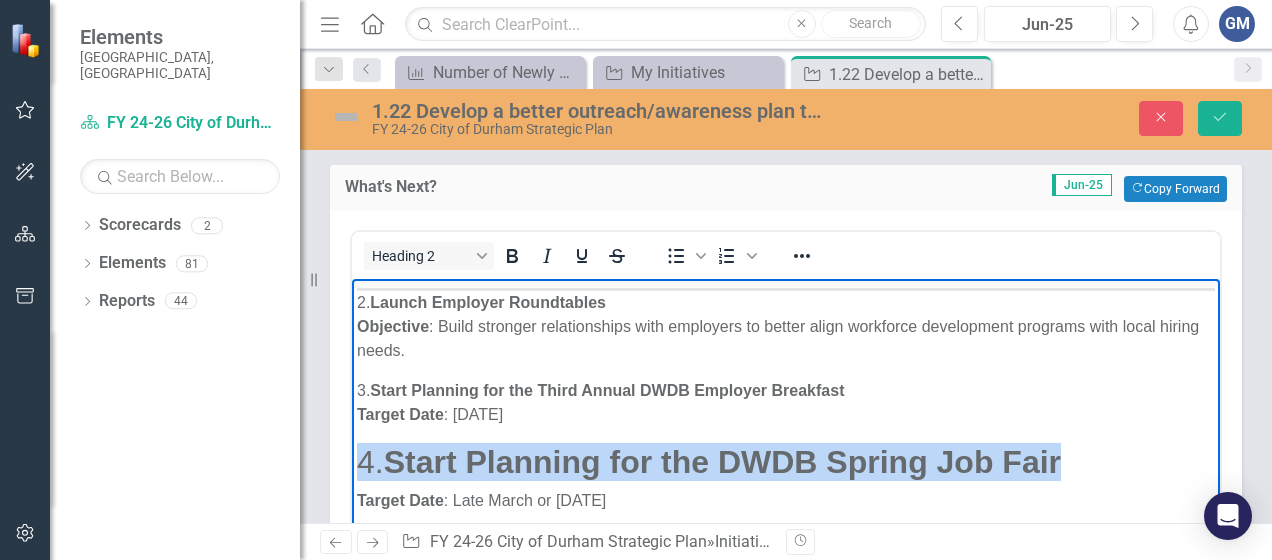 drag, startPoint x: 1133, startPoint y: 464, endPoint x: 365, endPoint y: 472, distance: 768.0417 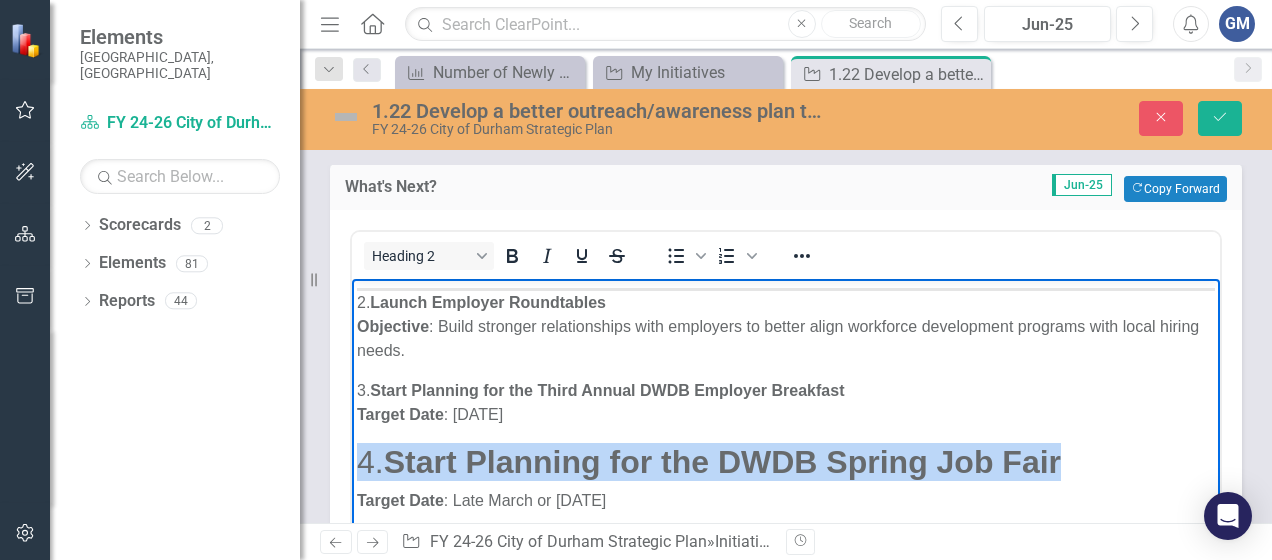 click on "4.  Start Planning for the DWDB Spring Job Fair" at bounding box center [786, 462] 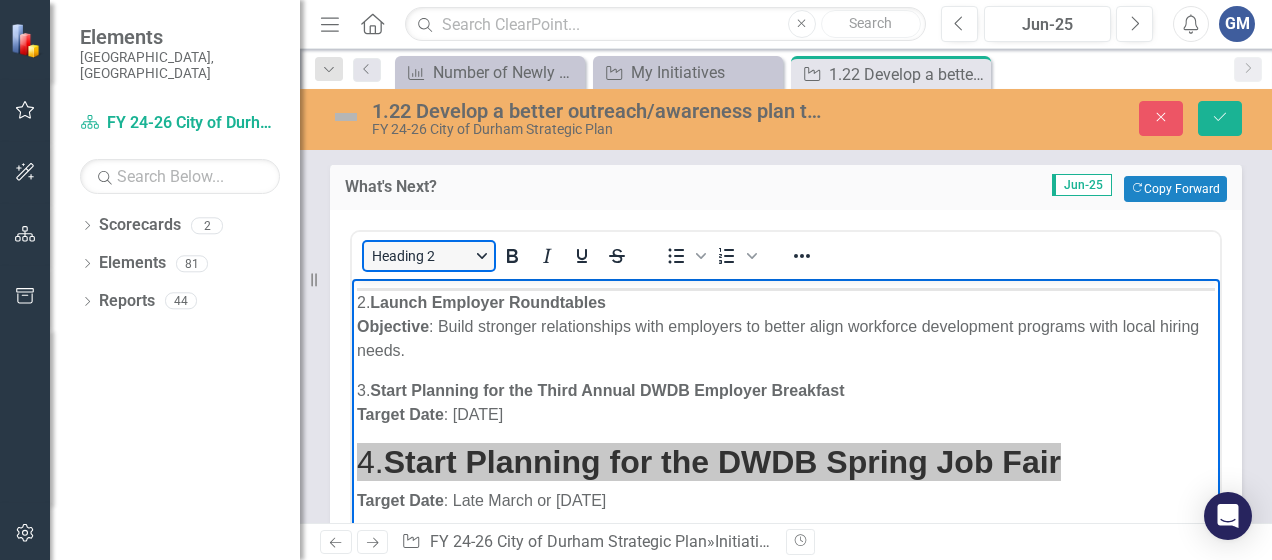 click on "Heading 2" at bounding box center [429, 256] 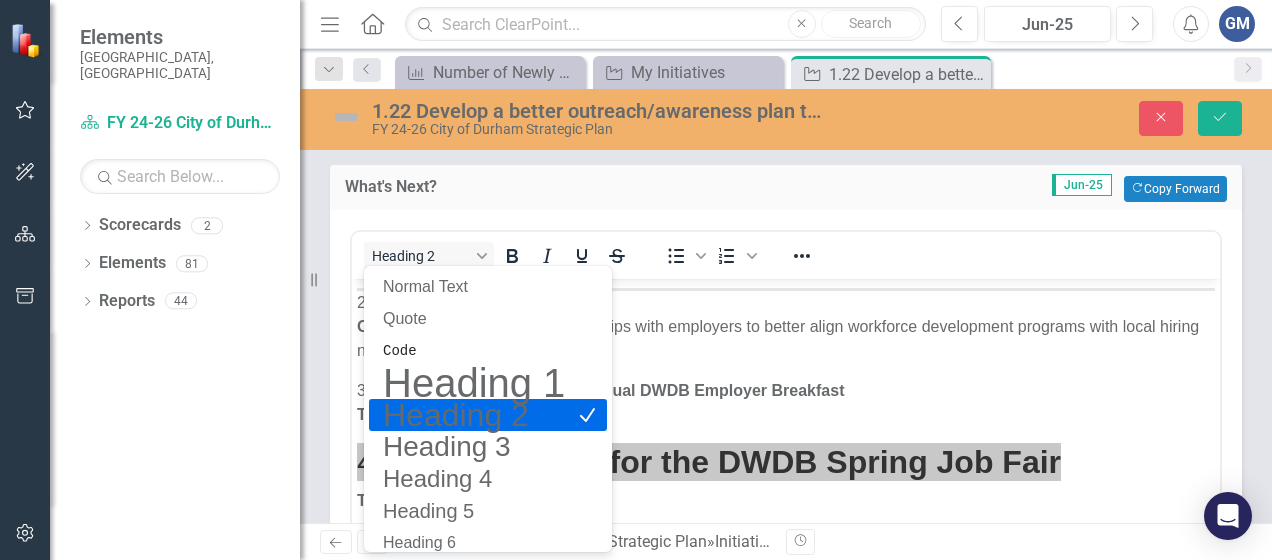 click on "Heading 2" at bounding box center (474, 415) 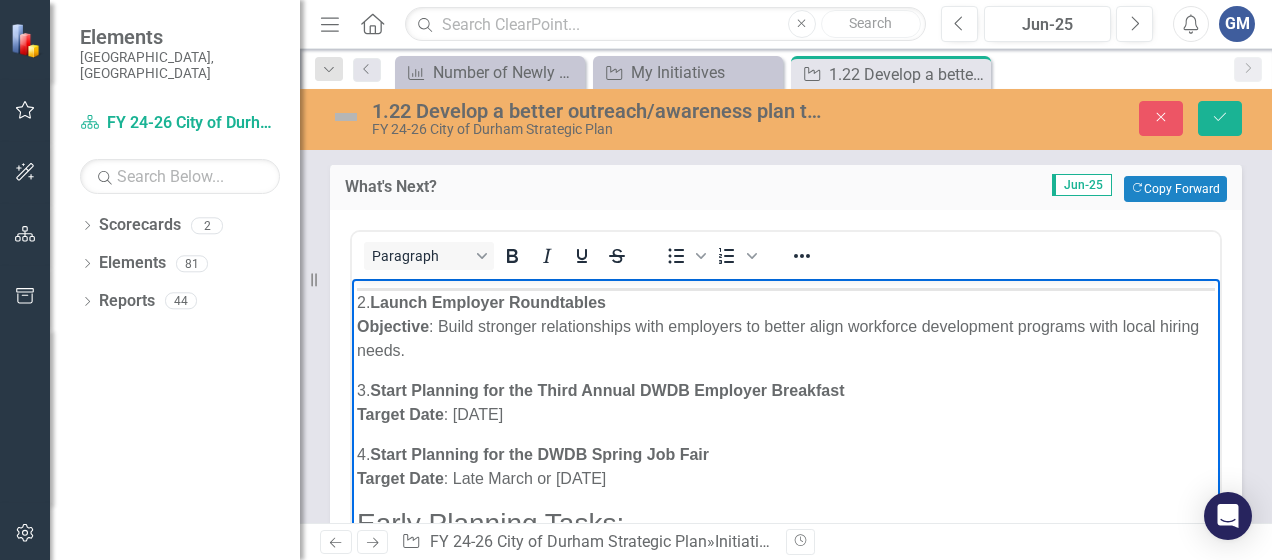 click on "Target Date : Late March or April 2026" at bounding box center [786, 479] 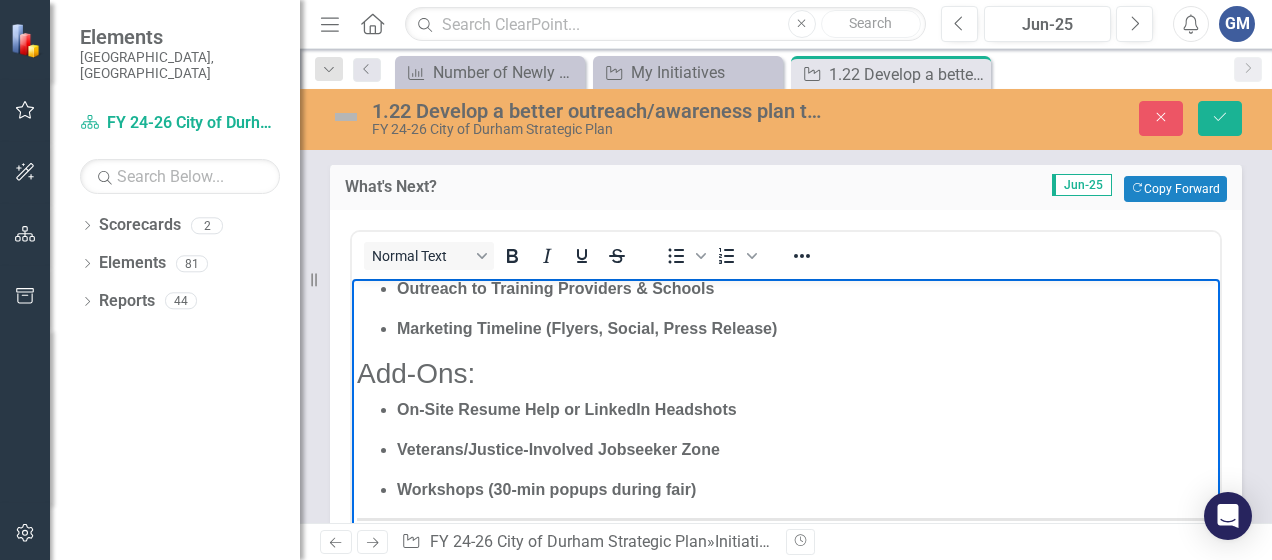 scroll, scrollTop: 700, scrollLeft: 0, axis: vertical 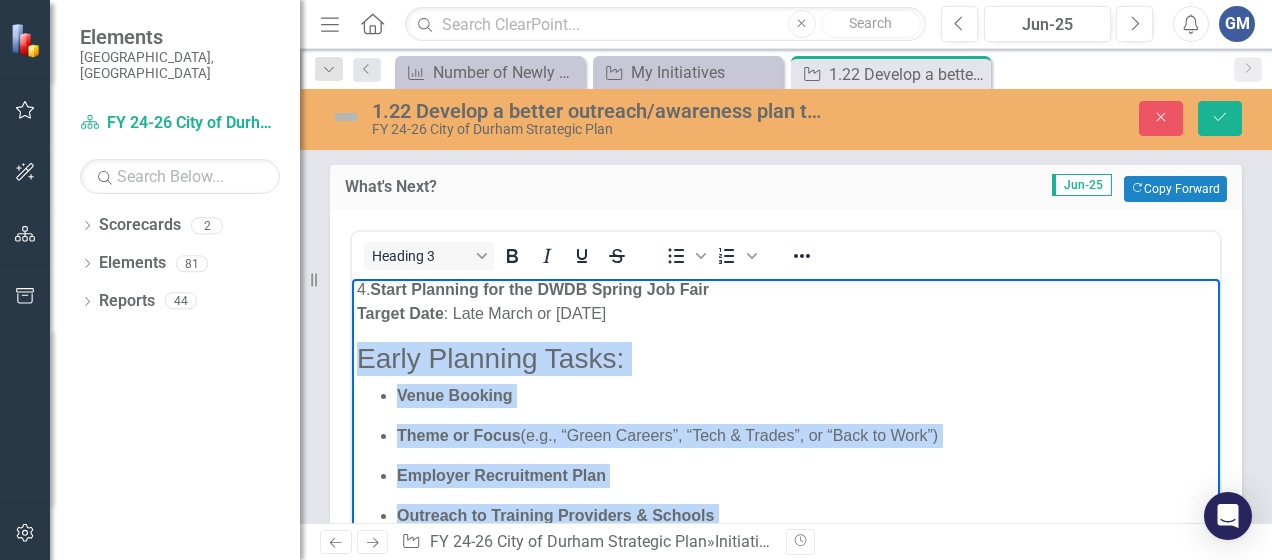 drag, startPoint x: 730, startPoint y: 480, endPoint x: 360, endPoint y: 348, distance: 392.84094 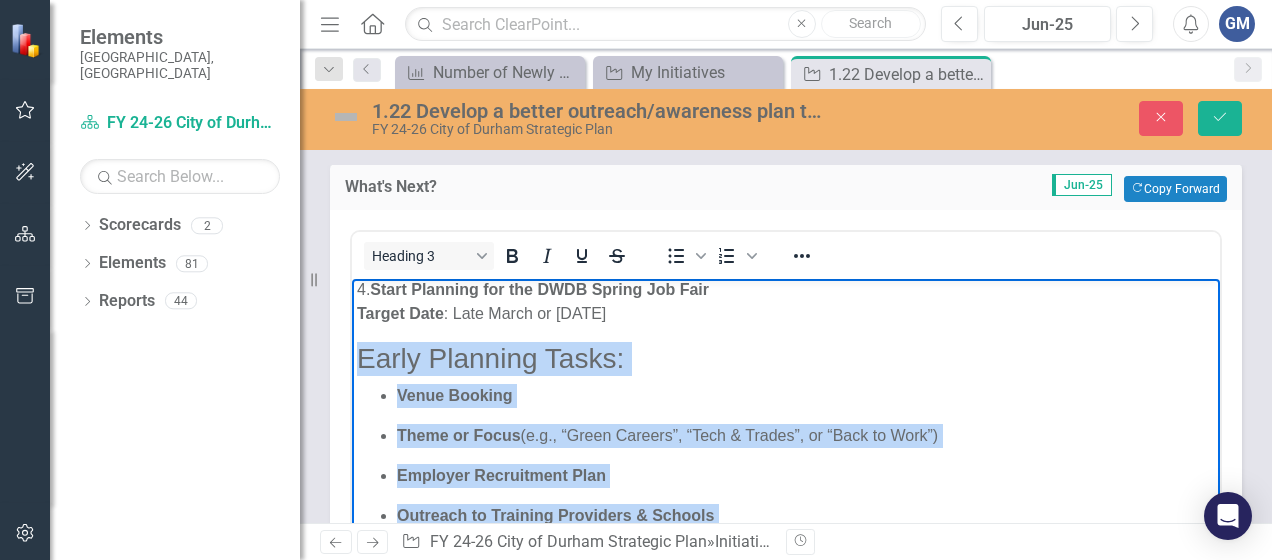 click on "1.  Develop a Job Club for Higher-Skilled Individuals Affected by U.S. AID Federal Cuts Objective : Provide targeted career support for professionals with advanced skills displaced due to federal budget reductions in U.S. AID-funded programs. Key Components: Target Audience : Professionals with degrees or certifications (e.g., public health, international development, project management) Individuals with previous employment under U.S. AID grants/contracts 2.  Launch Employer Roundtables Objective : Build stronger relationships with employers to better align workforce development programs with local hiring needs. 3.  Start Planning for the Third Annual DWDB Employer Breakfast Target Date : June 2026 4.  Start Planning for the DWDB Spring Job Fair Target Date : Late March or April 2026 Early Planning Tasks: Venue Booking Theme or Focus  (e.g., “Green Careers”, “Tech & Trades”, or “Back to Work”) Employer Recruitment Plan Outreach to Training Providers & Schools Add-Ons:" at bounding box center (786, 283) 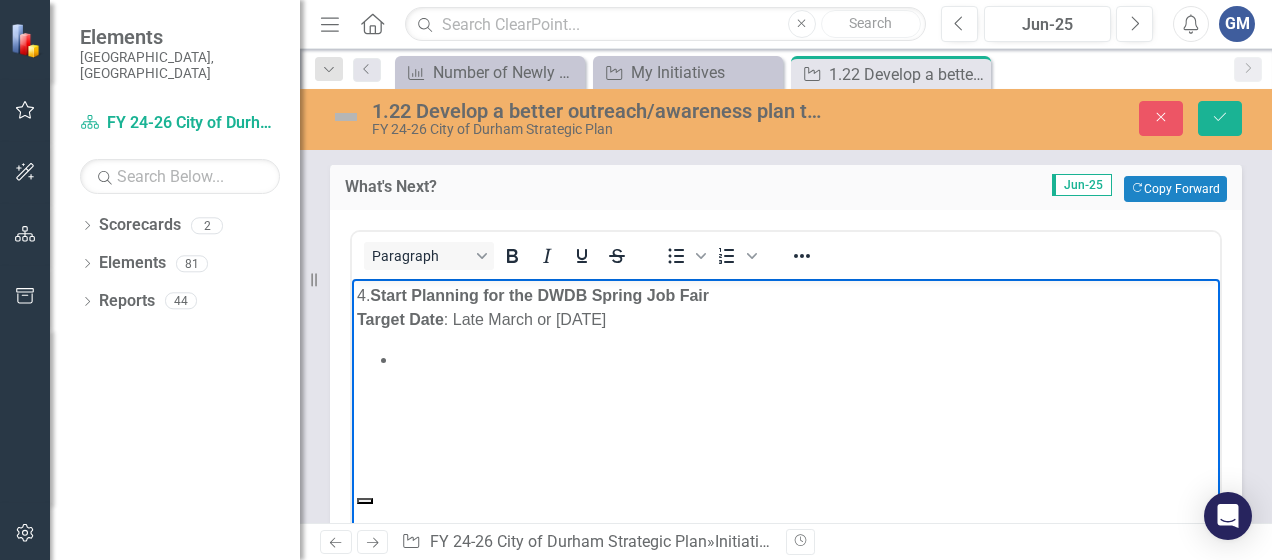 scroll, scrollTop: 465, scrollLeft: 0, axis: vertical 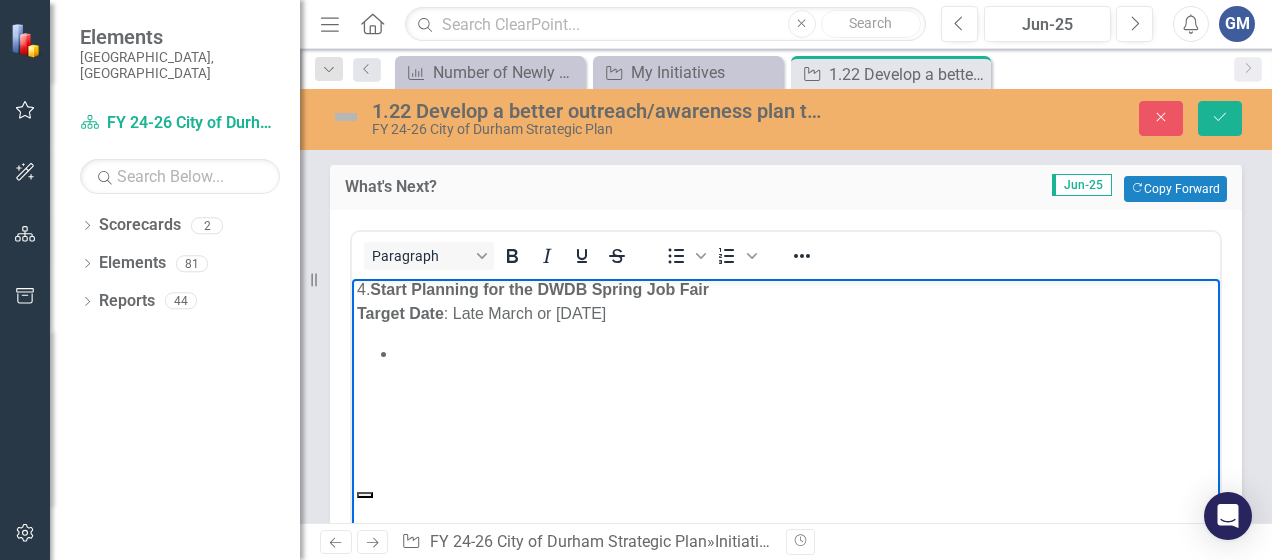 click at bounding box center (806, 354) 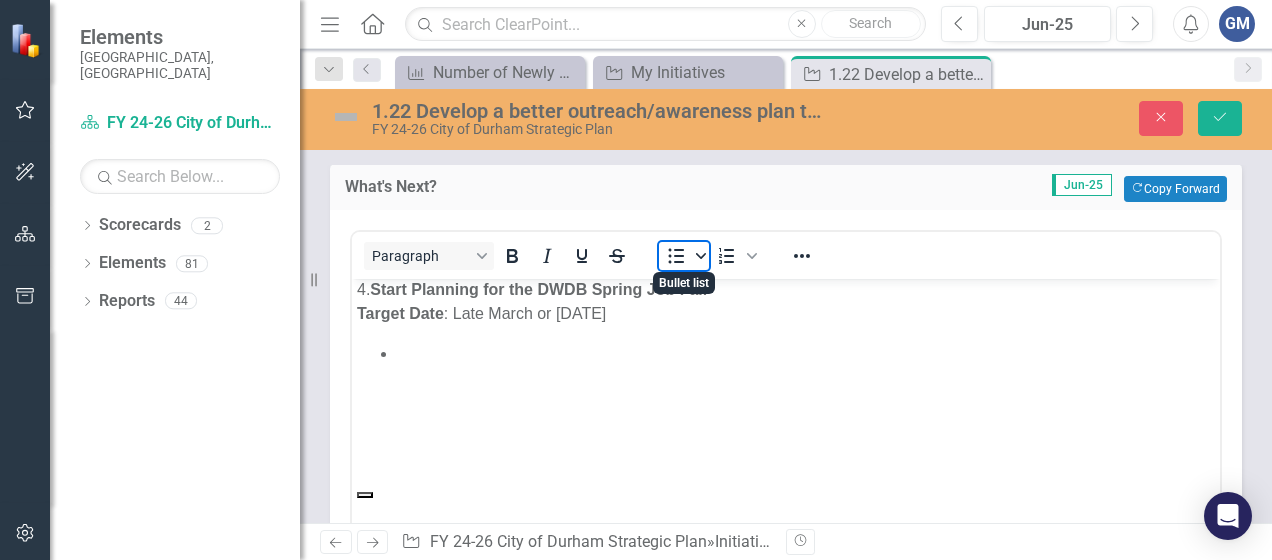 click 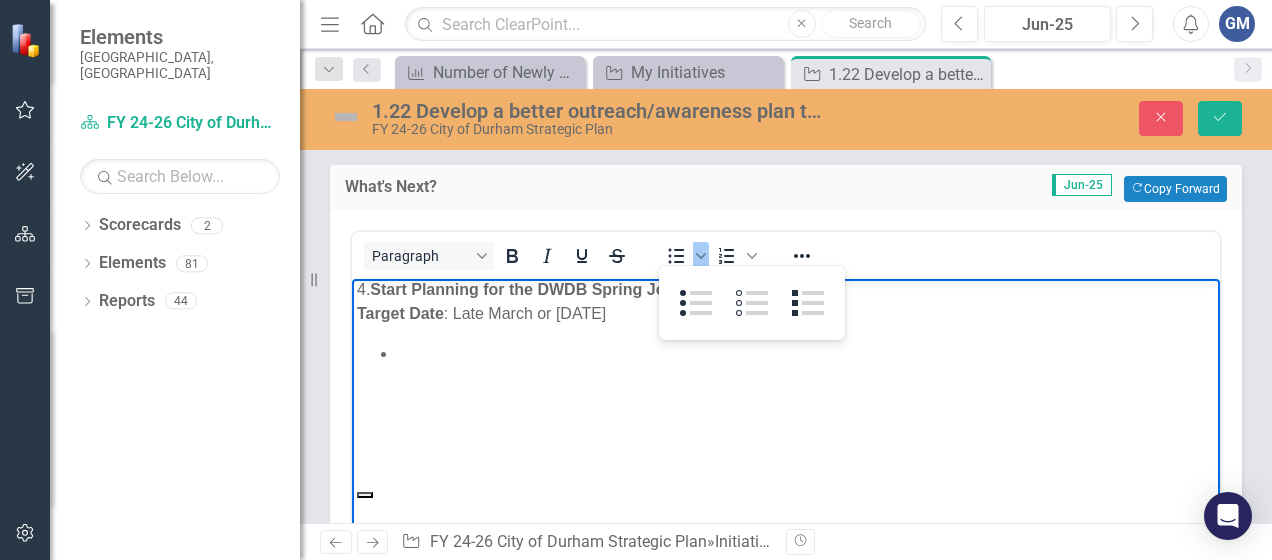 click at bounding box center (786, 418) 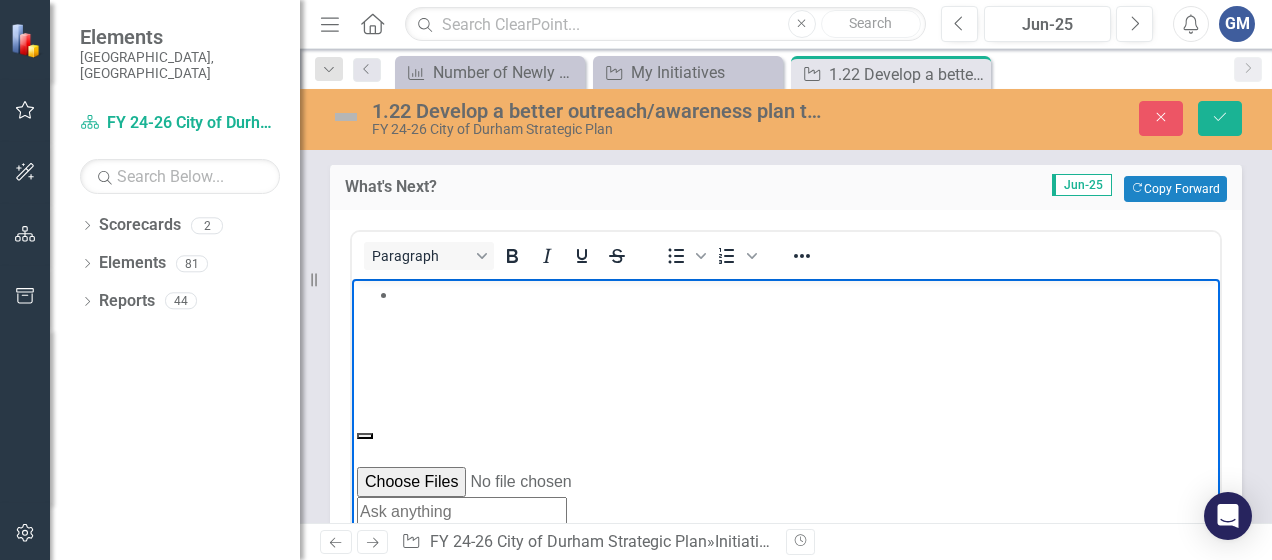 scroll, scrollTop: 546, scrollLeft: 0, axis: vertical 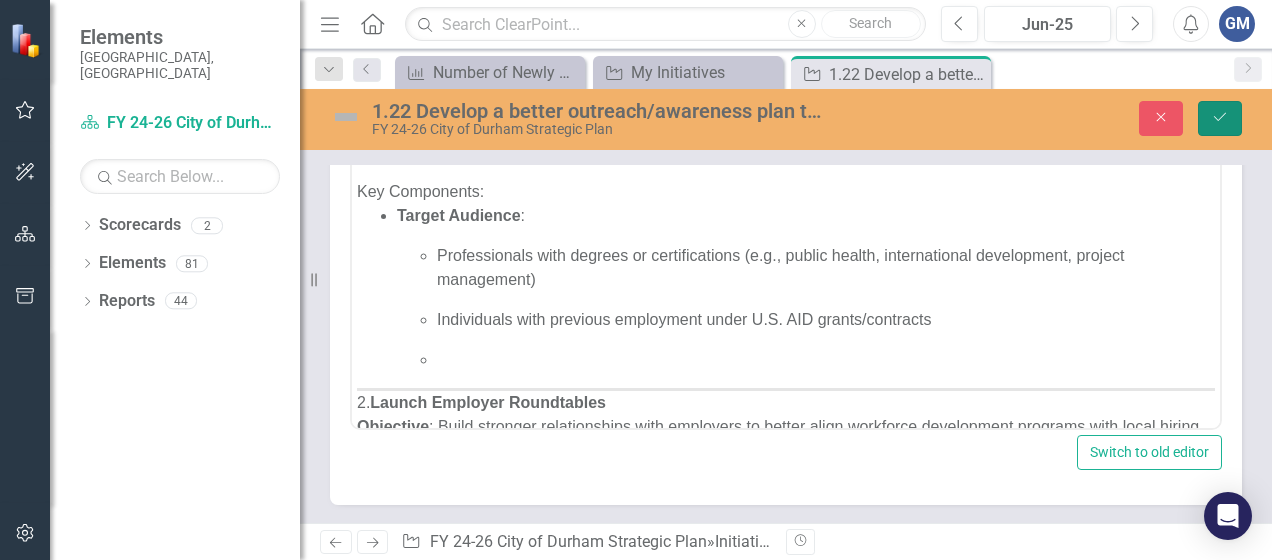 click on "Save" 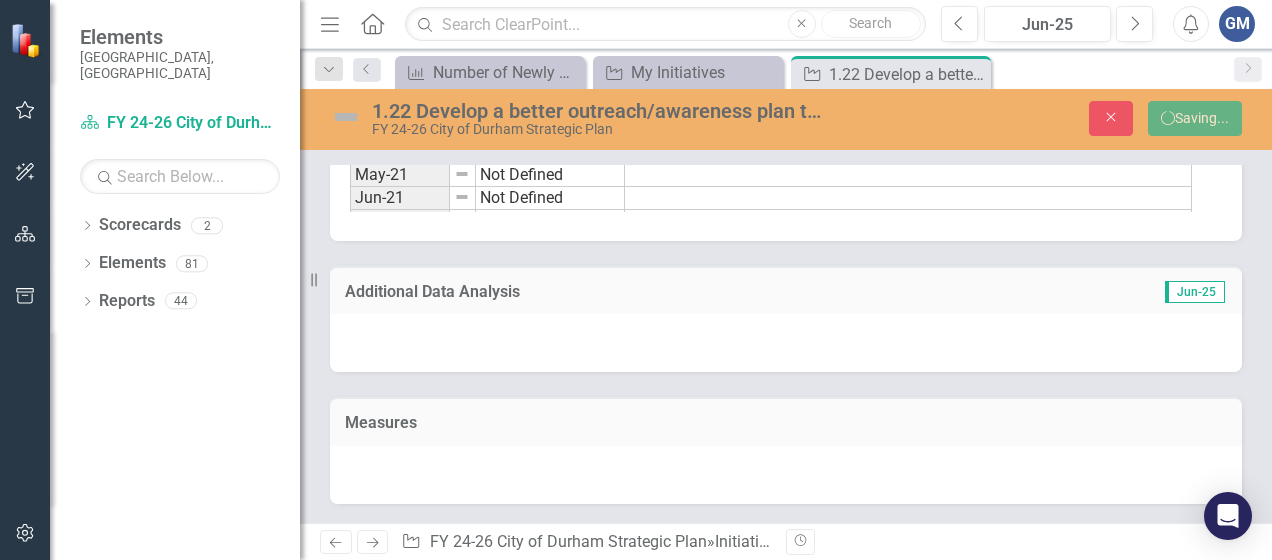 scroll, scrollTop: 1072, scrollLeft: 0, axis: vertical 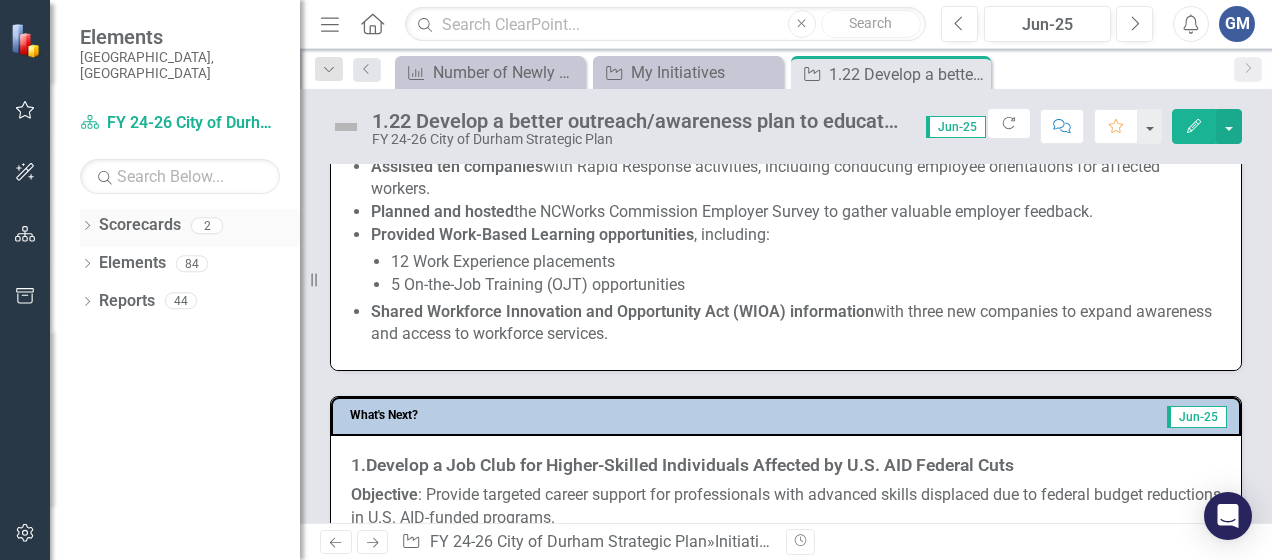 click on "Scorecards" at bounding box center [140, 225] 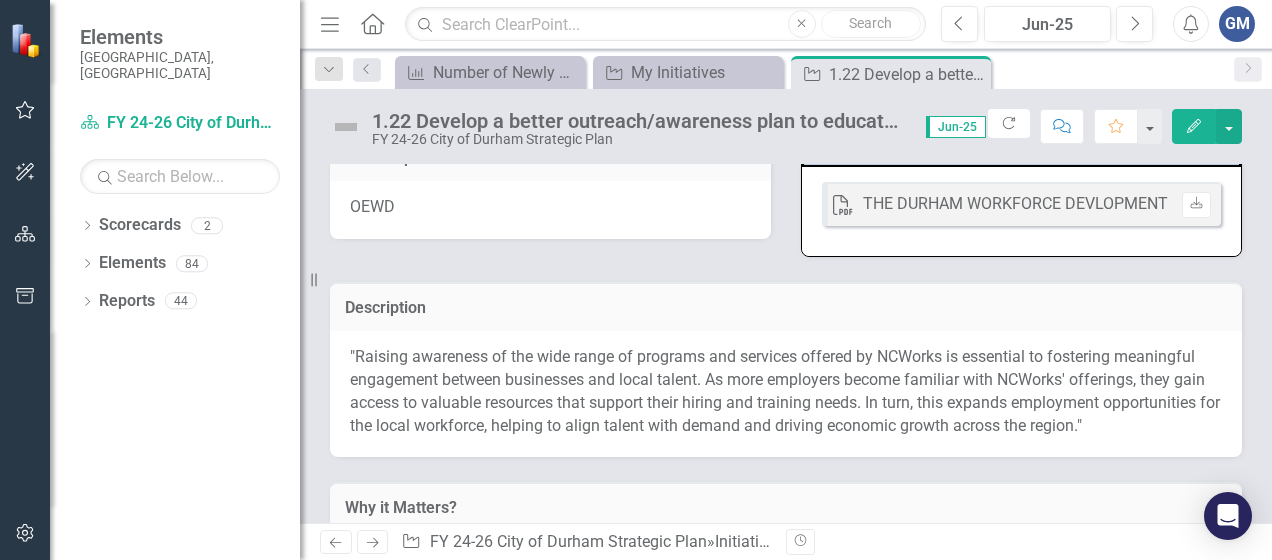 scroll, scrollTop: 0, scrollLeft: 0, axis: both 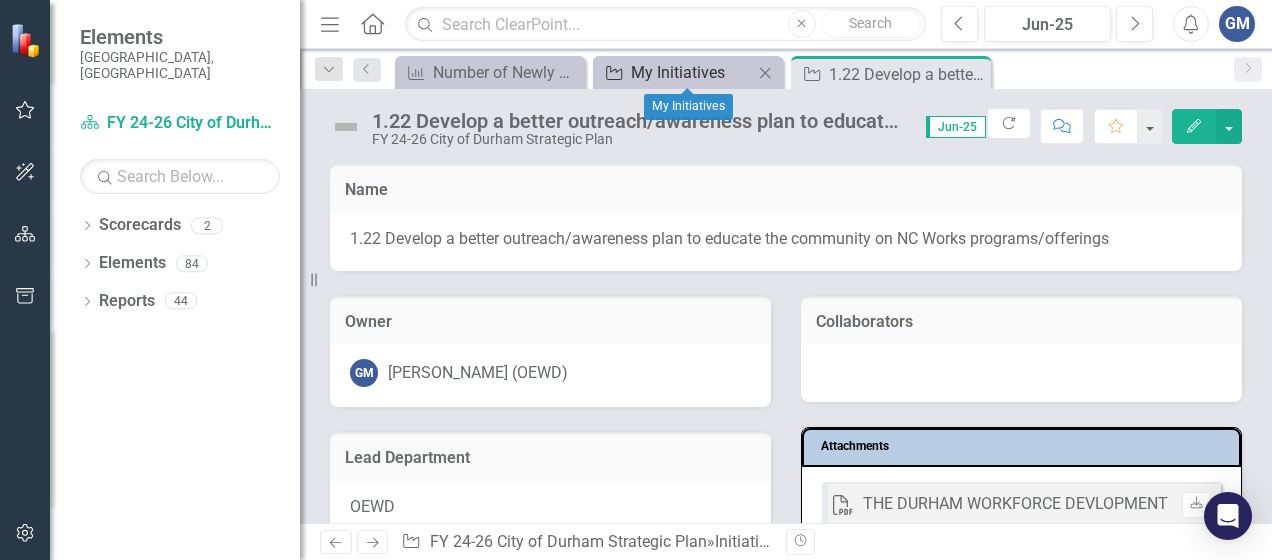 click on "My Initiatives" at bounding box center (692, 72) 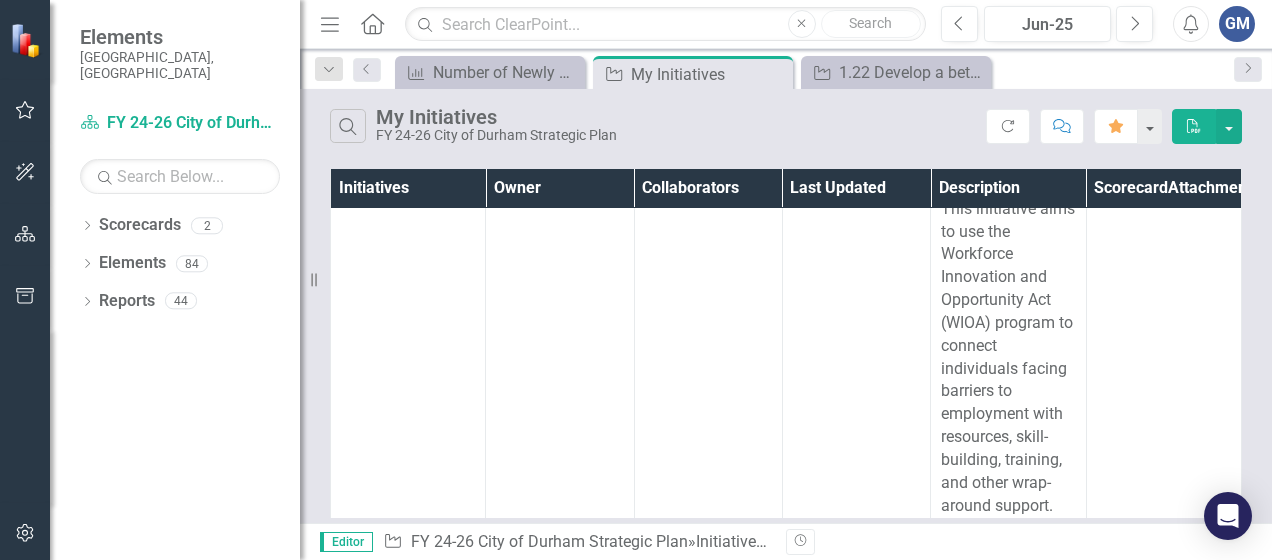 scroll, scrollTop: 2035, scrollLeft: 0, axis: vertical 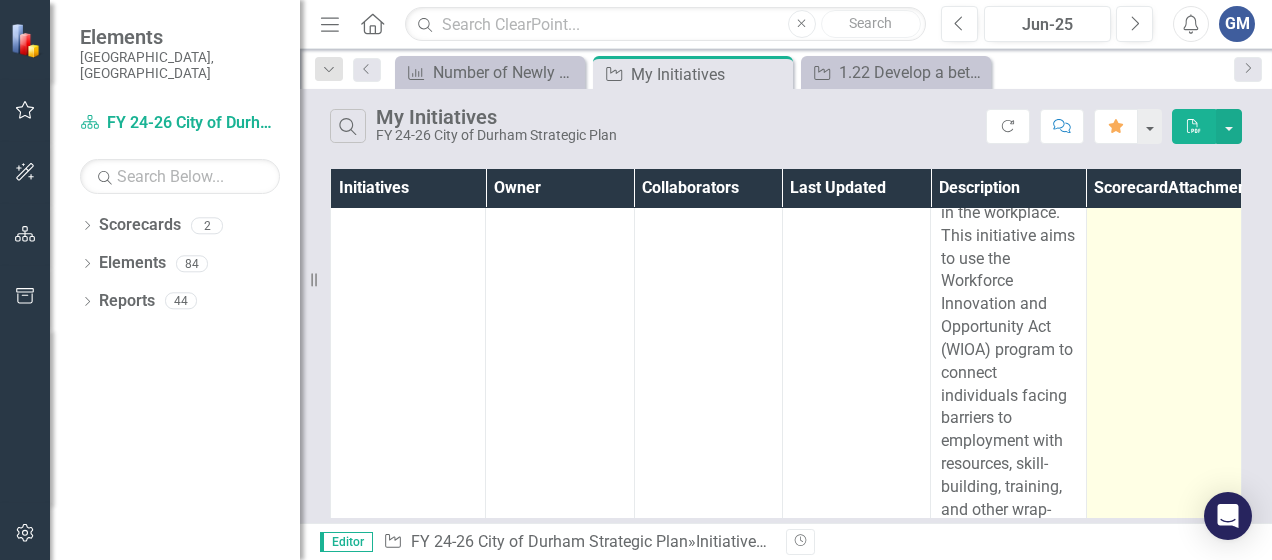 drag, startPoint x: 969, startPoint y: 270, endPoint x: 1166, endPoint y: 346, distance: 211.15161 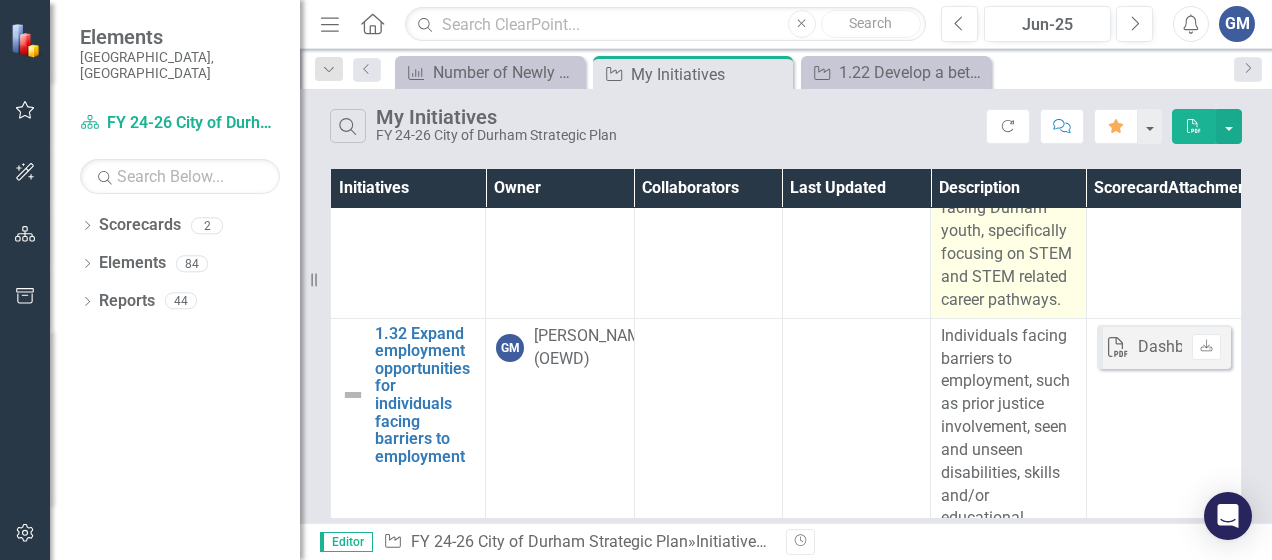scroll, scrollTop: 1400, scrollLeft: 0, axis: vertical 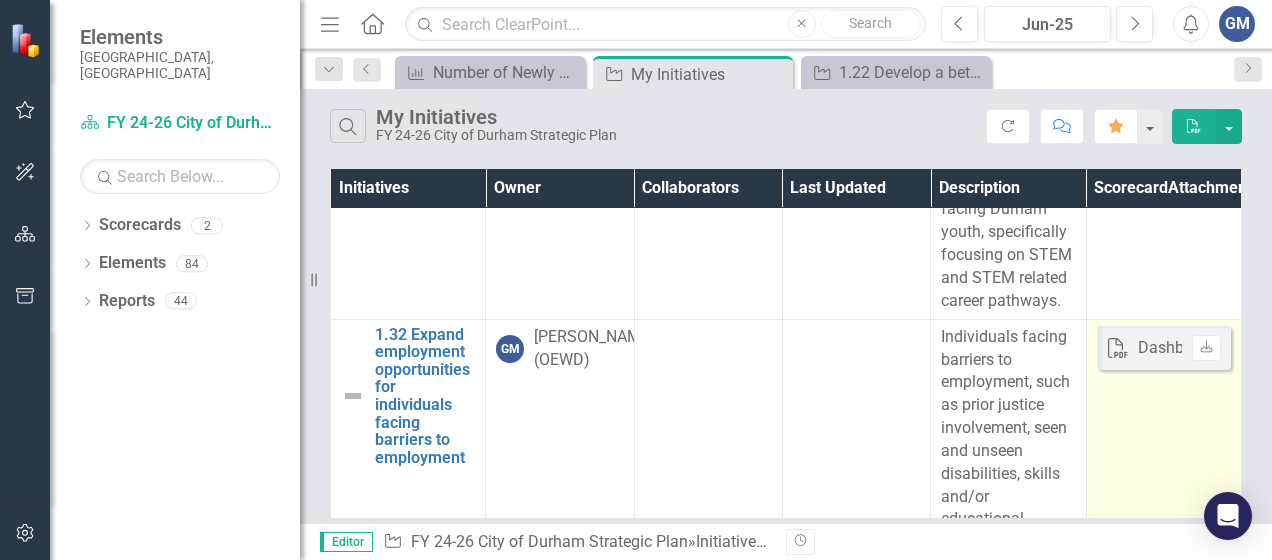click on "Dashboard Update Jun-25.pdf" at bounding box center [1244, 348] 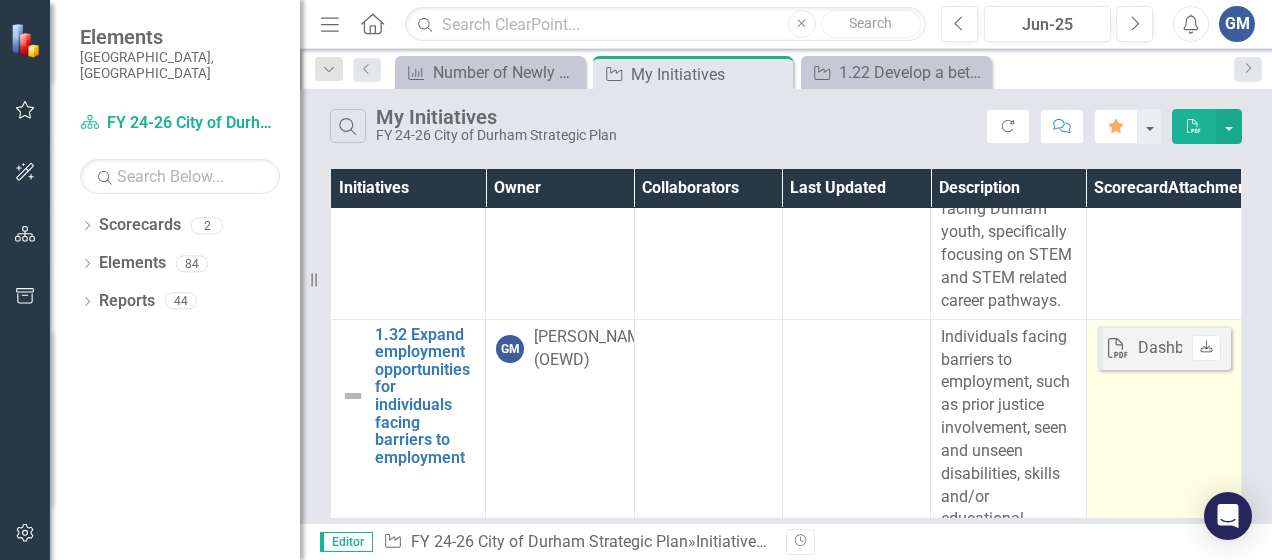 click on "Download" 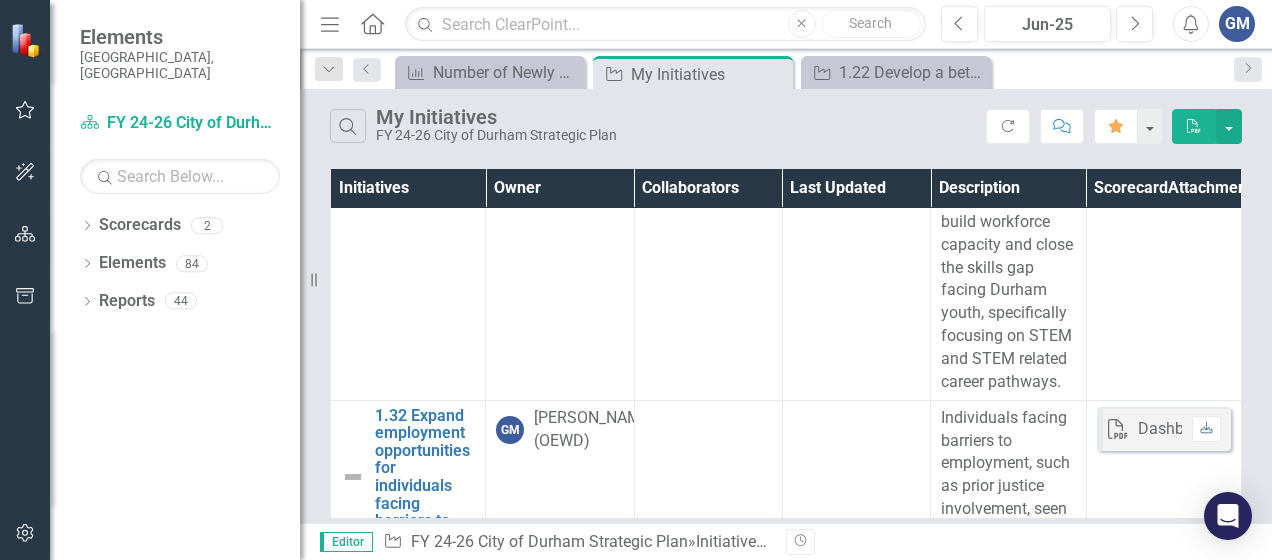 scroll, scrollTop: 1435, scrollLeft: 0, axis: vertical 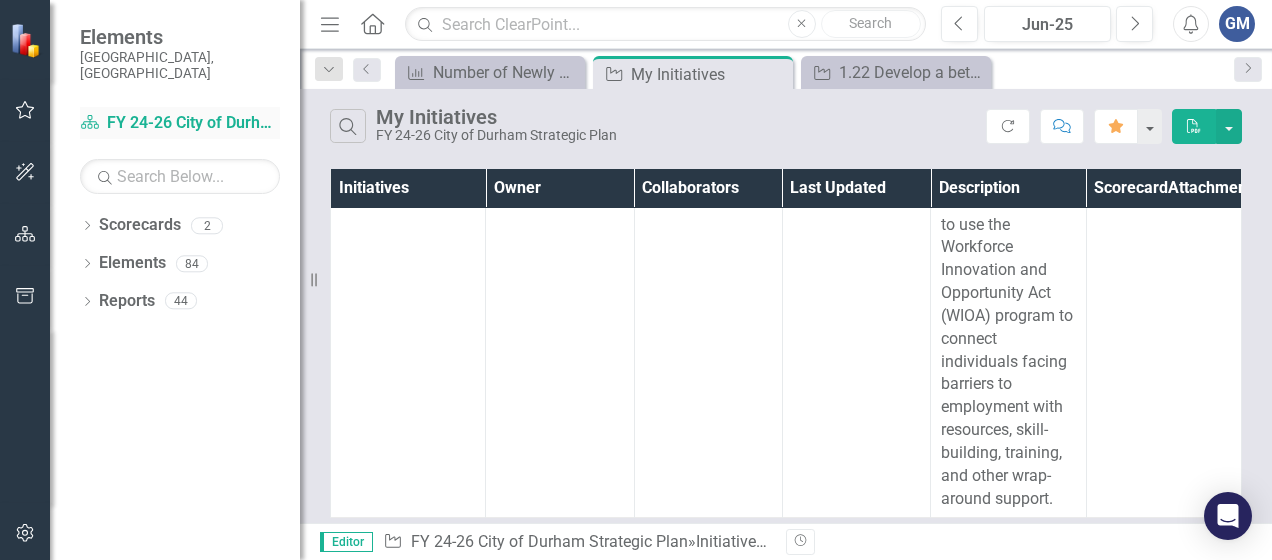 click on "Scorecard FY 24-26 City of Durham Strategic Plan" at bounding box center (180, 123) 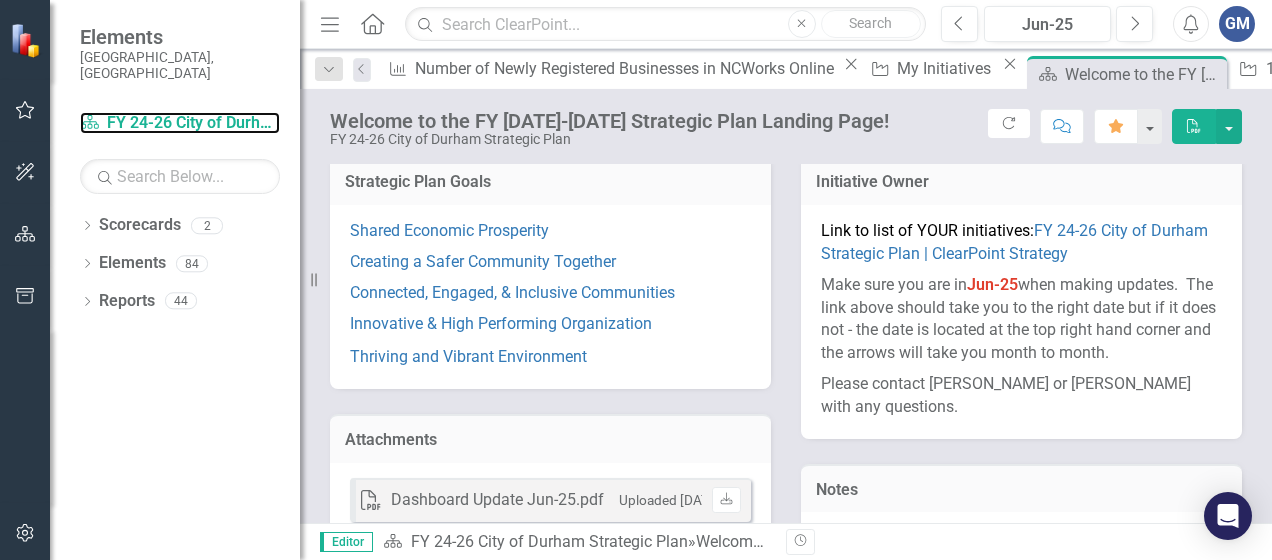 scroll, scrollTop: 499, scrollLeft: 0, axis: vertical 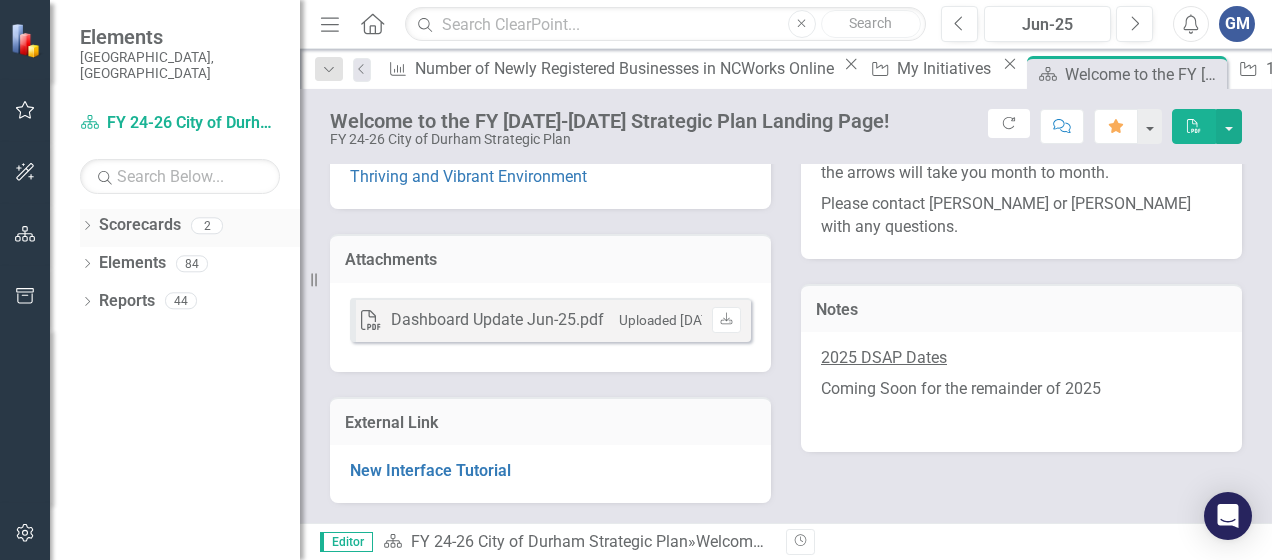 click on "Scorecards" at bounding box center [140, 225] 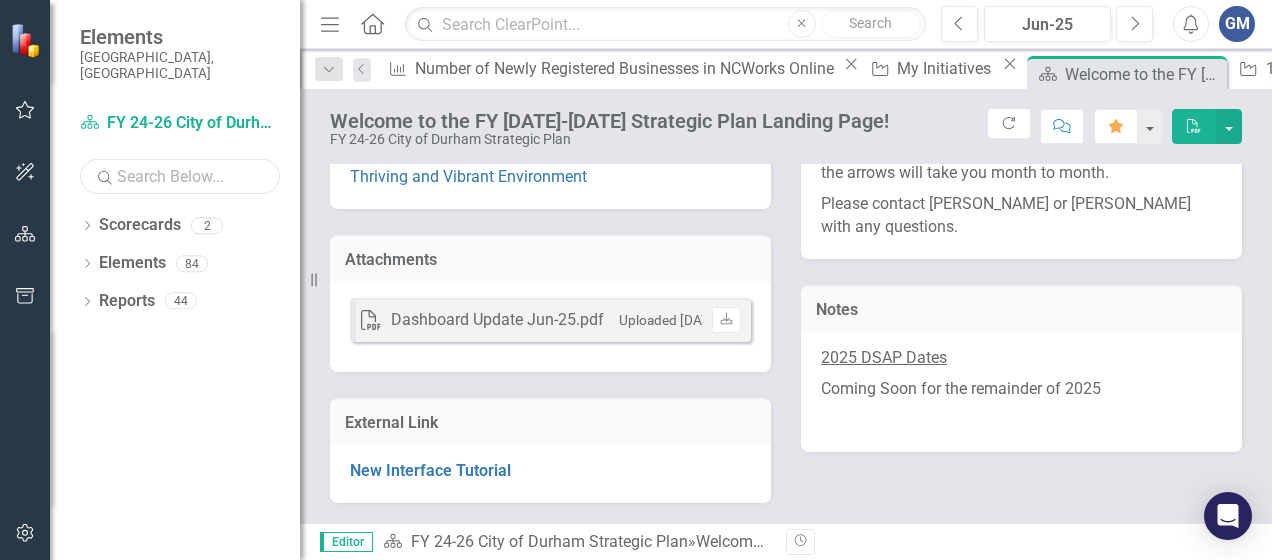 click at bounding box center (180, 176) 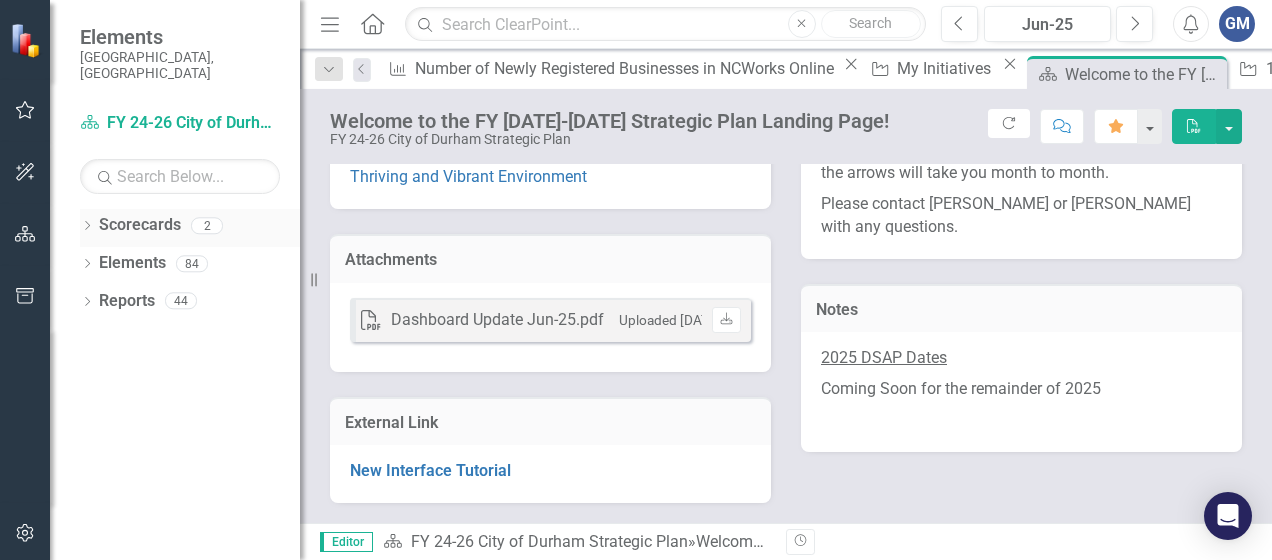 click on "2" at bounding box center [207, 225] 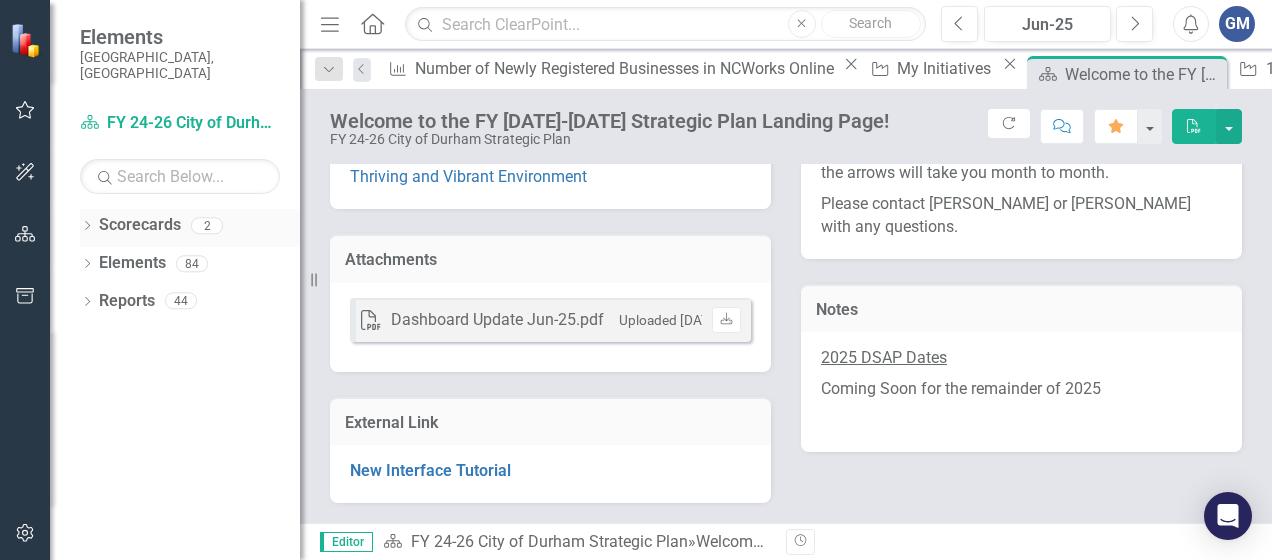 click on "2" at bounding box center (207, 225) 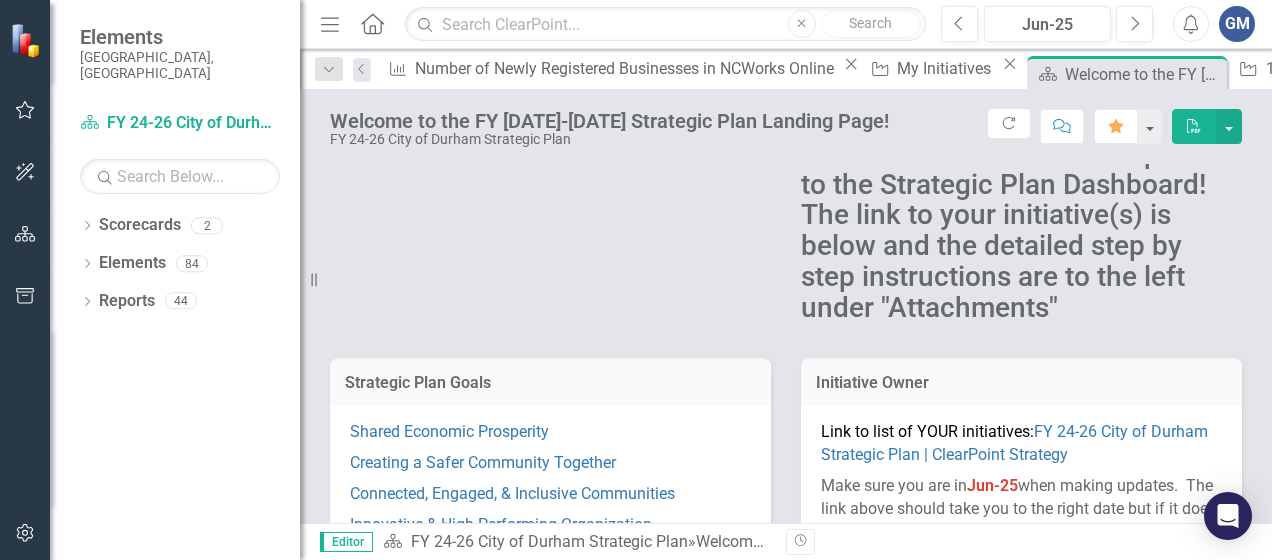 scroll, scrollTop: 0, scrollLeft: 0, axis: both 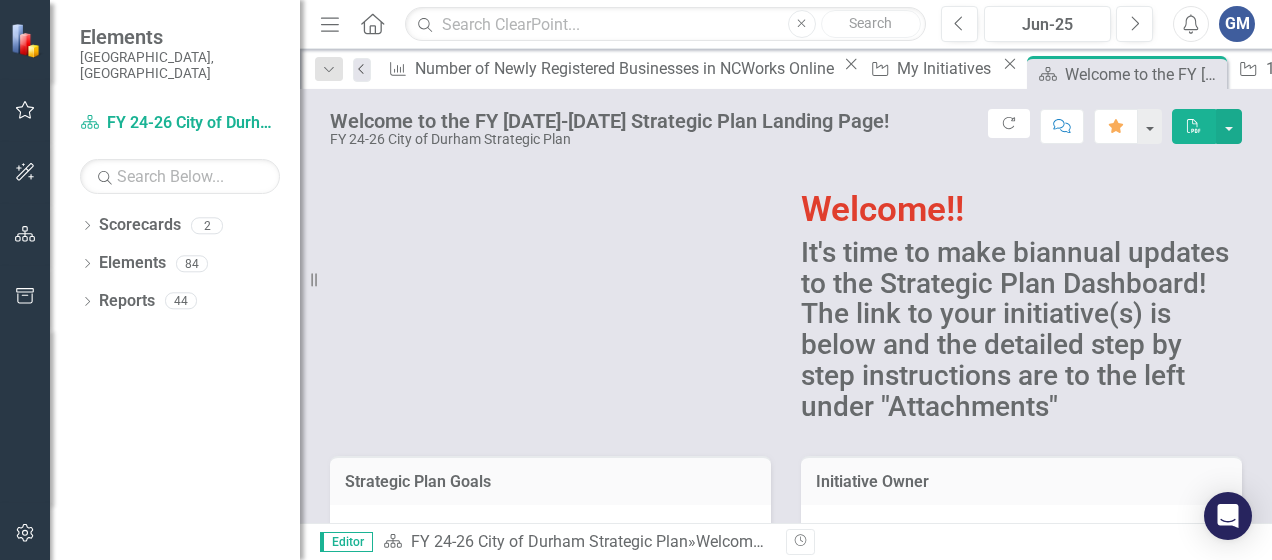 click on "Previous" 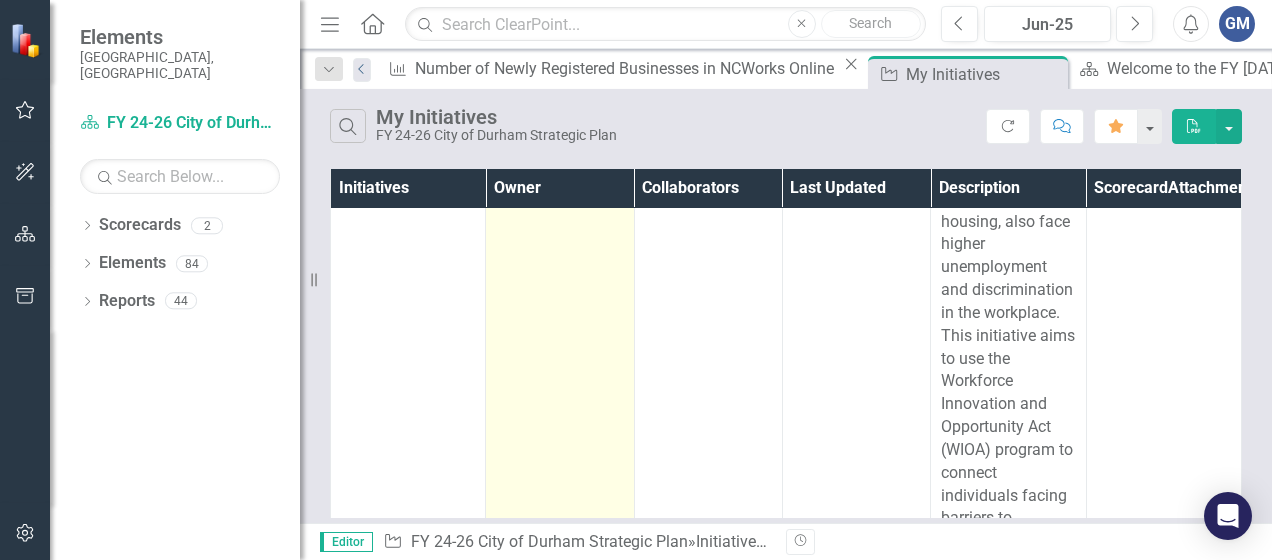 scroll, scrollTop: 2035, scrollLeft: 0, axis: vertical 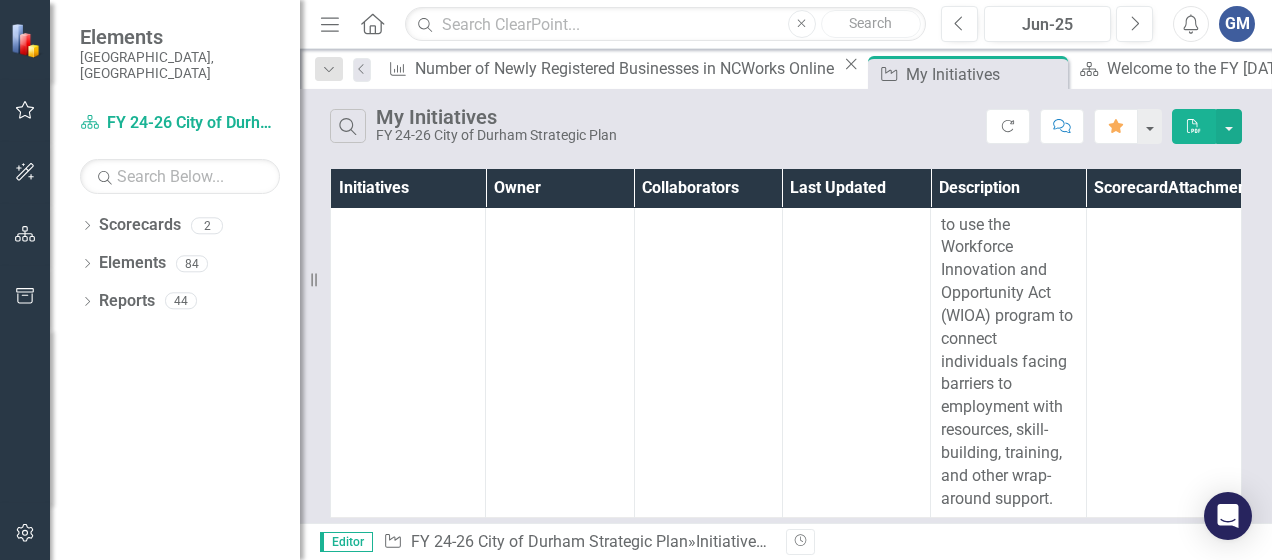 click on "Editor" at bounding box center [346, 542] 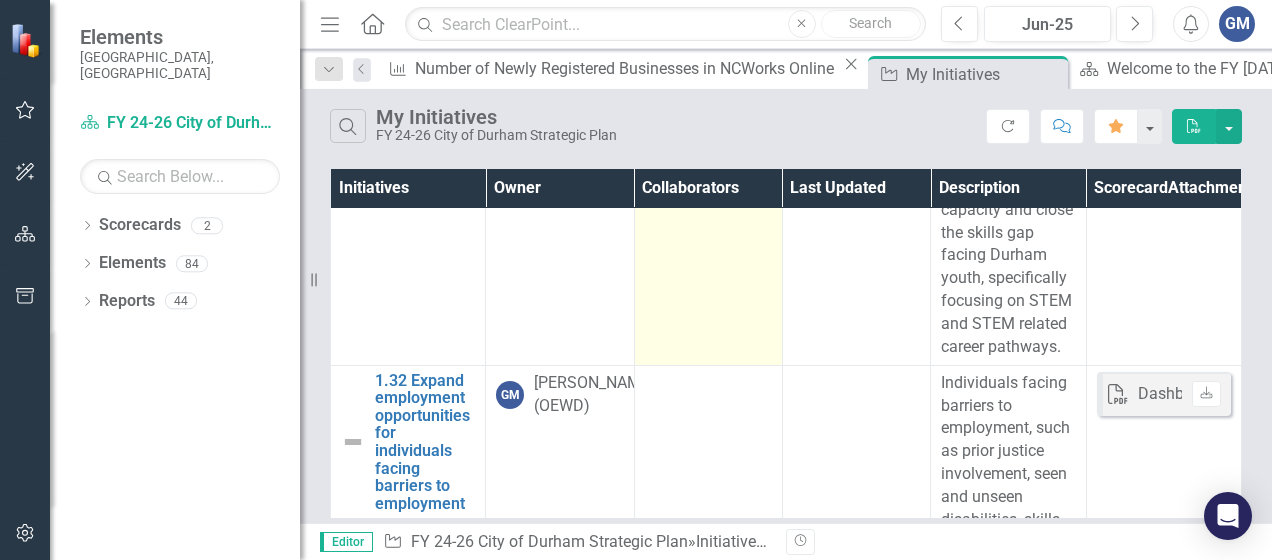 scroll, scrollTop: 1335, scrollLeft: 0, axis: vertical 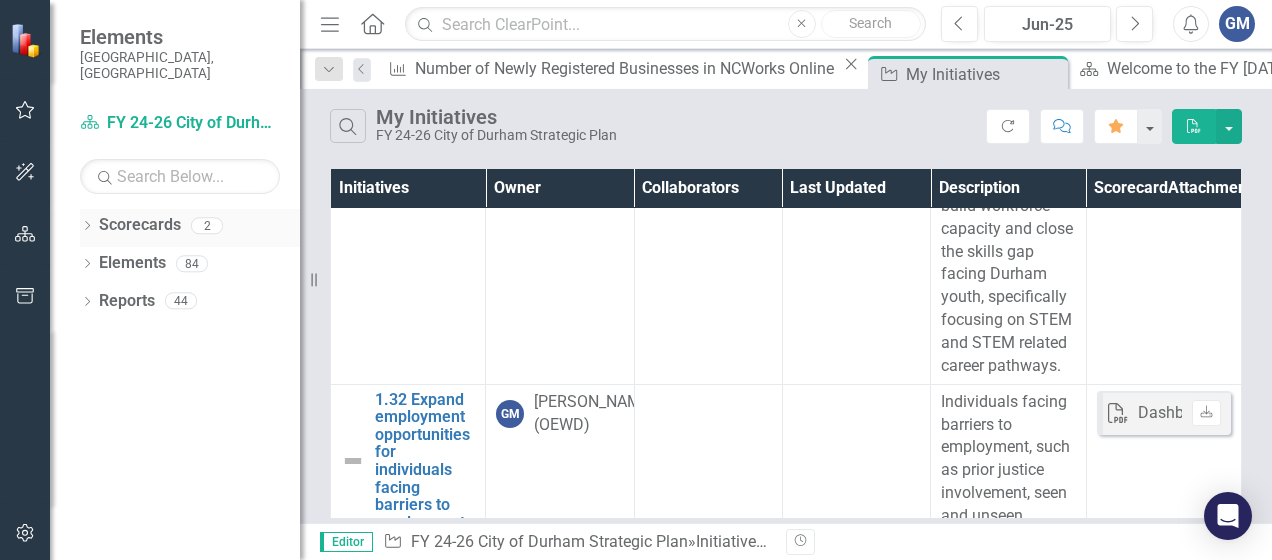 click on "2" at bounding box center [207, 225] 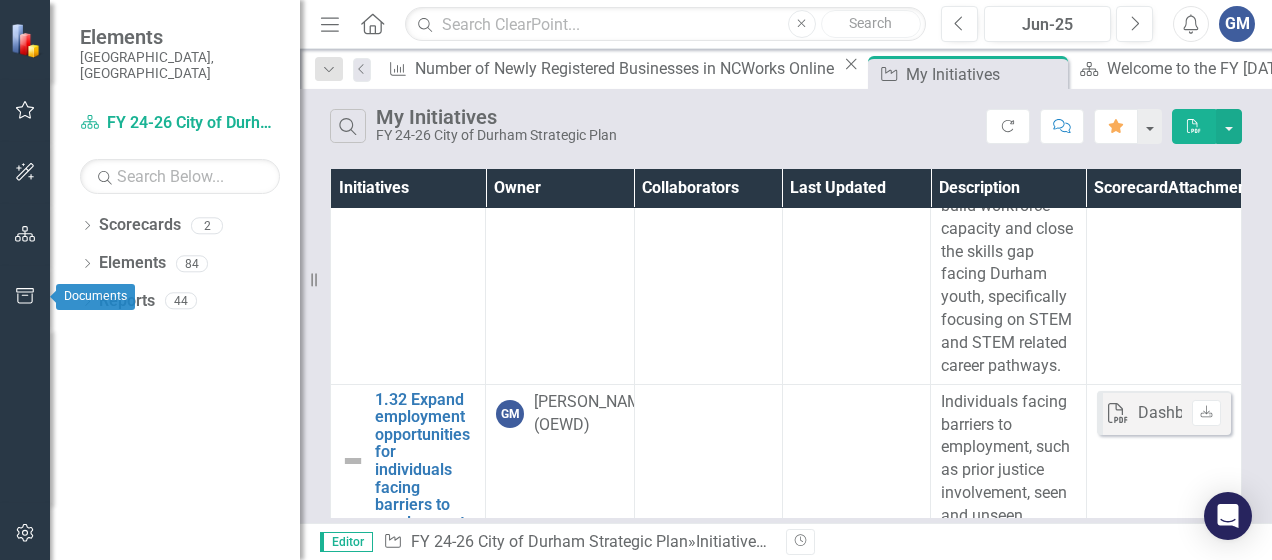 click 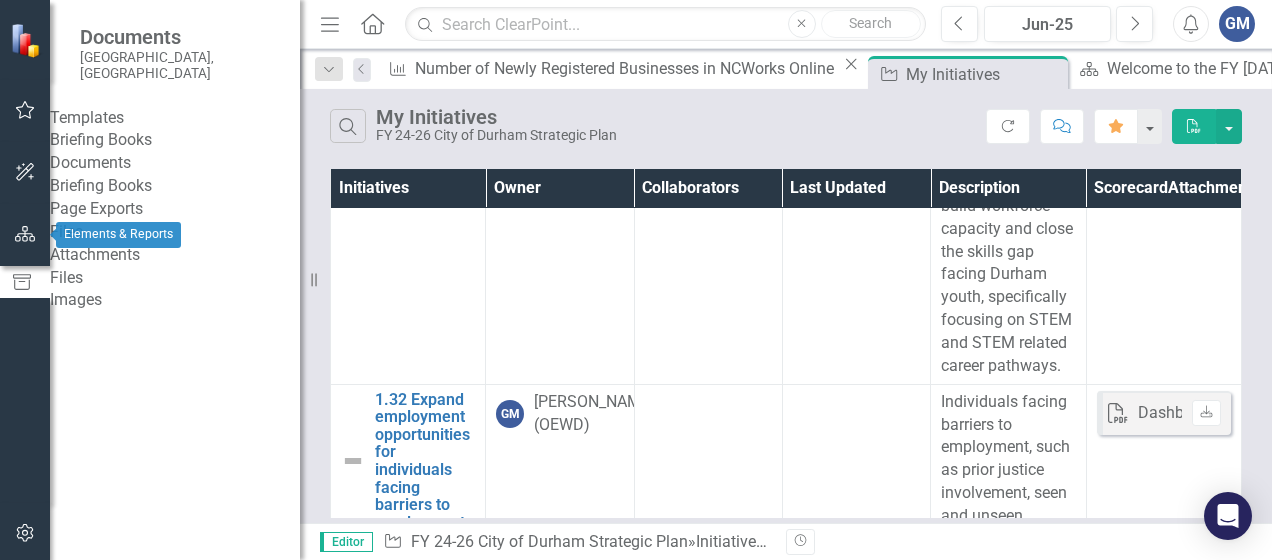 click 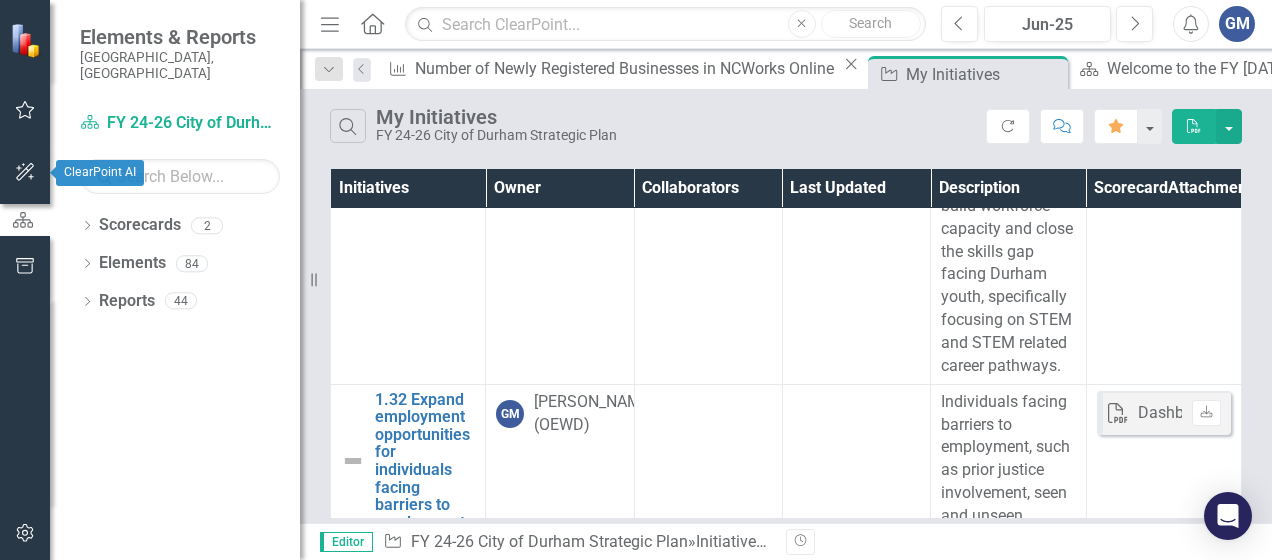 click 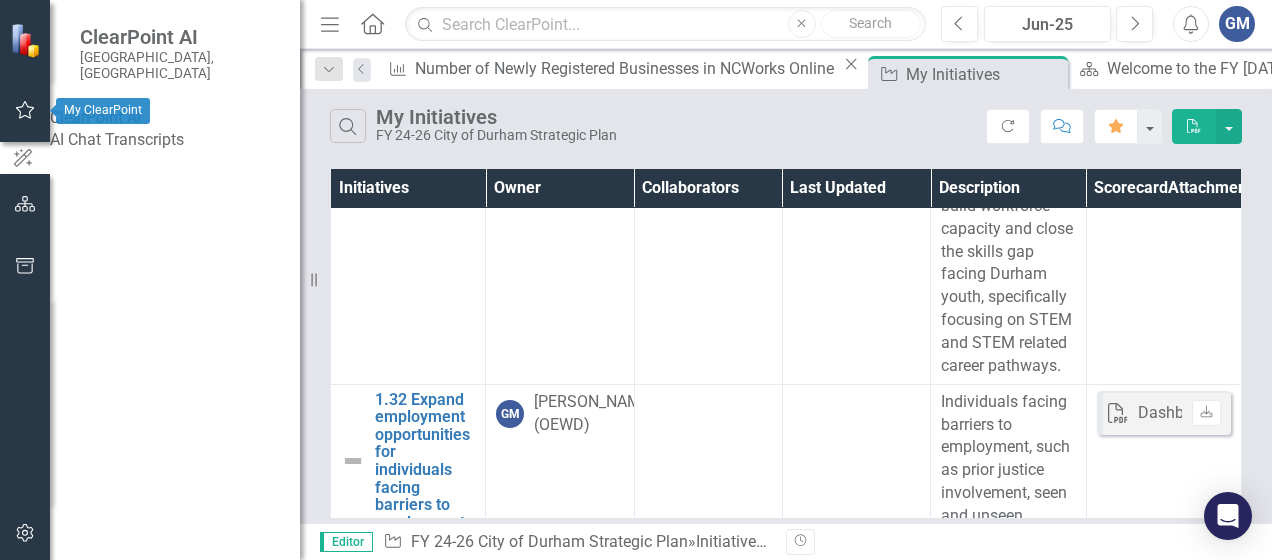click 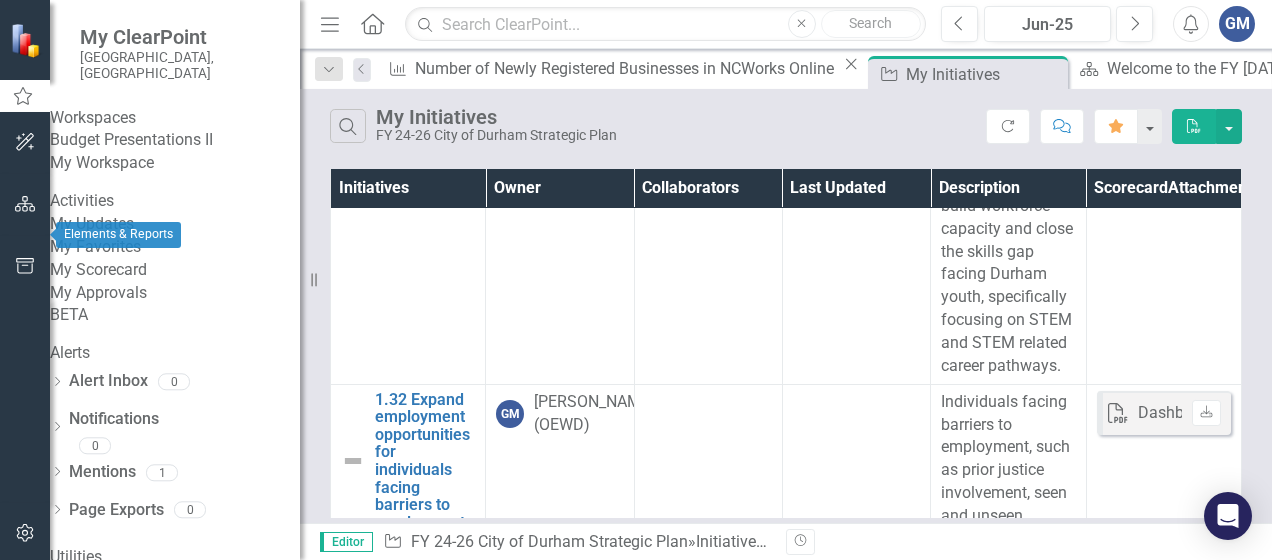 click 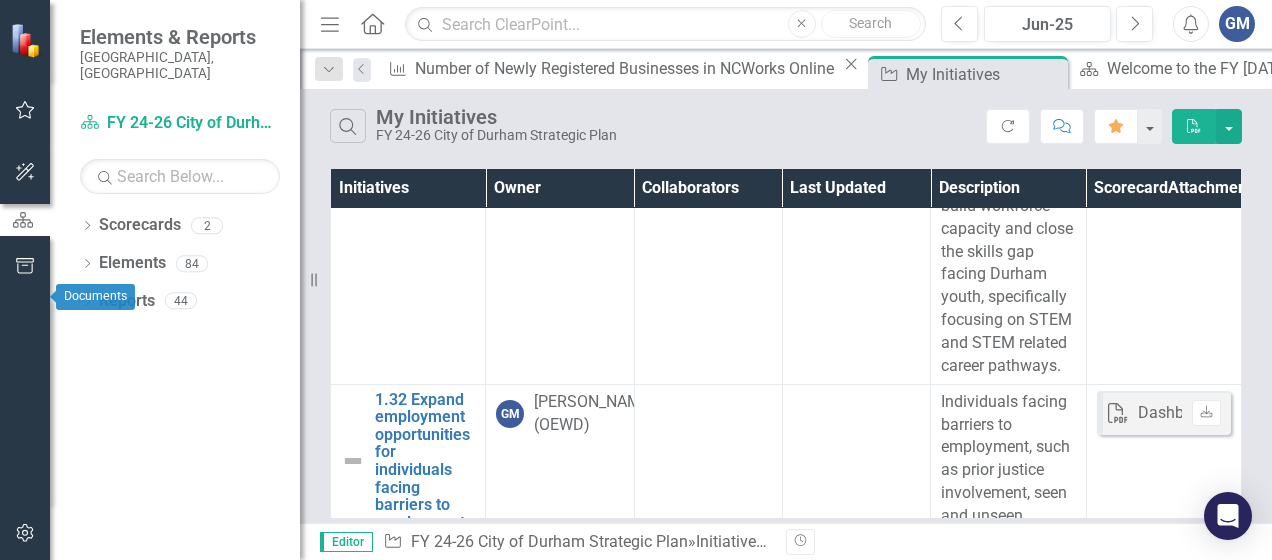 click 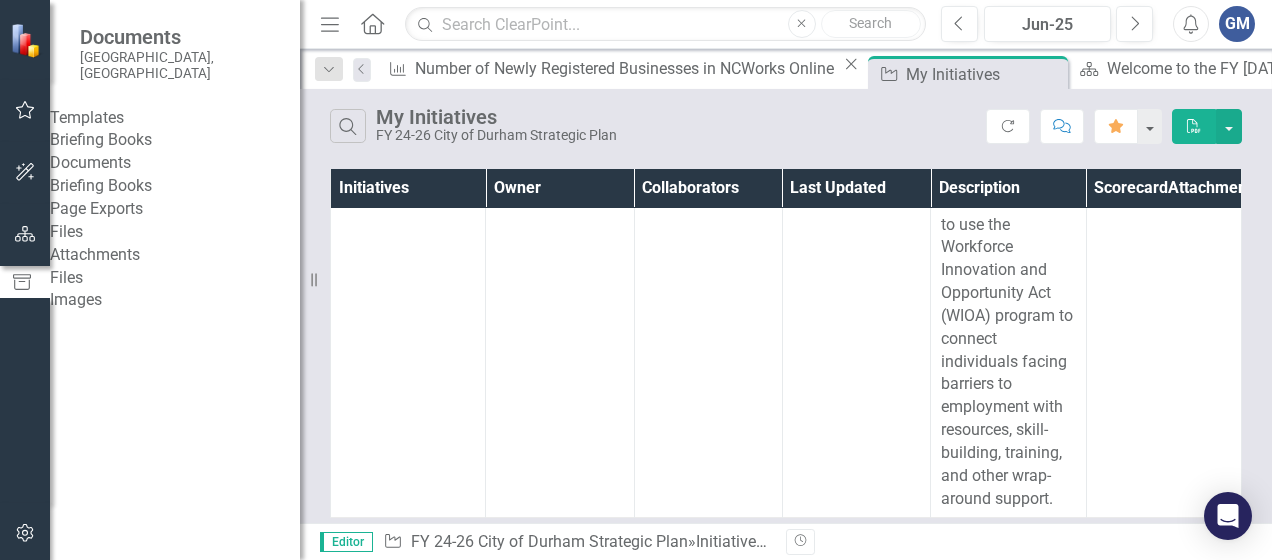 scroll, scrollTop: 2035, scrollLeft: 0, axis: vertical 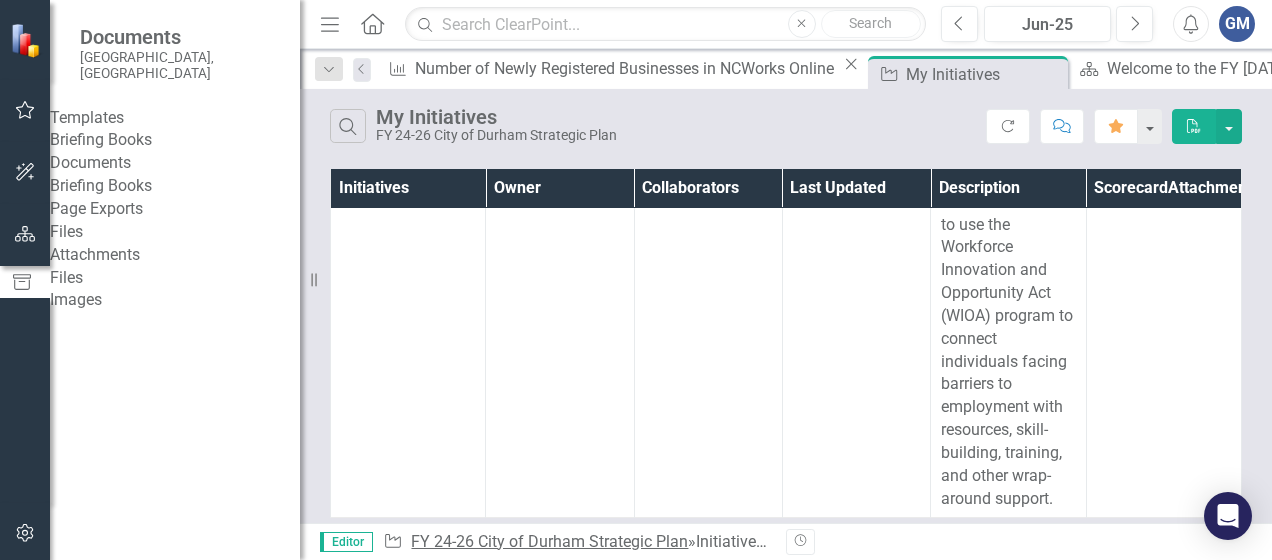 click on "FY 24-26 City of Durham Strategic Plan" at bounding box center [549, 541] 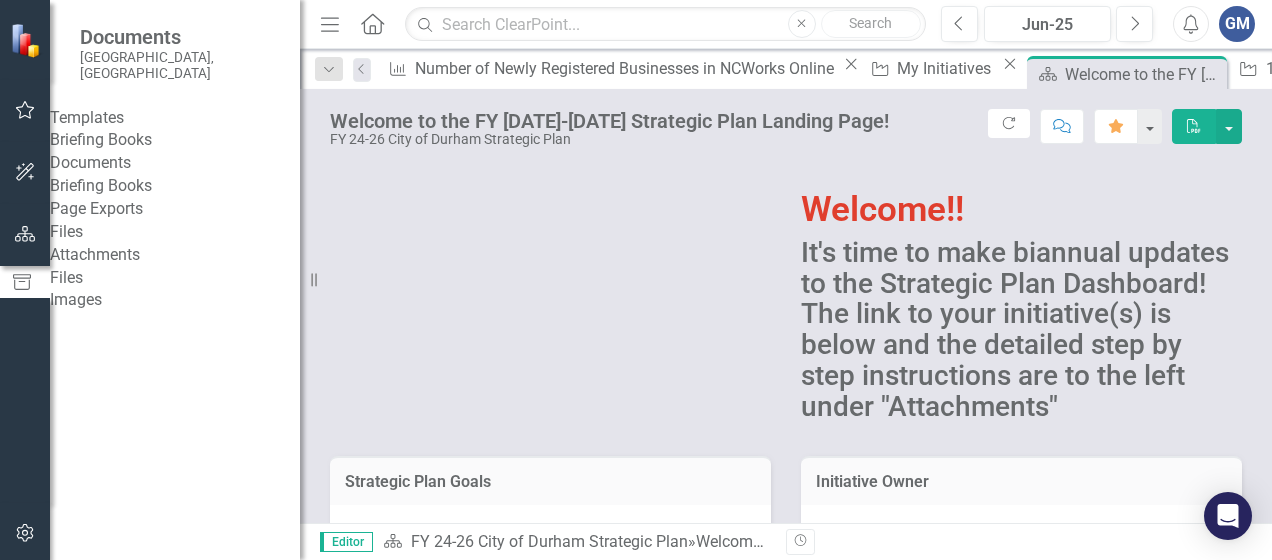 click on "Attachments" at bounding box center (175, 255) 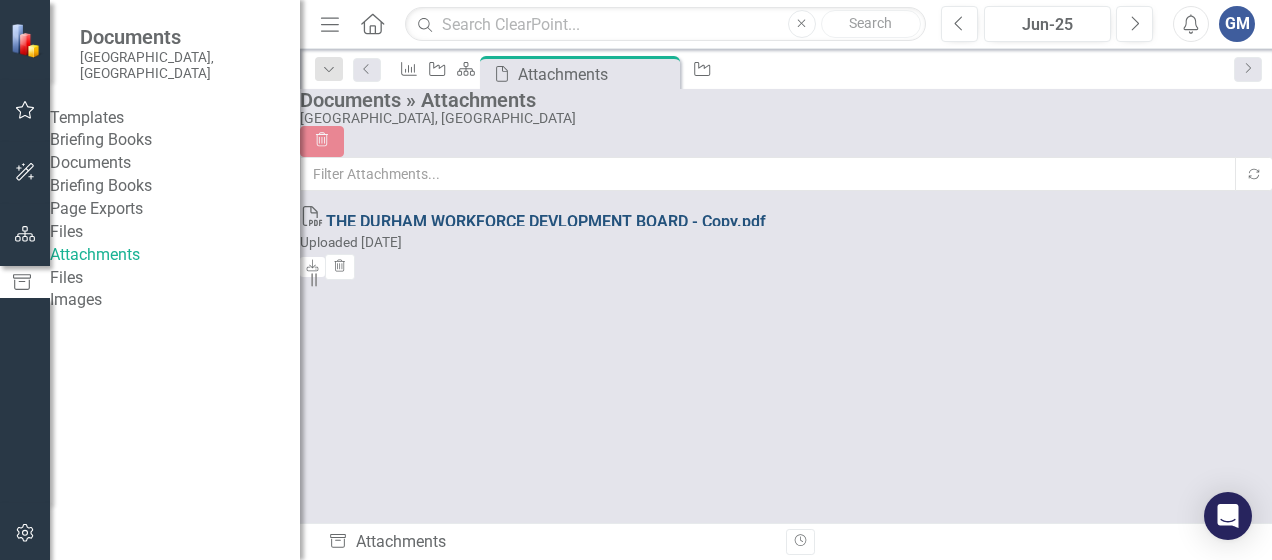 click on "THE DURHAM WORKFORCE DEVLOPMENT BOARD - Copy.pdf" at bounding box center (546, 221) 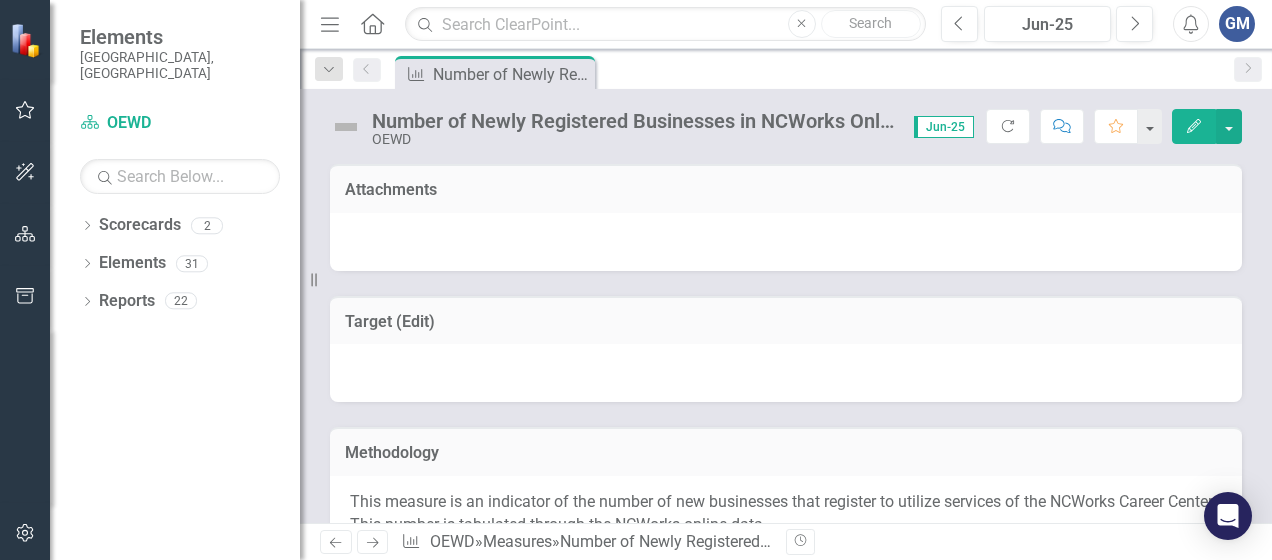 scroll, scrollTop: 0, scrollLeft: 0, axis: both 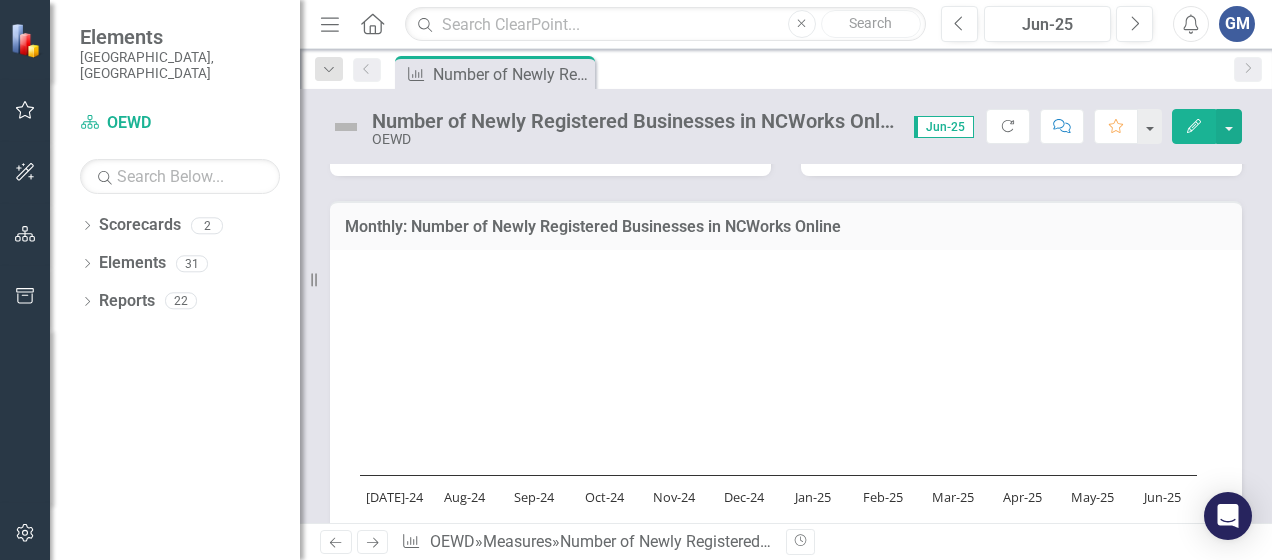 click on "Edit" 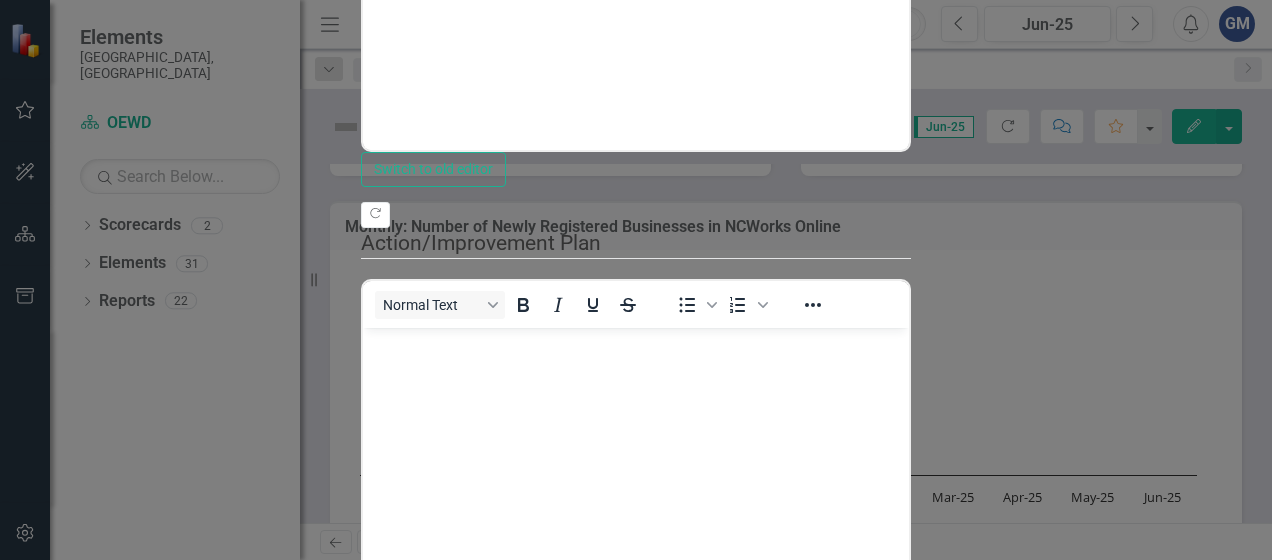 scroll, scrollTop: 0, scrollLeft: 0, axis: both 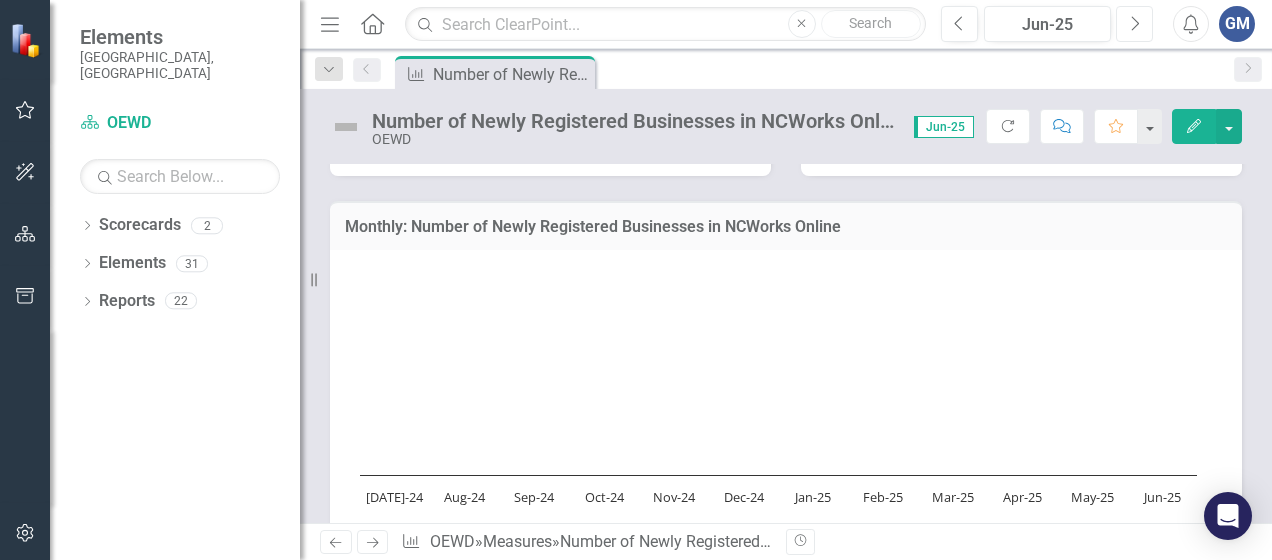 click on "Next" 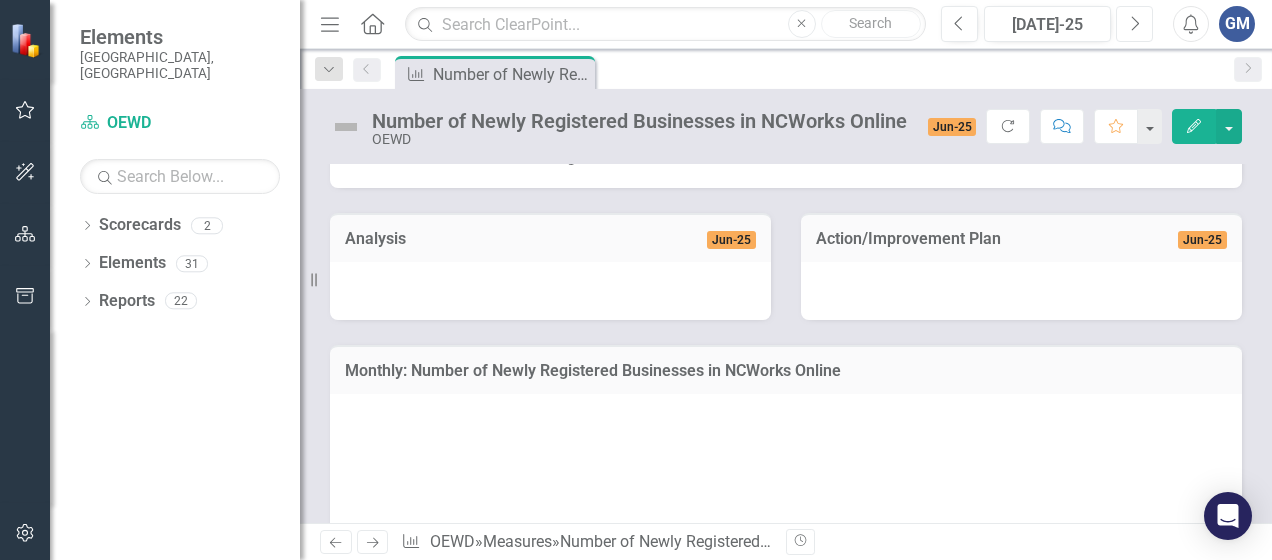 scroll, scrollTop: 400, scrollLeft: 0, axis: vertical 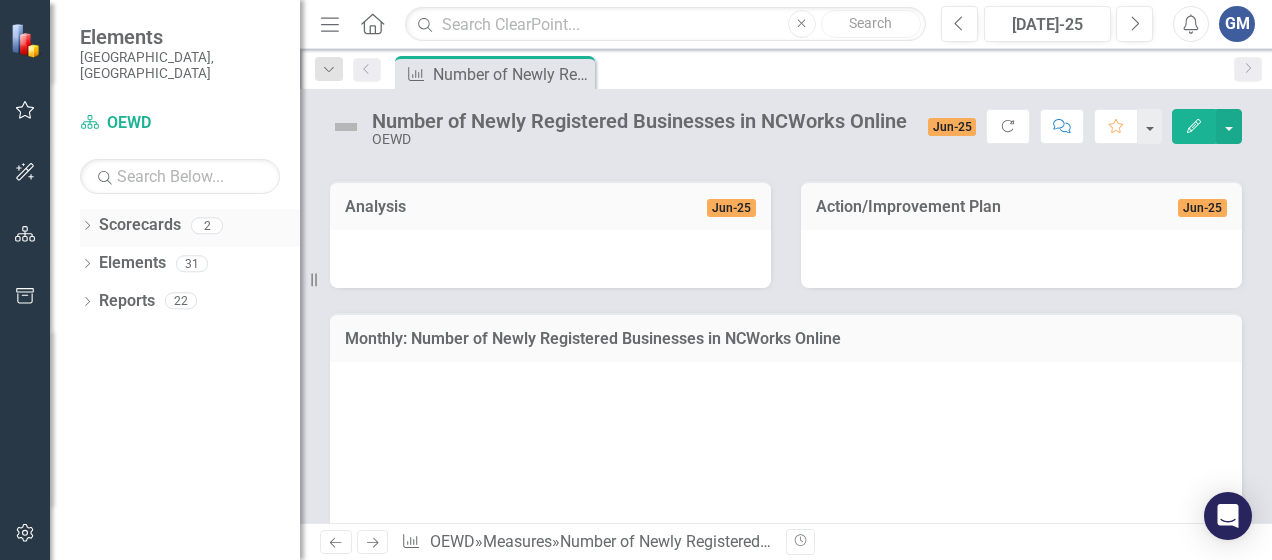click on "2" at bounding box center [207, 225] 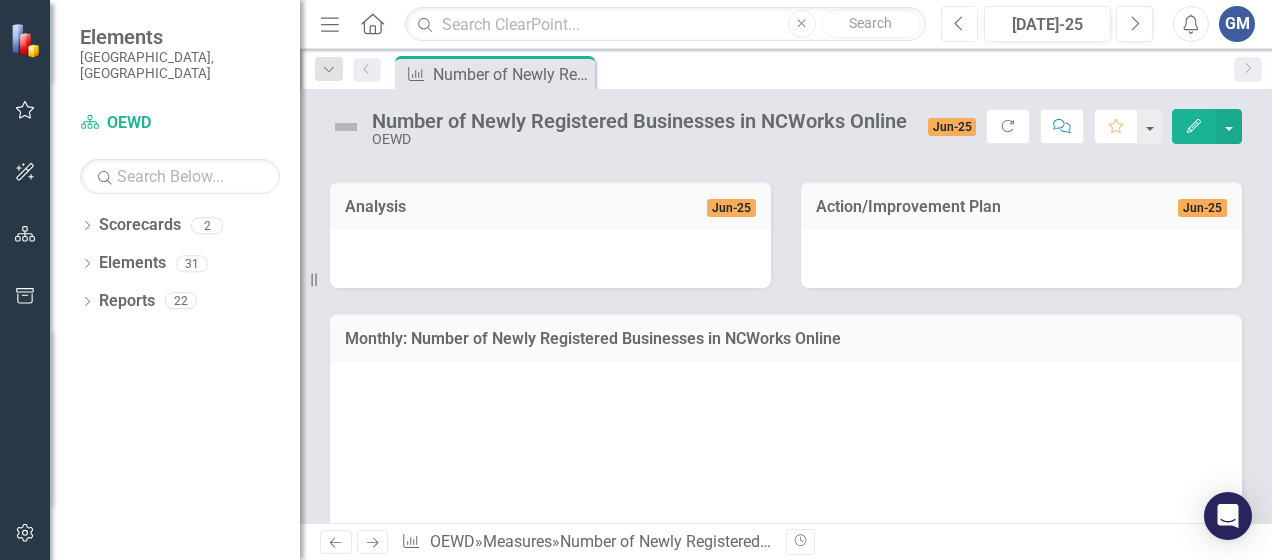click on "Previous" 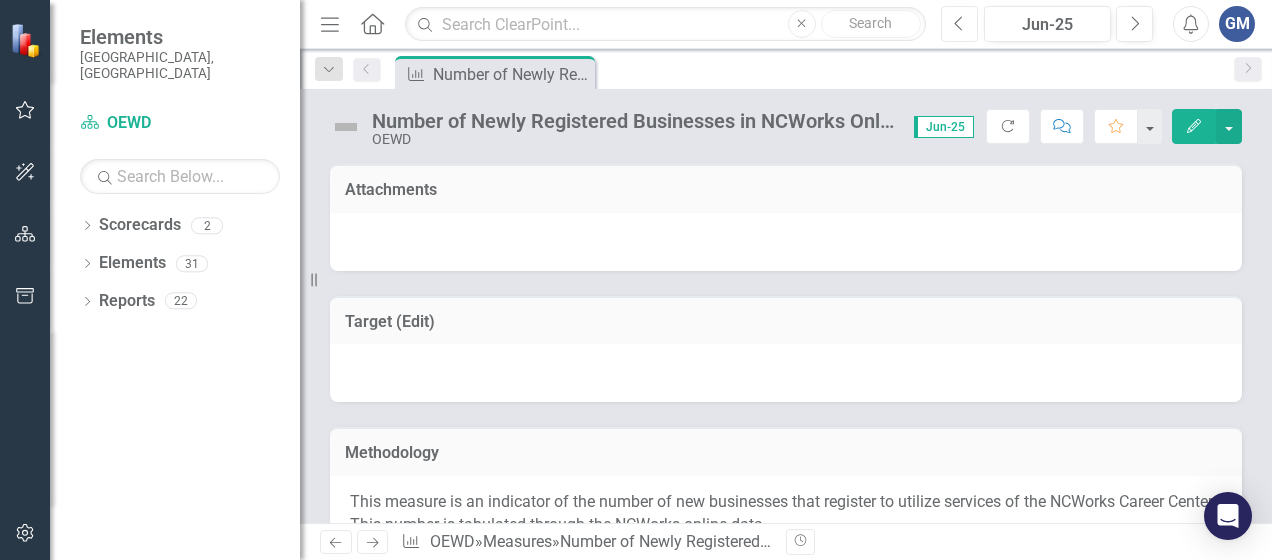 click on "Previous" 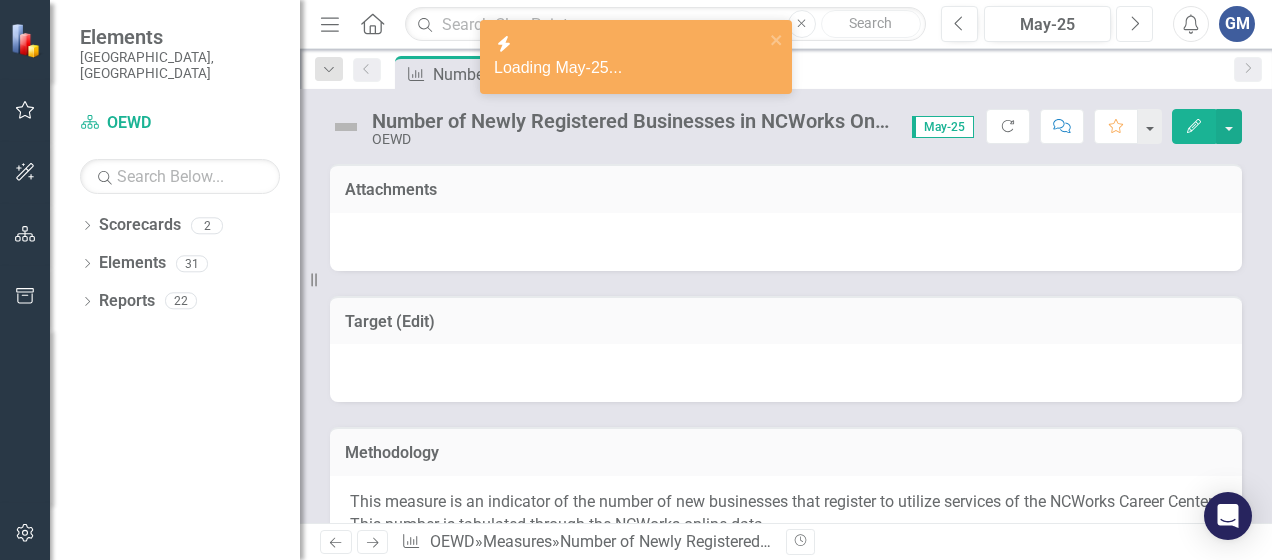 click on "Next" 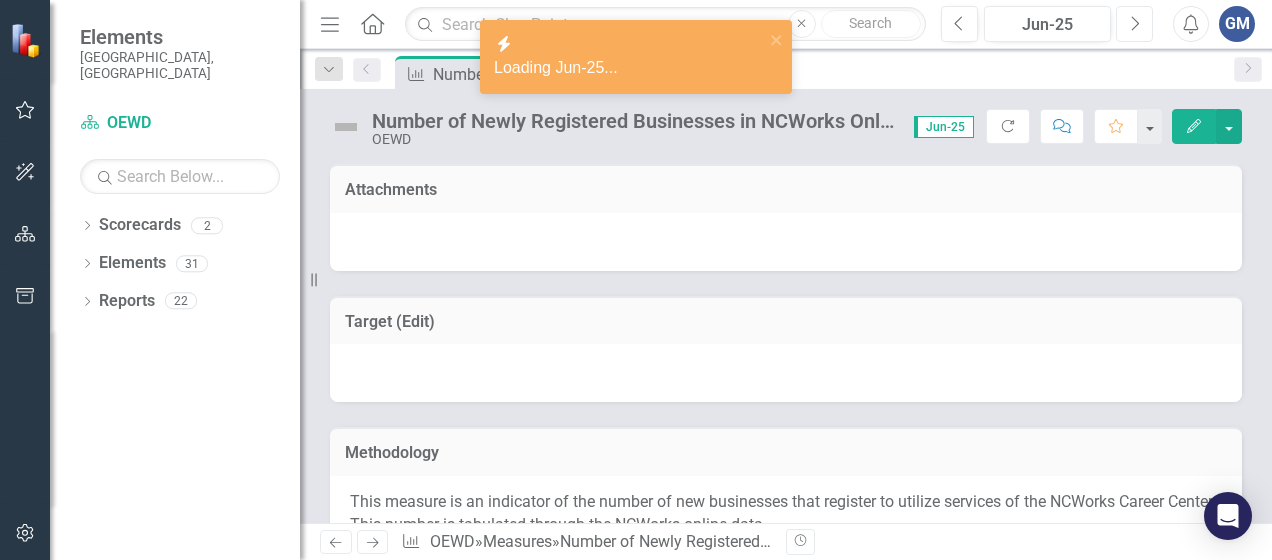 click on "Next" 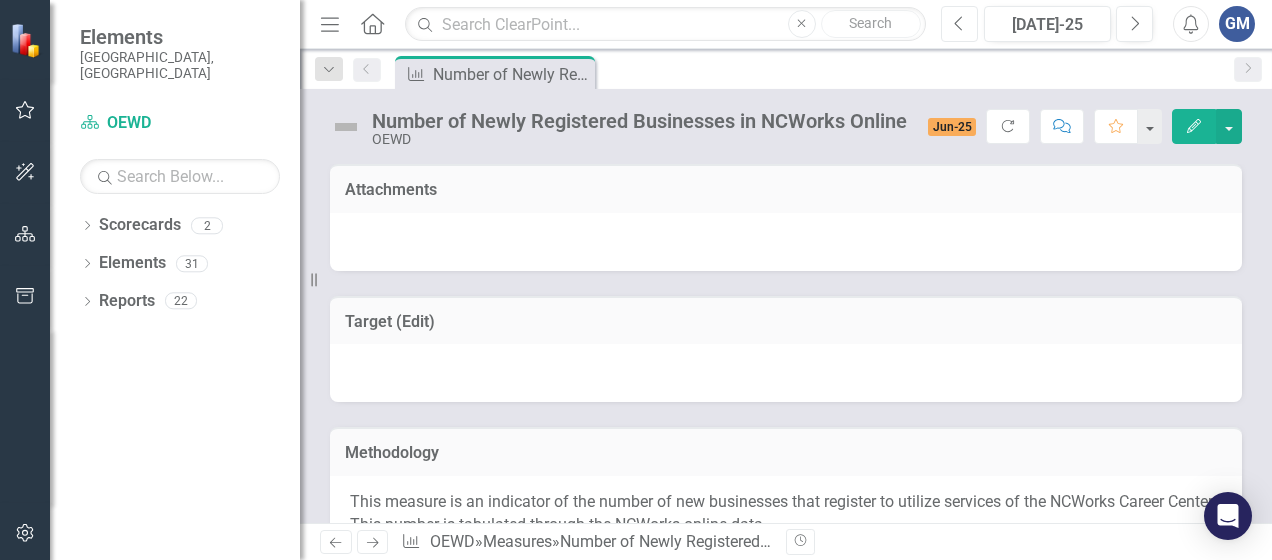 click on "Previous" 